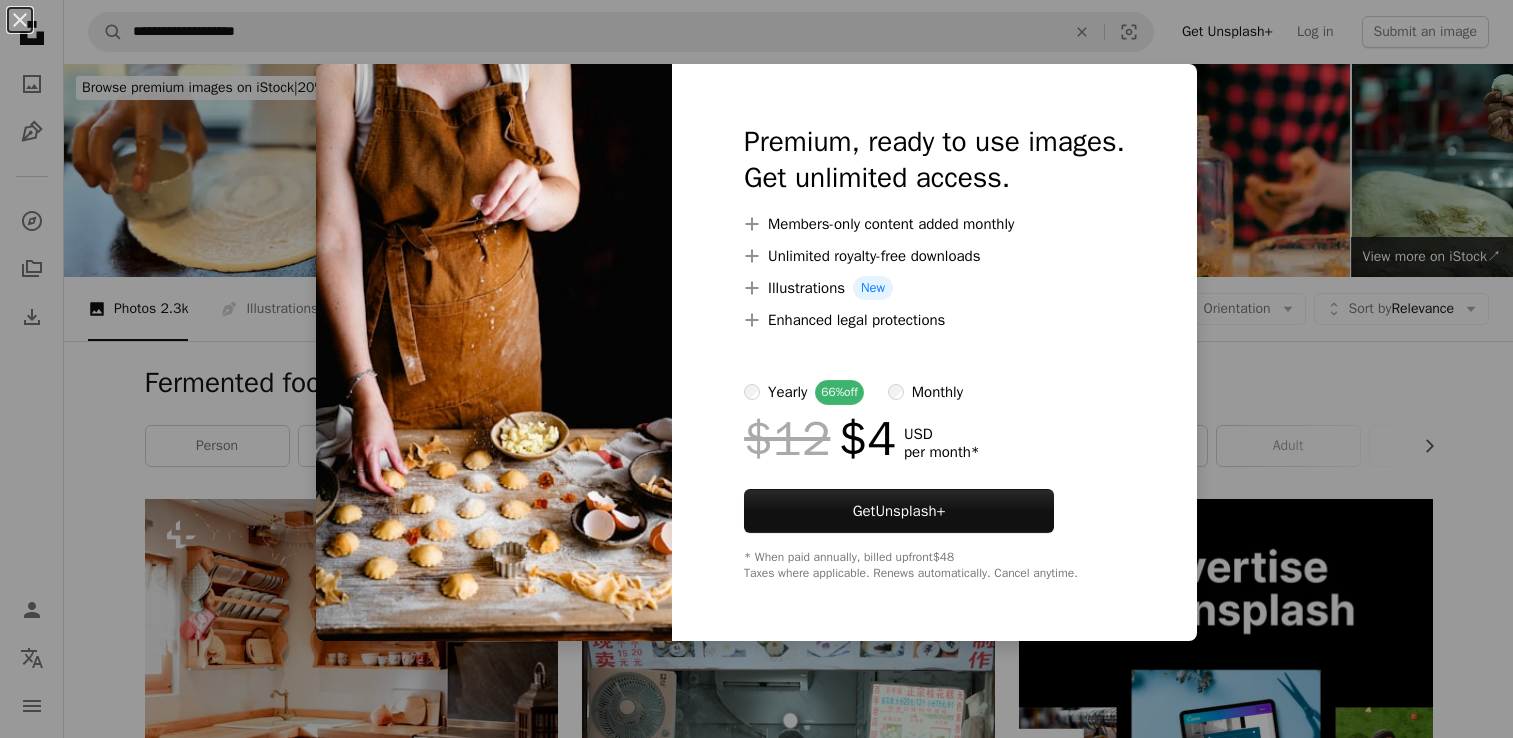 scroll, scrollTop: 6911, scrollLeft: 0, axis: vertical 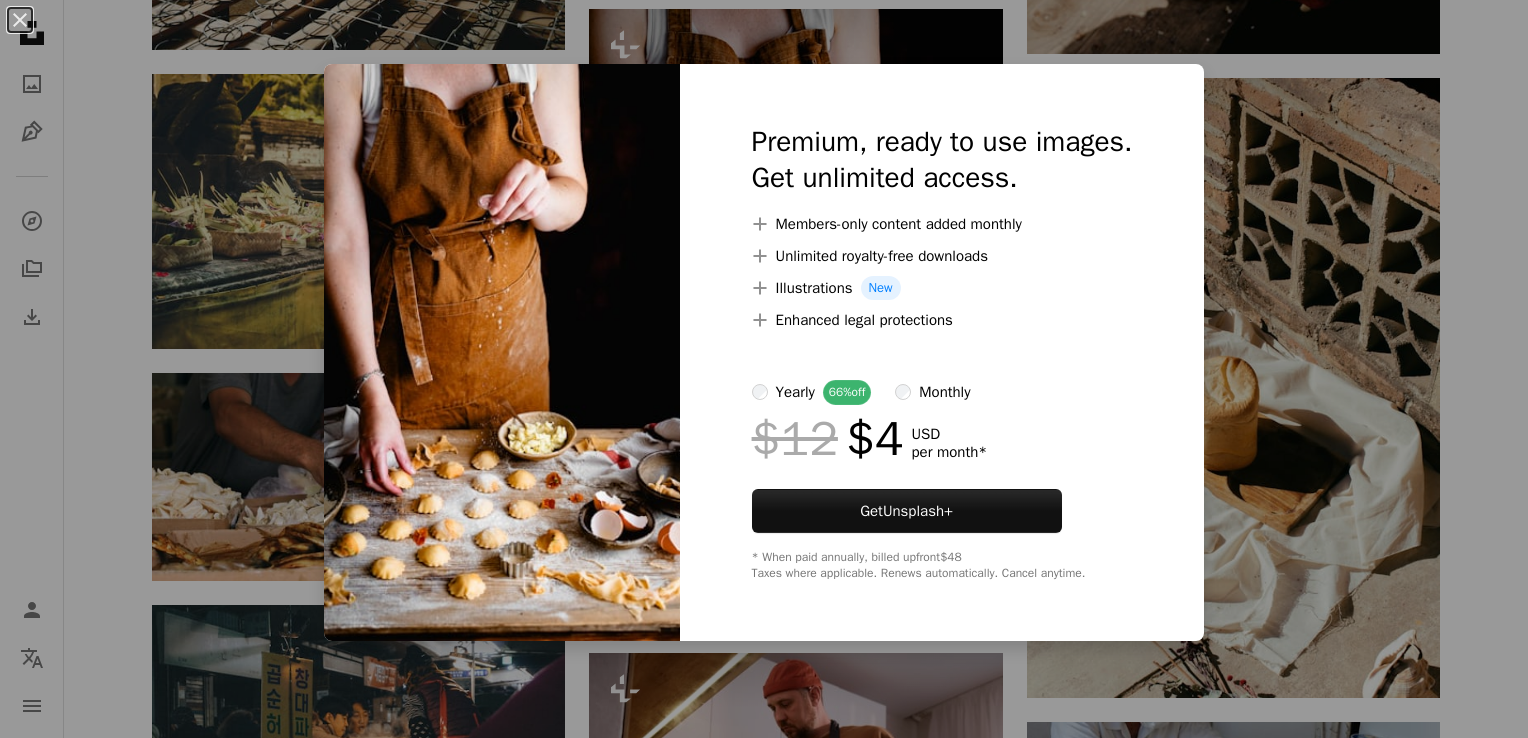 click on "An X shape Premium, ready to use images. Get unlimited access. A plus sign Members-only content added monthly A plus sign Unlimited royalty-free downloads A plus sign Illustrations  New A plus sign Enhanced legal protections yearly 66%  off monthly $12   $4 USD per month * Get  Unsplash+ * When paid annually, billed upfront  $48 Taxes where applicable. Renews automatically. Cancel anytime." at bounding box center (764, 369) 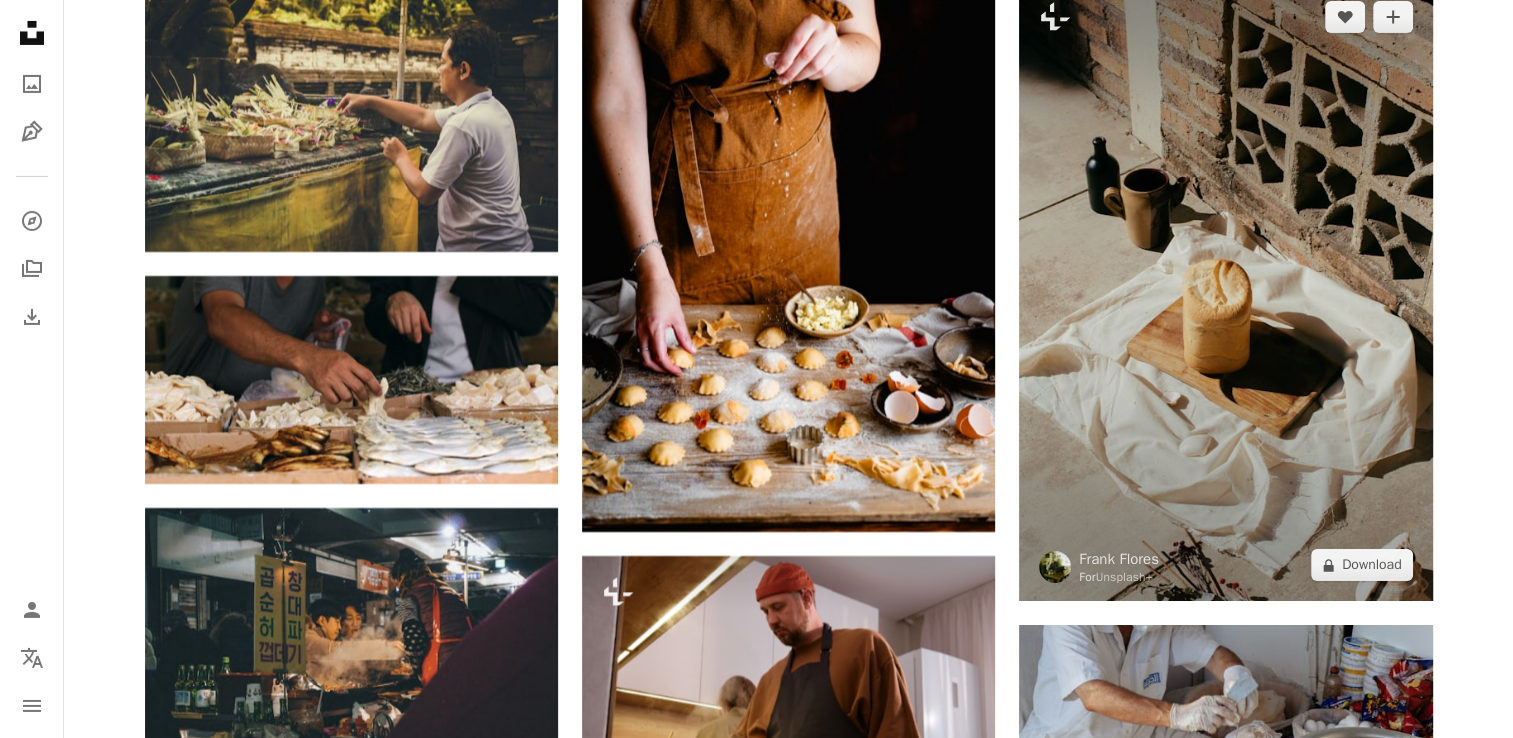 scroll, scrollTop: 7019, scrollLeft: 0, axis: vertical 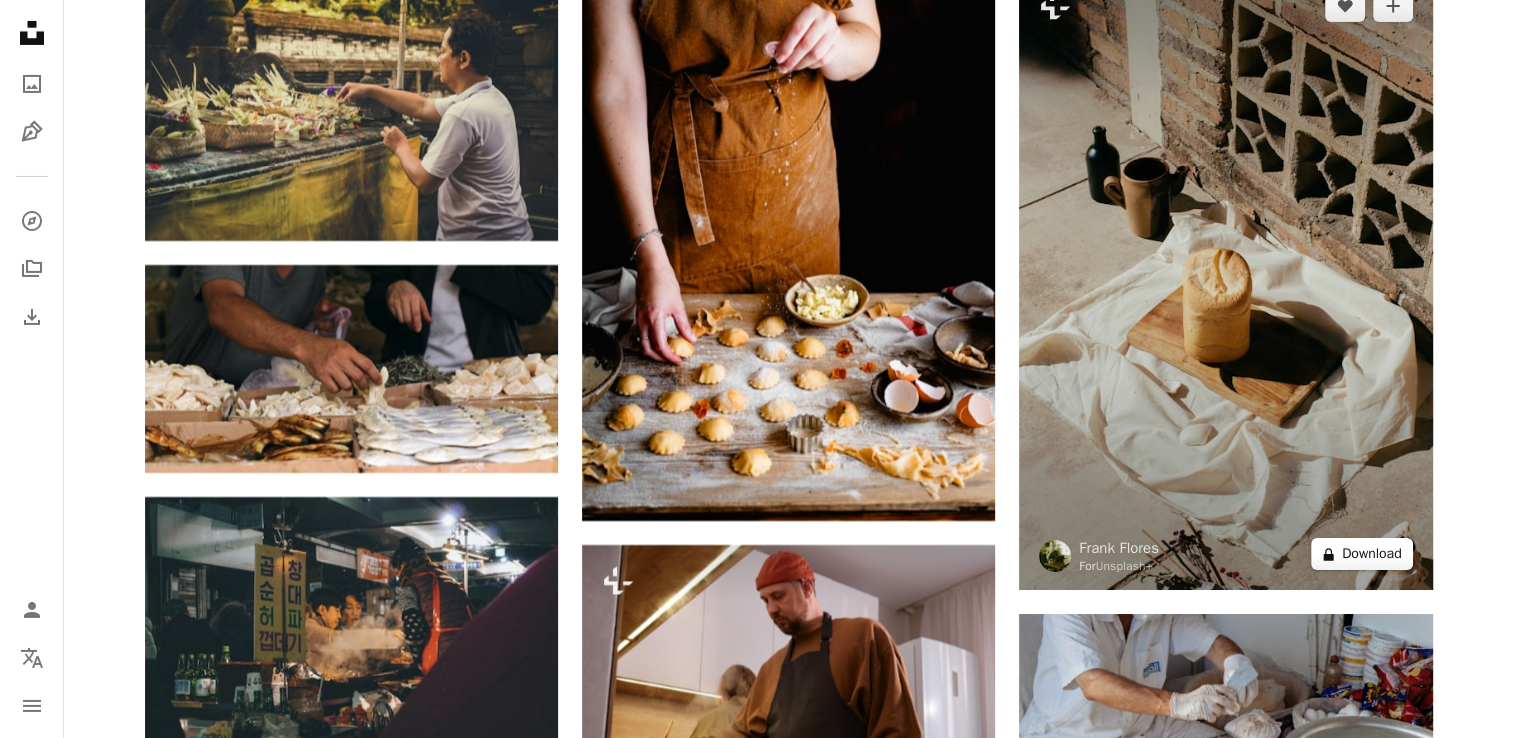 click on "A lock Download" at bounding box center (1362, 554) 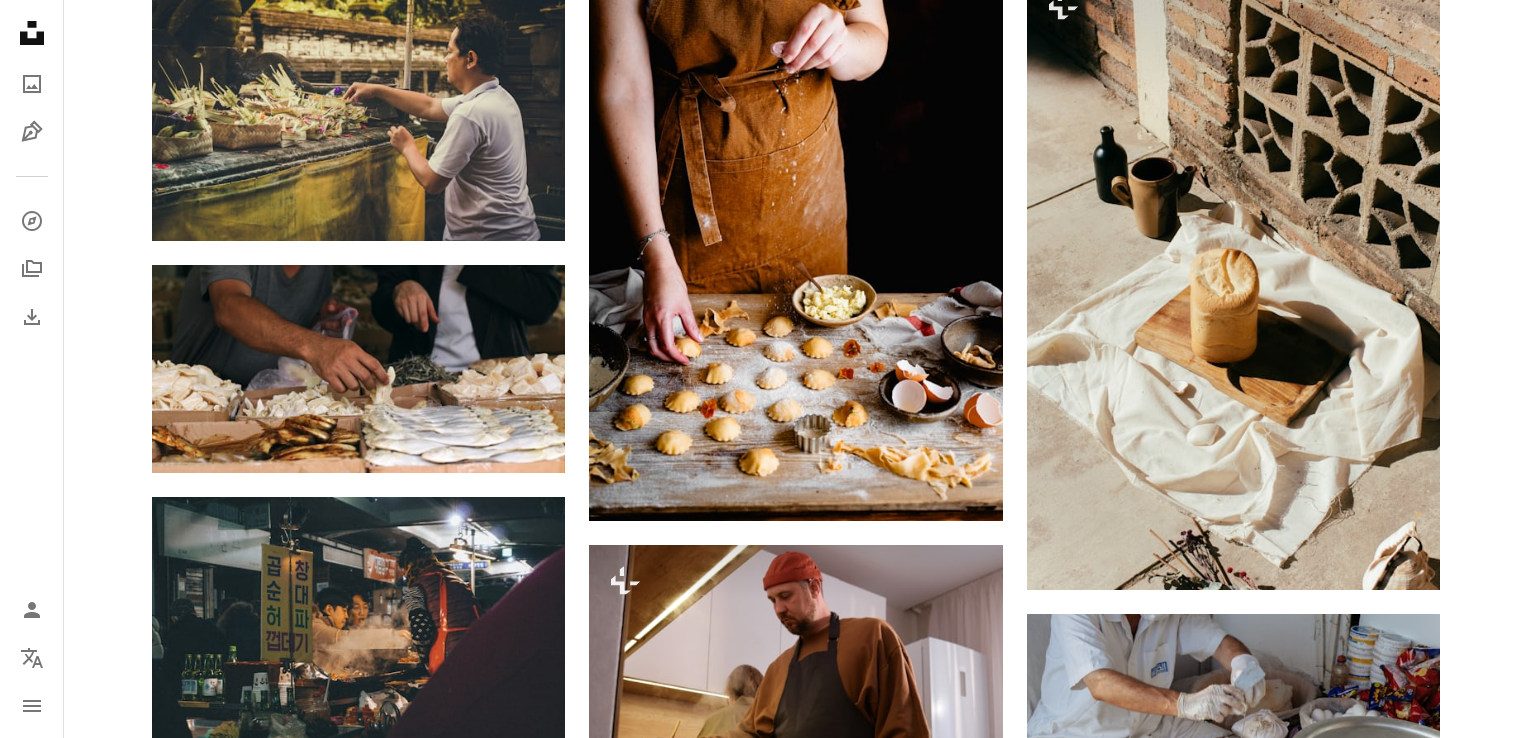click on "An X shape Premium, ready to use images. Get unlimited access. A plus sign Members-only content added monthly A plus sign Unlimited royalty-free downloads A plus sign Illustrations  New A plus sign Enhanced legal protections yearly 66%  off monthly $12   $4 USD per month * Get  Unsplash+ * When paid annually, billed upfront  $48 Taxes where applicable. Renews automatically. Cancel anytime." at bounding box center [764, 4950] 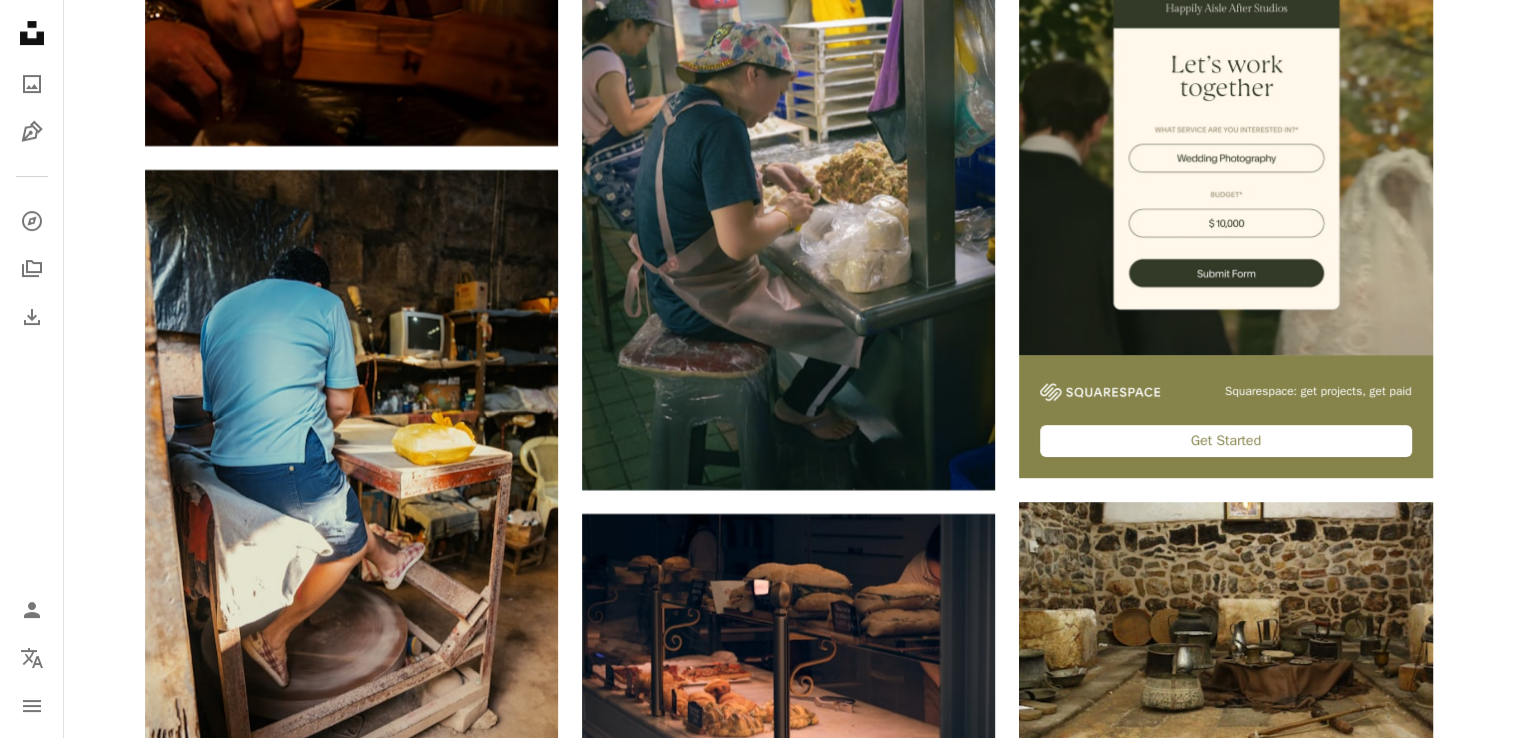 scroll, scrollTop: 8291, scrollLeft: 0, axis: vertical 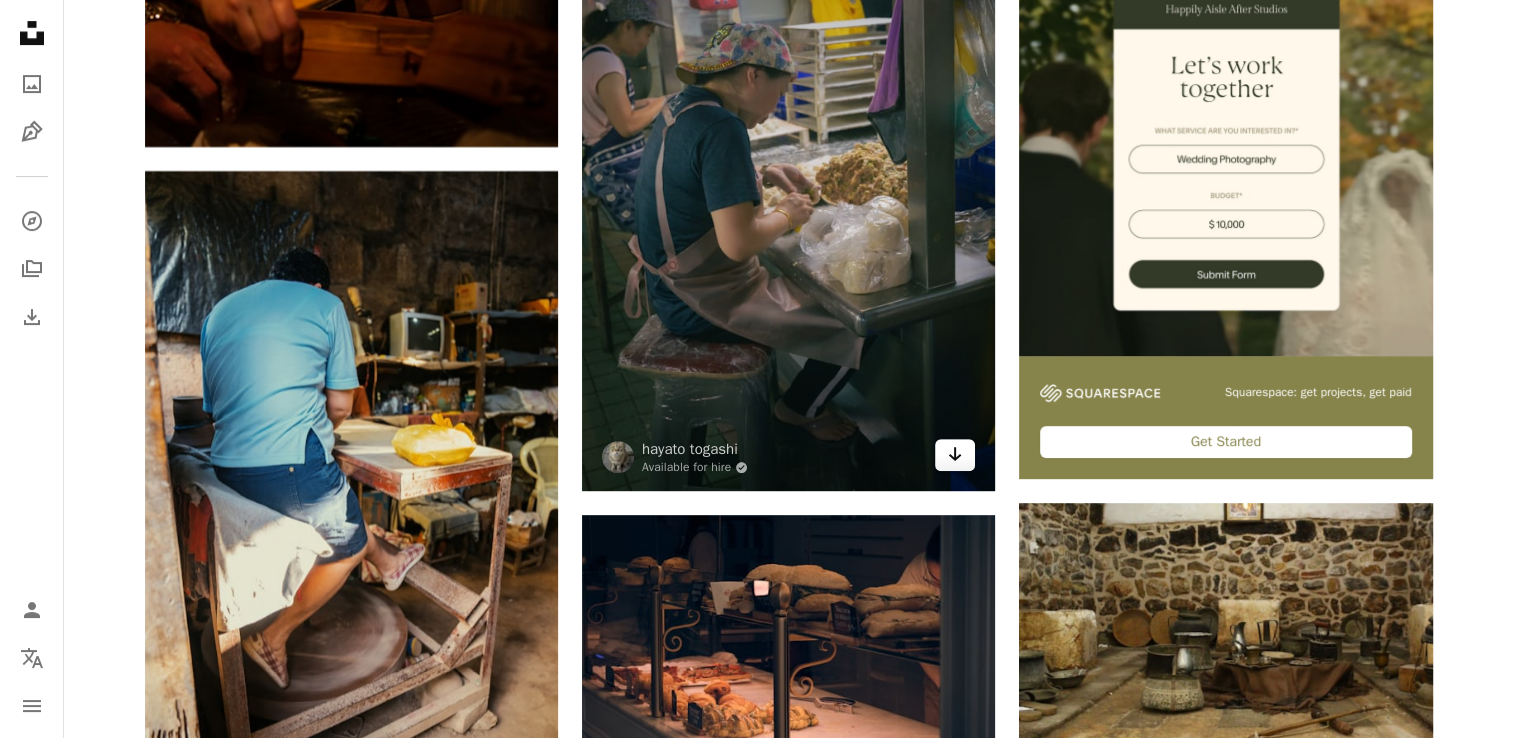 click on "Arrow pointing down" at bounding box center (955, 455) 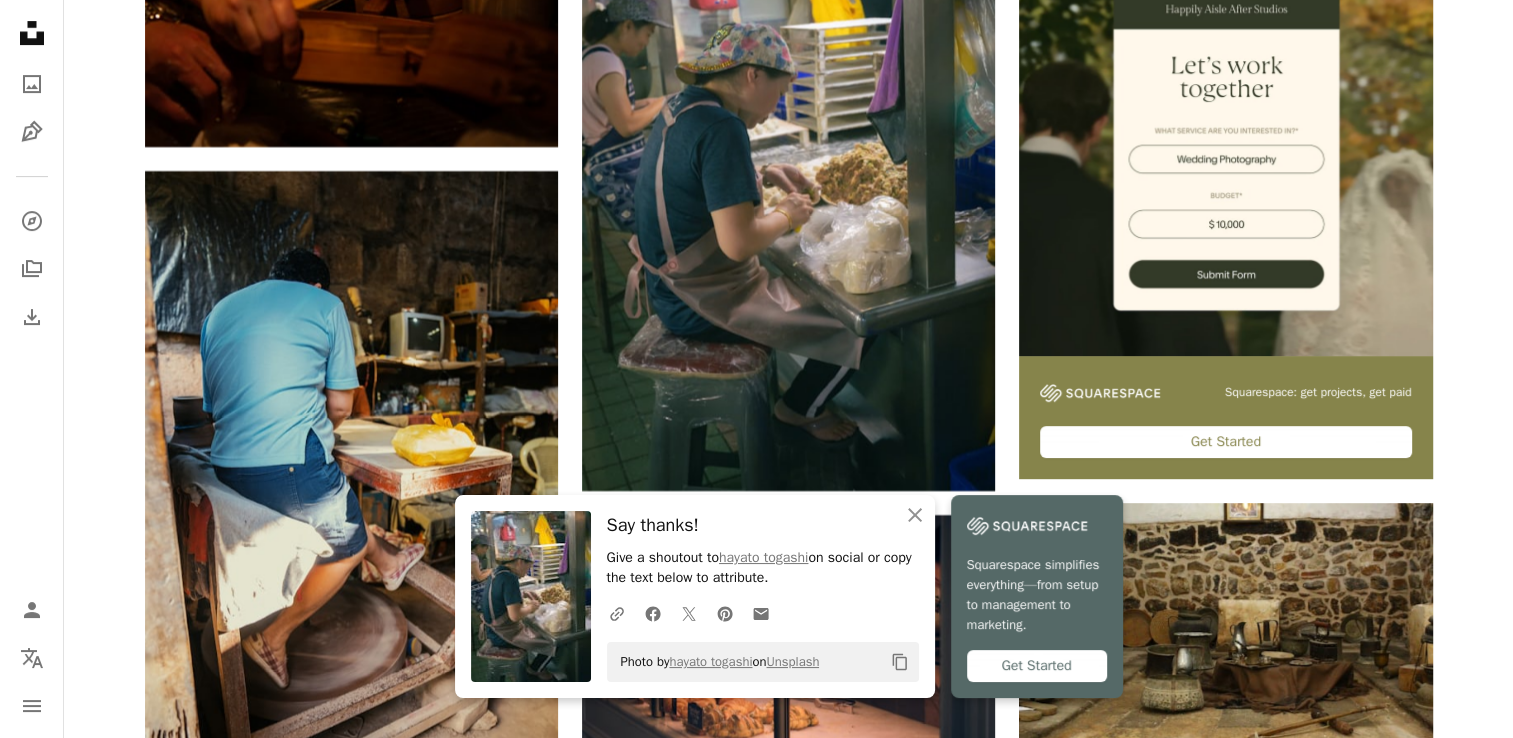 click on "Plus sign for Unsplash+ A heart A plus sign [FIRST] [LAST] For Unsplash+ A lock Download Plus sign for Unsplash+ A heart A plus sign Getty Images For Unsplash+ A lock Download A heart A plus sign National Historical Museum of Sweden (NHM) Arrow pointing down A heart A plus sign [FIRST] [LAST] Arrow pointing down A heart A plus sign [FIRST] [LAST] Available for hire A checkmark inside of a circle Arrow pointing down Plus sign for Unsplash+ A heart A plus sign [FIRST] [LAST] For Unsplash+ A lock Download A heart A plus sign [FIRST] [LAST] Available for hire A checkmark inside of a circle Arrow pointing down A heart A plus sign [FIRST] [LAST] Available for hire A checkmark inside of a circle Arrow pointing down A heart A plus sign [FIRST] [LAST] Arrow pointing down Plus sign for Unsplash+ A heart A plus sign [FIRST] [LAST] For Unsplash+ A lock Download The best in on-brand content creation Learn More A heart A plus sign [FIRST] [LAST] Available for hire A checkmark inside of a circle Arrow pointing down [FIRST] [LAST]" at bounding box center [788, -2242] 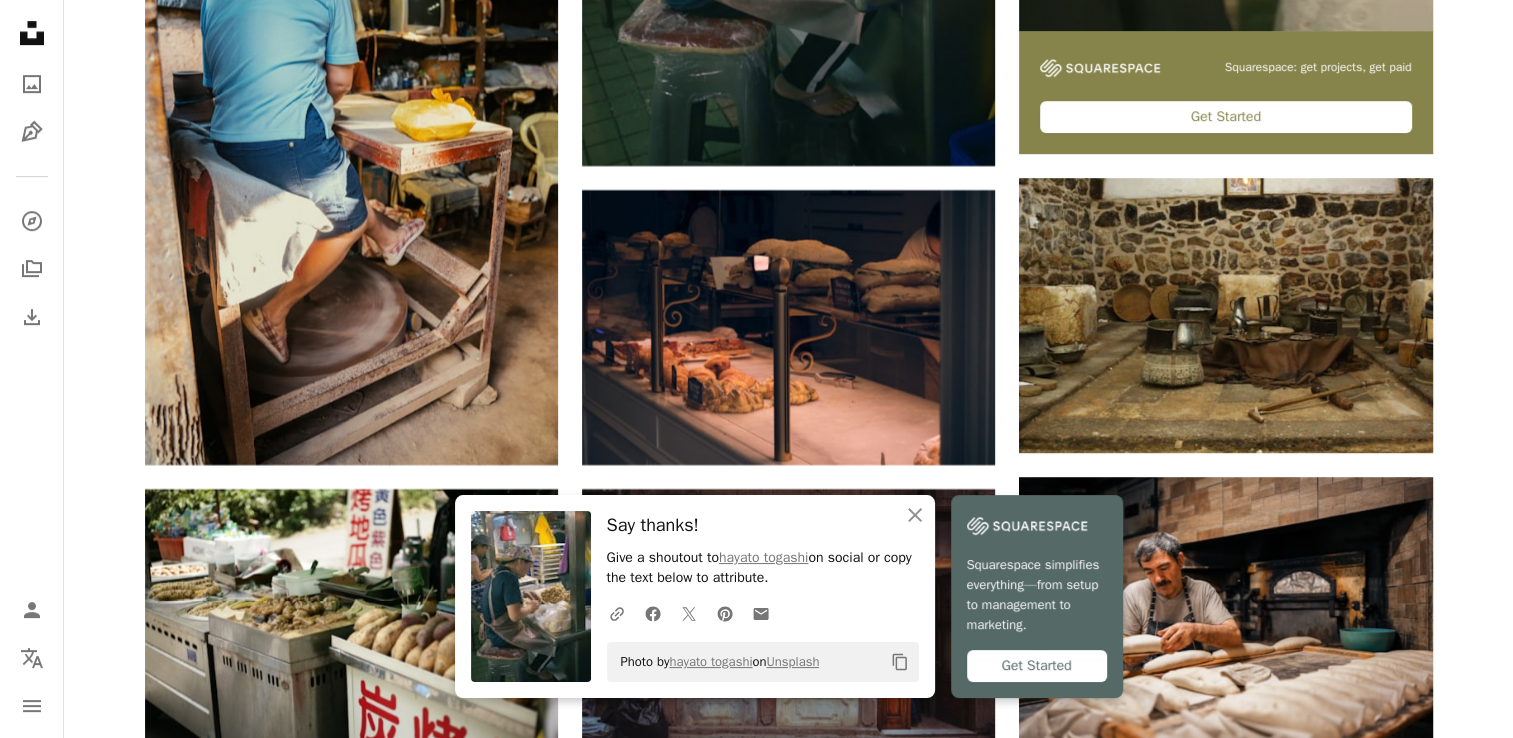 scroll, scrollTop: 8616, scrollLeft: 0, axis: vertical 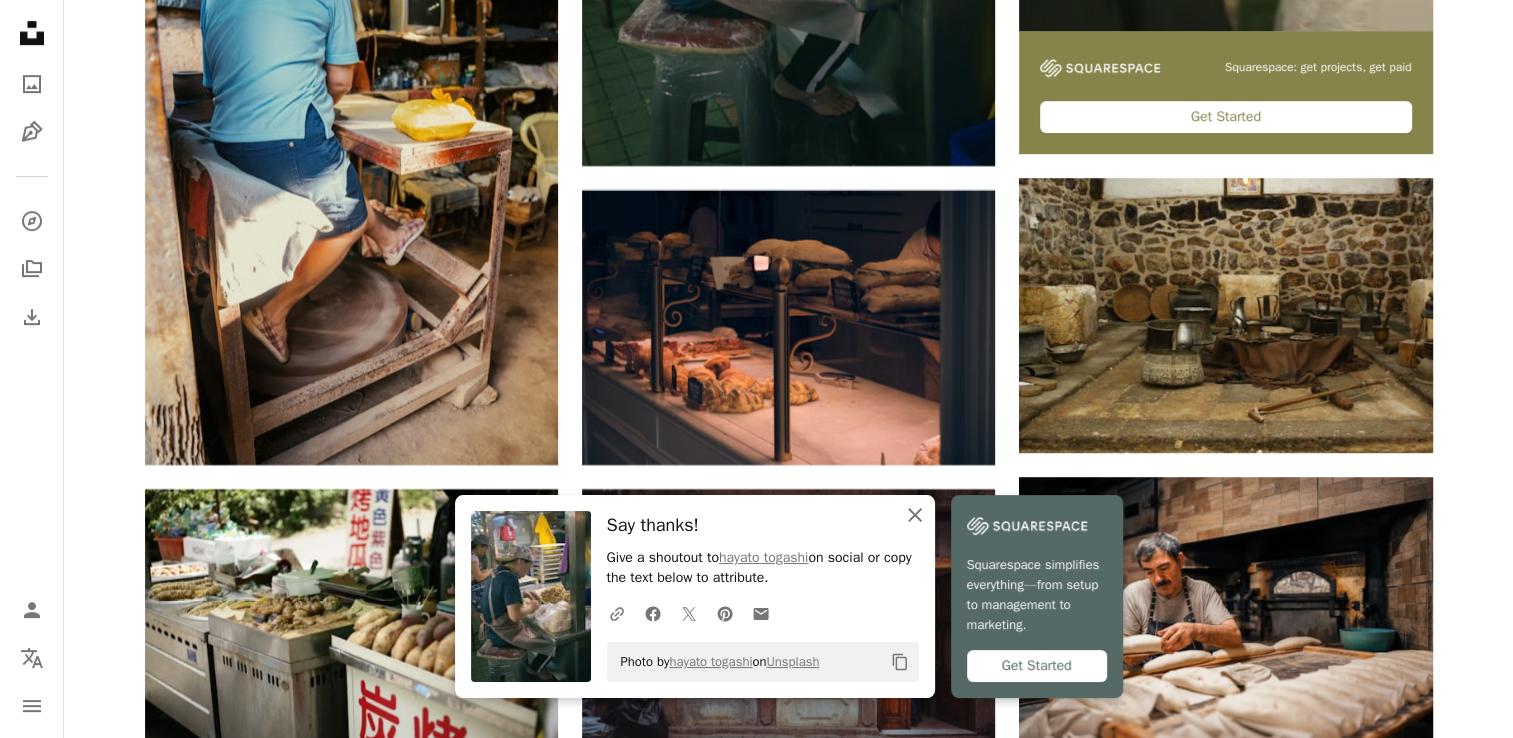 click on "An X shape" 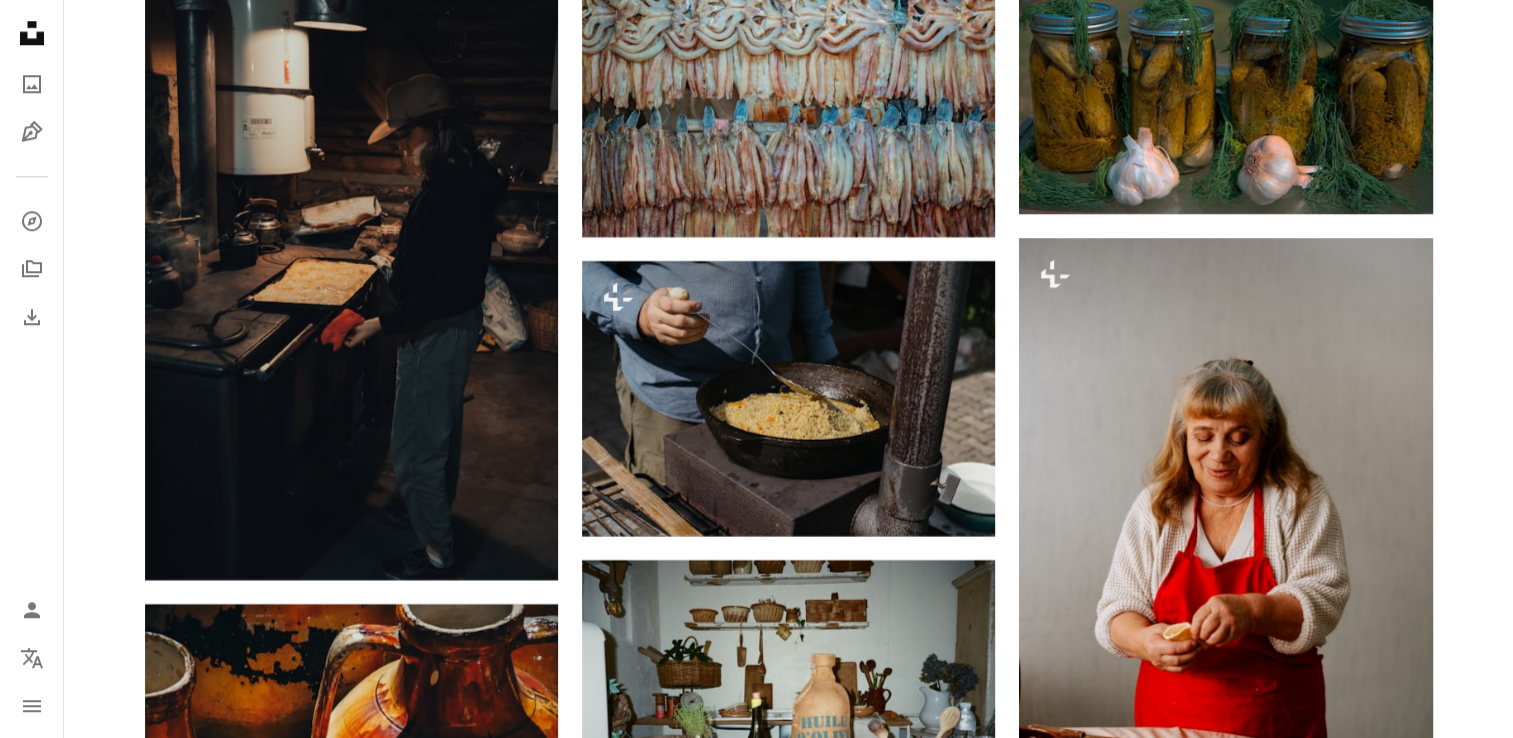 scroll, scrollTop: 9468, scrollLeft: 0, axis: vertical 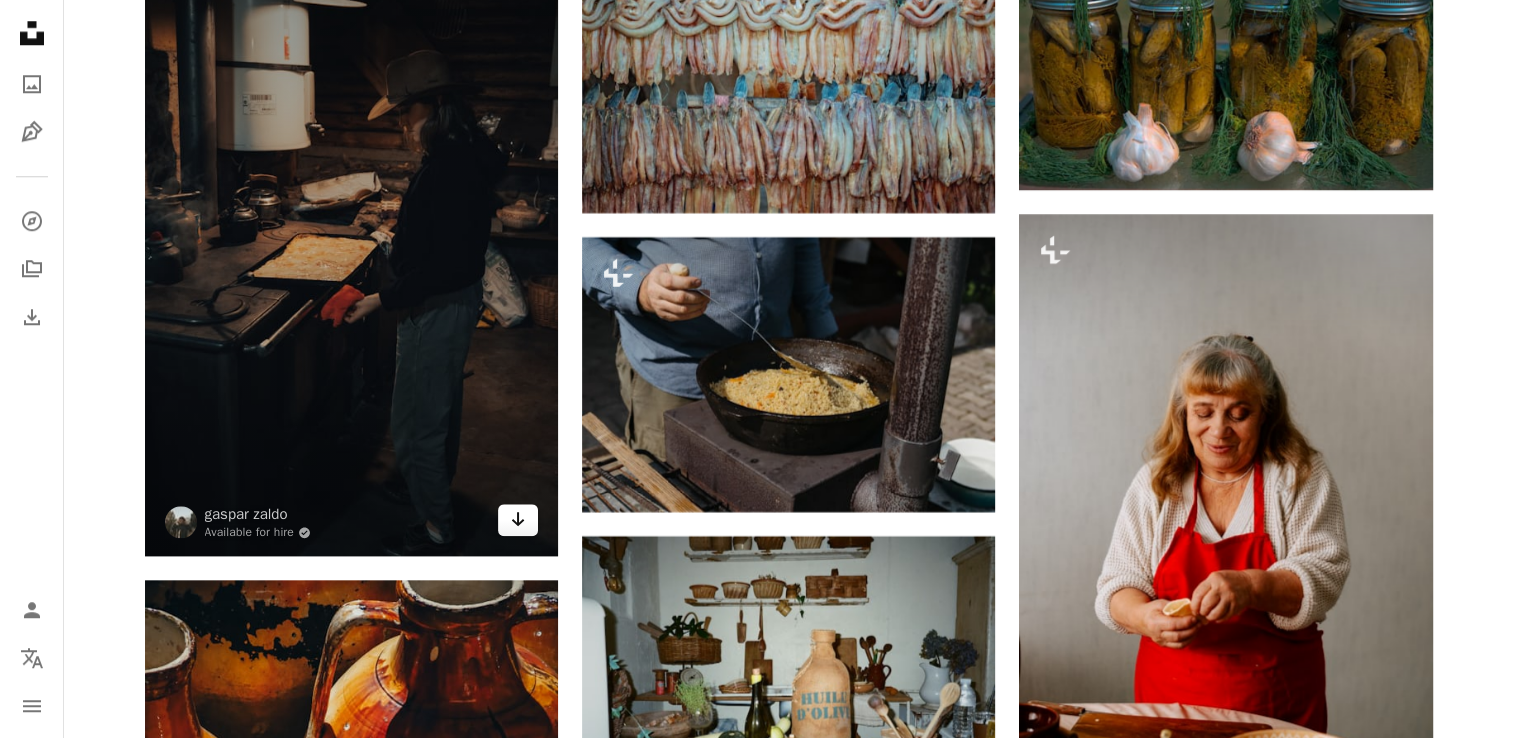 click 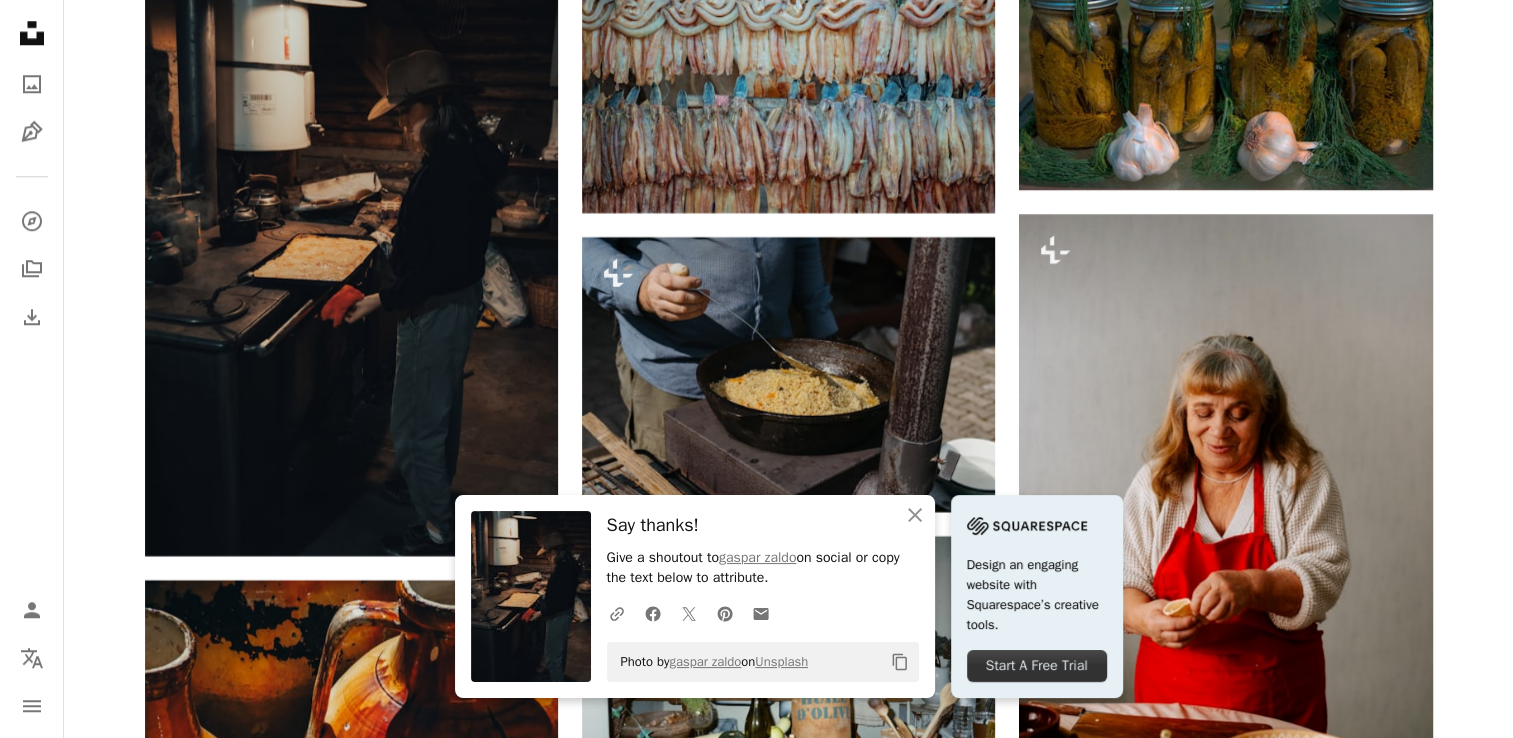 click on "Plus sign for Unsplash+ A heart A plus sign [FIRST] [LAST] For Unsplash+ A lock Download Plus sign for Unsplash+ A heart A plus sign Getty Images For Unsplash+ A lock Download A heart A plus sign National Historical Museum of Sweden (NHM) Arrow pointing down A heart A plus sign [FIRST] [LAST] Arrow pointing down A heart A plus sign [FIRST] [LAST] Available for hire A checkmark inside of a circle Arrow pointing down Plus sign for Unsplash+ A heart A plus sign [FIRST] [LAST] For Unsplash+ A lock Download A heart A plus sign [FIRST] [LAST] Available for hire A checkmark inside of a circle Arrow pointing down A heart A plus sign [FIRST] [LAST] Available for hire A checkmark inside of a circle Arrow pointing down A heart A plus sign [FIRST] [LAST] Arrow pointing down Plus sign for Unsplash+ A heart A plus sign [FIRST] [LAST] For Unsplash+ A lock Download The best in on-brand content creation Learn More A heart A plus sign [FIRST] [LAST] Available for hire A checkmark inside of a circle Arrow pointing down [FIRST] [LAST]" at bounding box center (788, -2036) 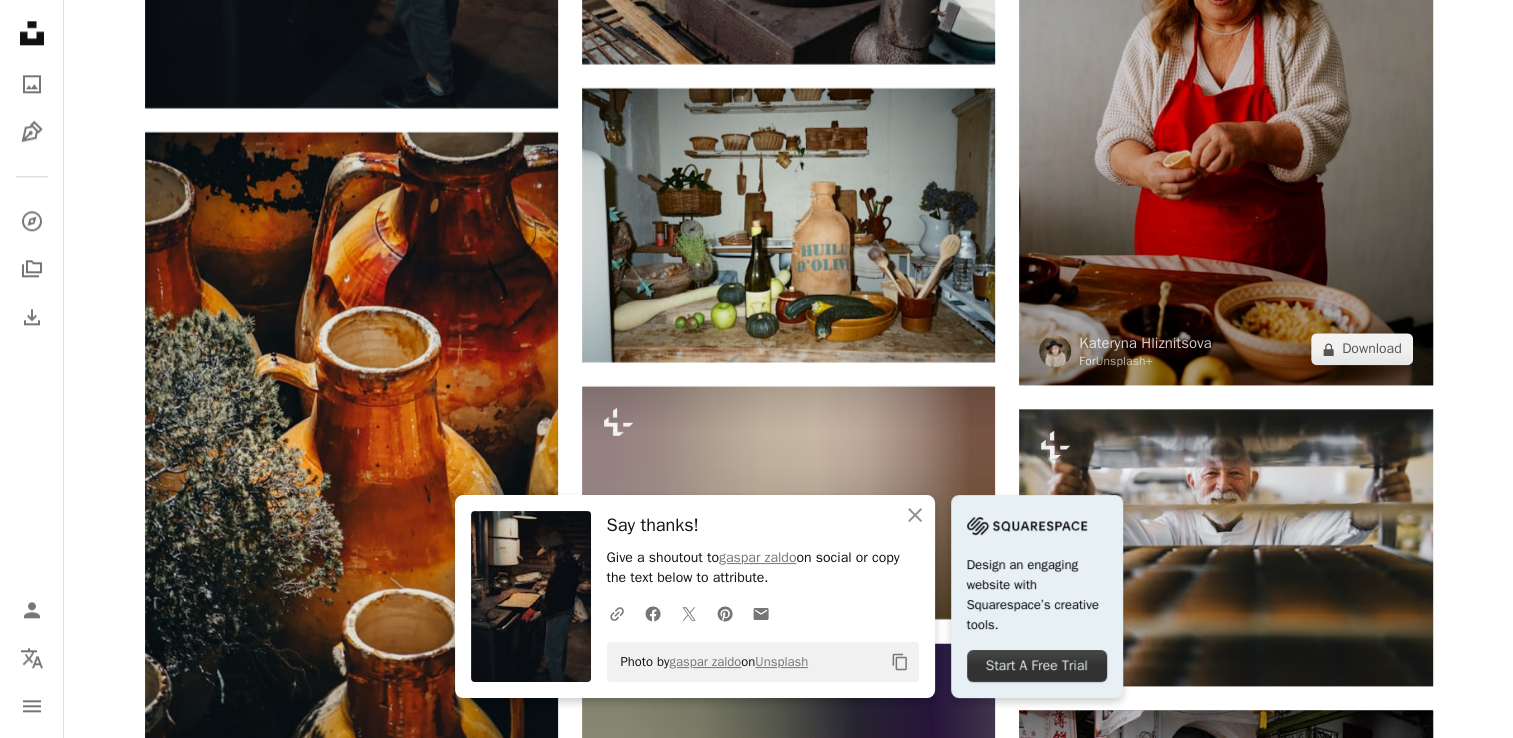 scroll, scrollTop: 9917, scrollLeft: 0, axis: vertical 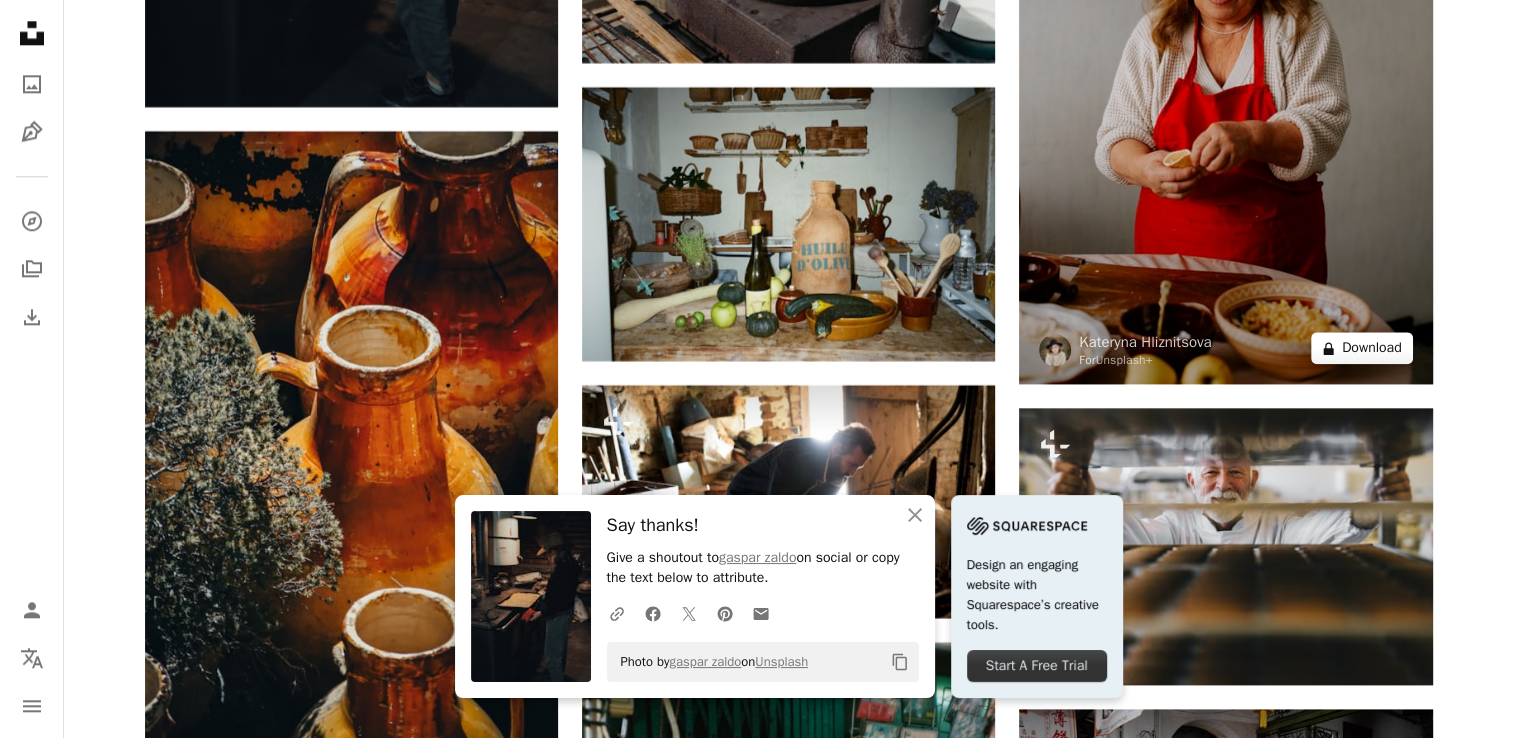 click on "A lock Download" at bounding box center (1362, 348) 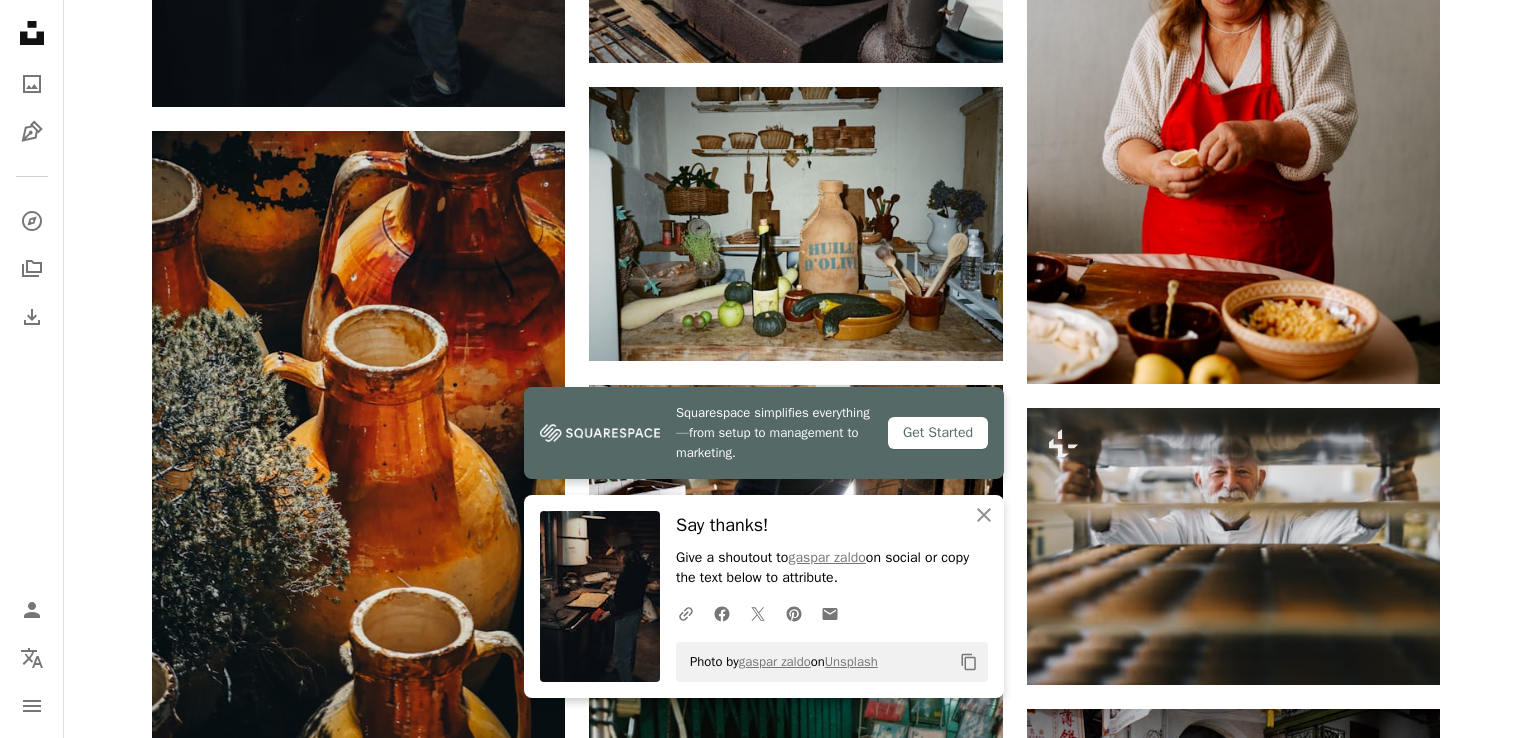 click on "An X shape Squarespace simplifies everything—from setup to management to marketing. Get Started An X shape Close Say thanks! Give a shoutout to on social or copy the text below to attribute. A URL sharing icon (chains) Facebook icon X (formerly Twitter) icon Pinterest icon An envelope Photo by on Unsplash
Copy content Premium, ready to use images. Get unlimited access. A plus sign Members-only content added monthly A plus sign Unlimited royalty-free downloads A plus sign Illustrations  New A plus sign Enhanced legal protections yearly 66%  off monthly $12   $4 USD per month * Get  Unsplash+ * When paid annually, billed upfront  $48 Taxes where applicable. Renews automatically. Cancel anytime." at bounding box center (764, 4817) 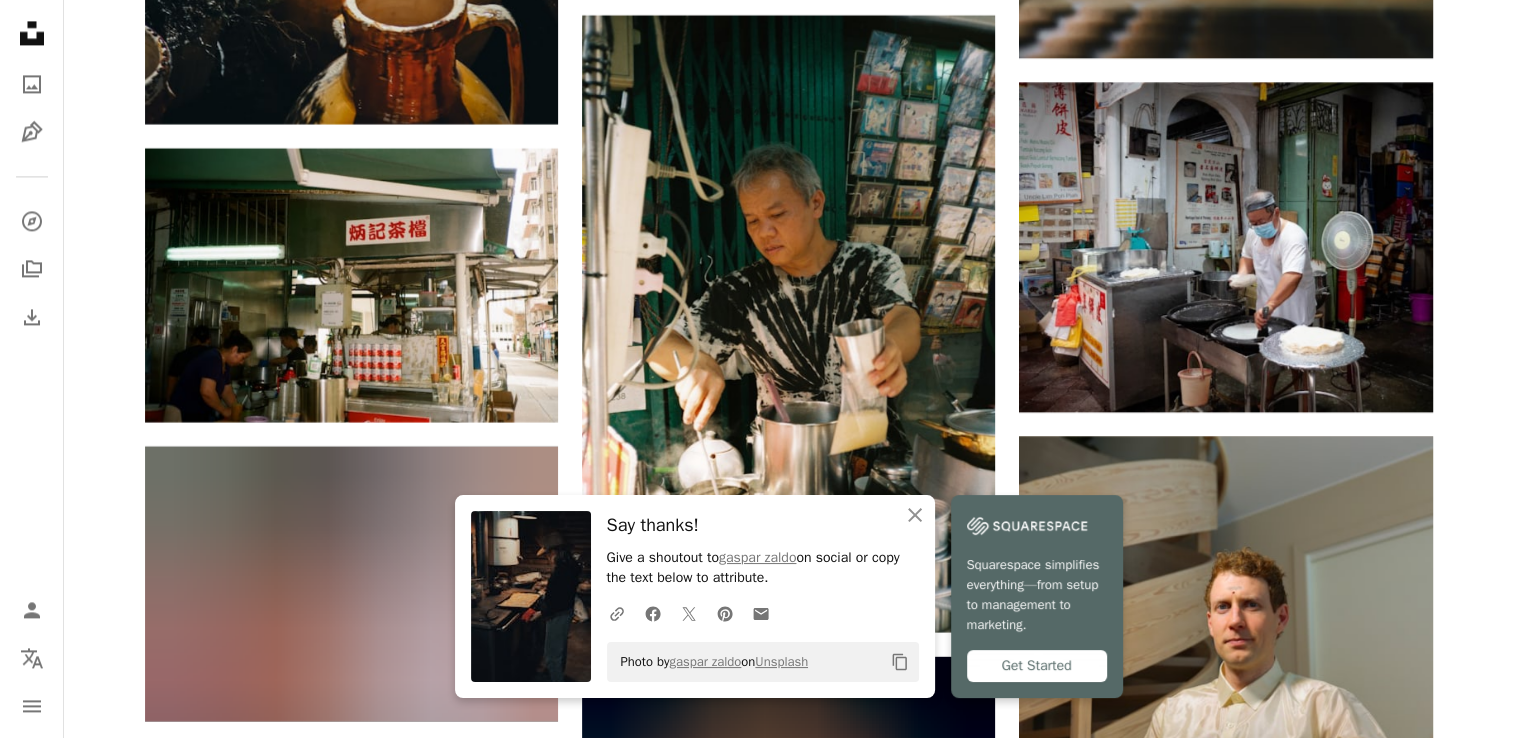 scroll, scrollTop: 10540, scrollLeft: 0, axis: vertical 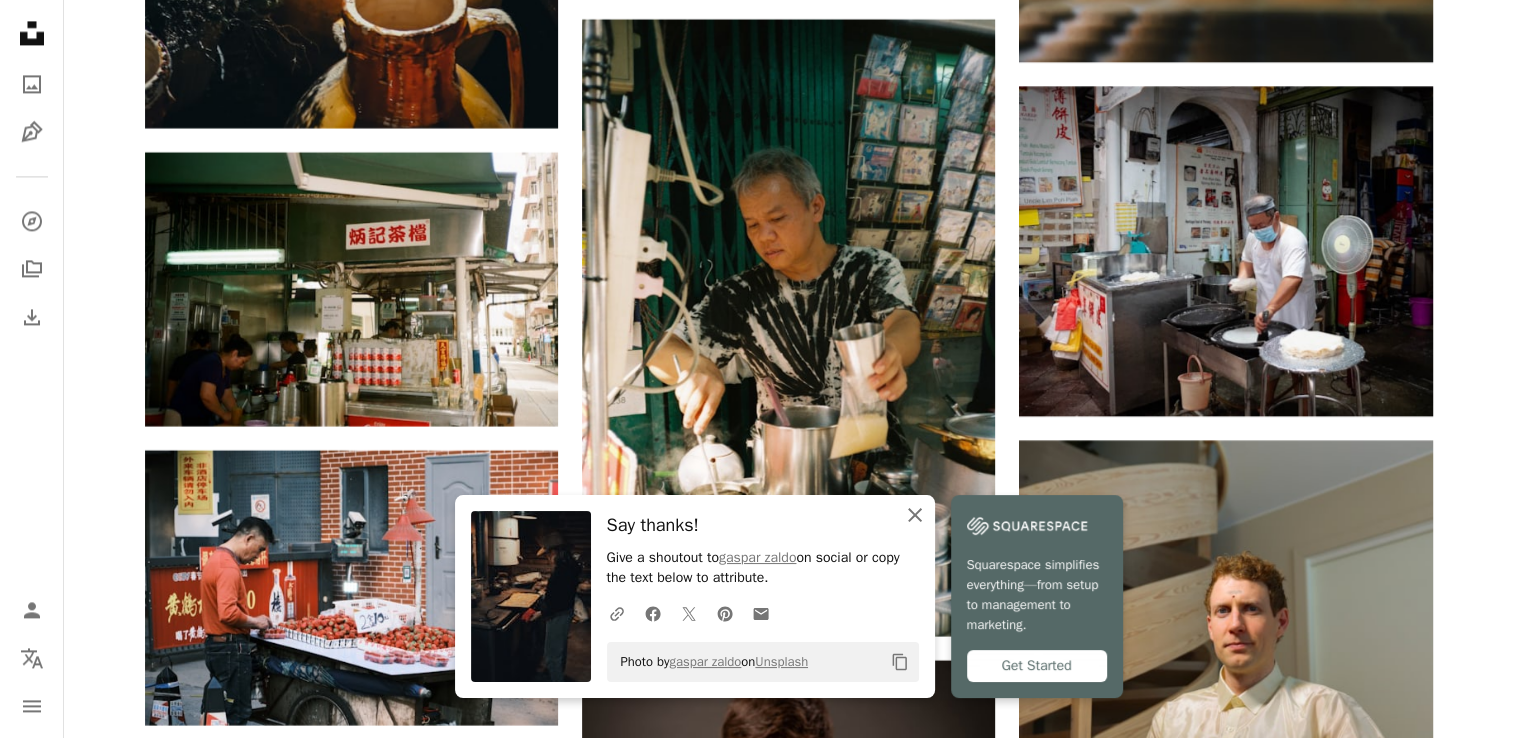 click 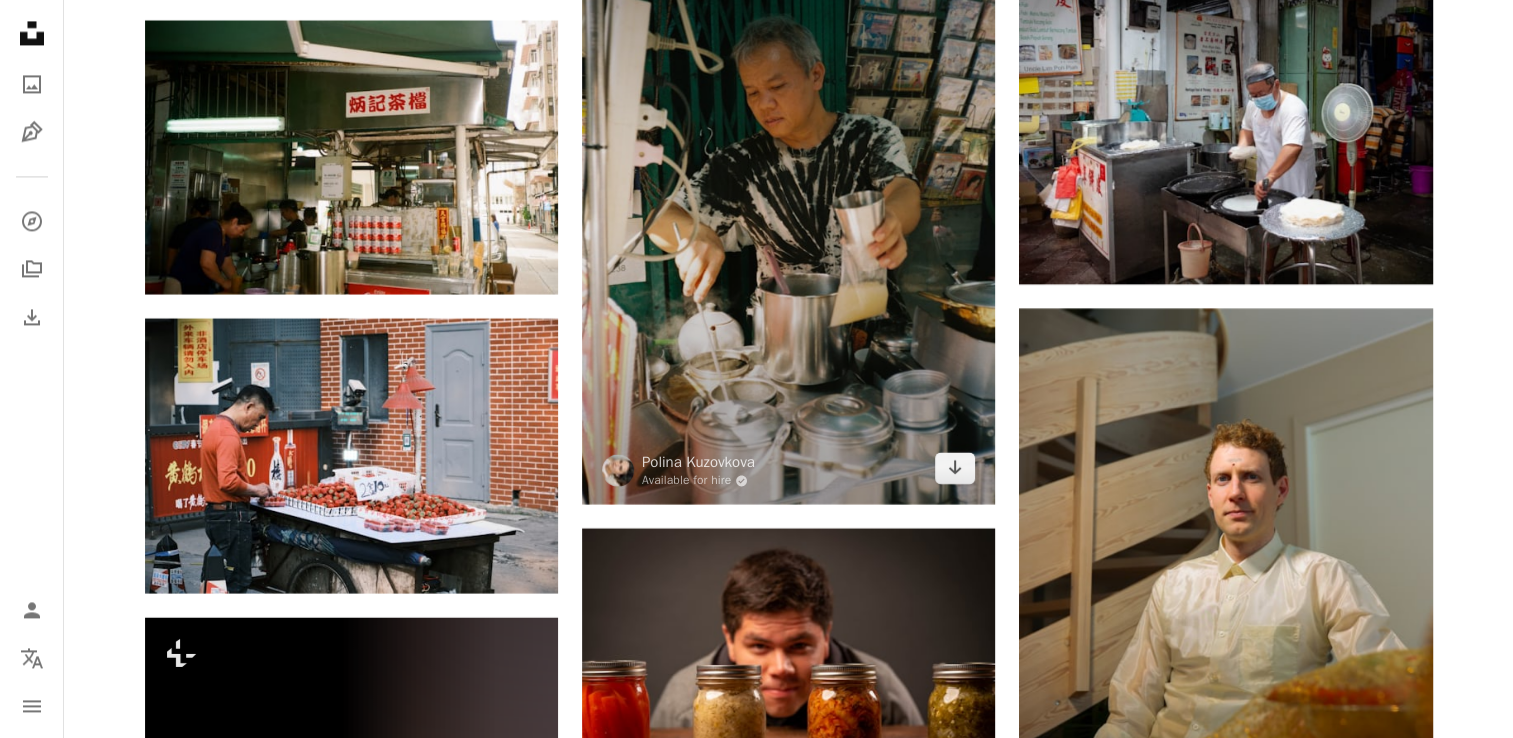 scroll, scrollTop: 10669, scrollLeft: 0, axis: vertical 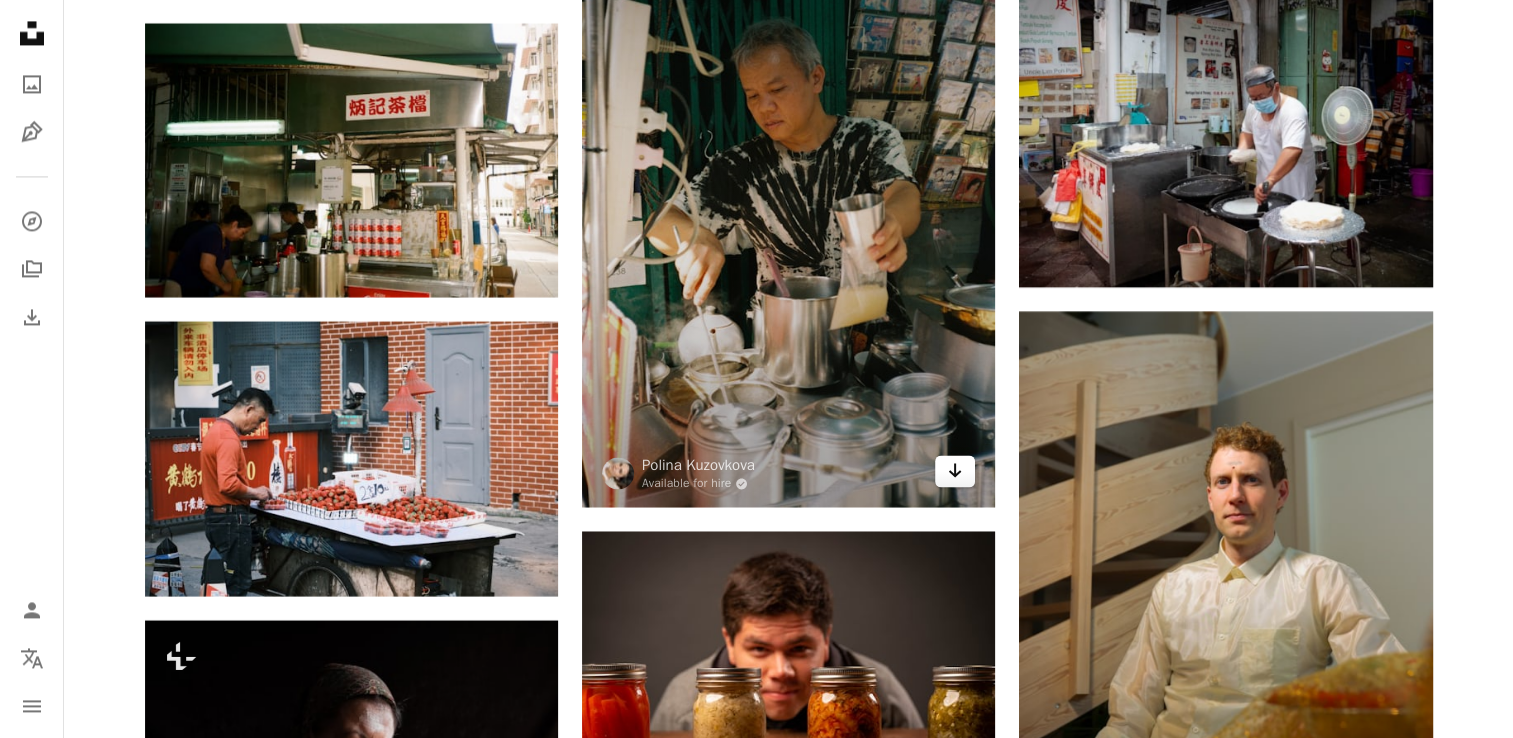 click 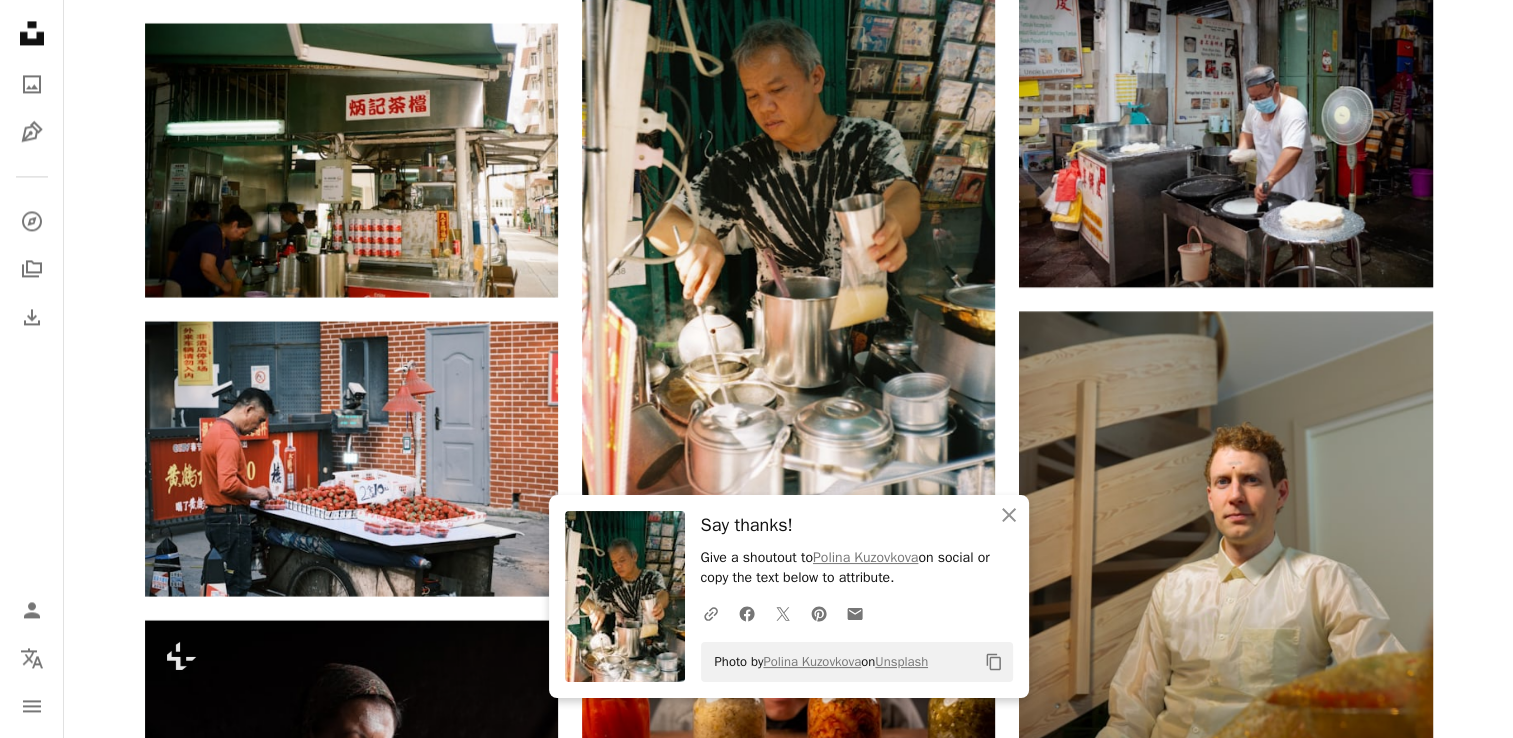 click on "Plus sign for Unsplash+ A heart A plus sign [FIRST] [LAST] For Unsplash+ A lock Download Plus sign for Unsplash+ A heart A plus sign Getty Images For Unsplash+ A lock Download A heart A plus sign National Historical Museum of Sweden (NHM) Arrow pointing down A heart A plus sign [FIRST] [LAST] Arrow pointing down A heart A plus sign [FIRST] [LAST] Available for hire A checkmark inside of a circle Arrow pointing down Plus sign for Unsplash+ A heart A plus sign [FIRST] [LAST] For Unsplash+ A lock Download A heart A plus sign [FIRST] [LAST] Available for hire A checkmark inside of a circle Arrow pointing down A heart A plus sign [FIRST] [LAST] Available for hire A checkmark inside of a circle Arrow pointing down A heart A plus sign [FIRST] [LAST] Arrow pointing down Plus sign for Unsplash+ A heart A plus sign [FIRST] [LAST] For Unsplash+ A lock Download The best in on-brand content creation Learn More A heart A plus sign [FIRST] [LAST] Available for hire A checkmark inside of a circle Arrow pointing down [FIRST] [LAST]" at bounding box center [788, -3237] 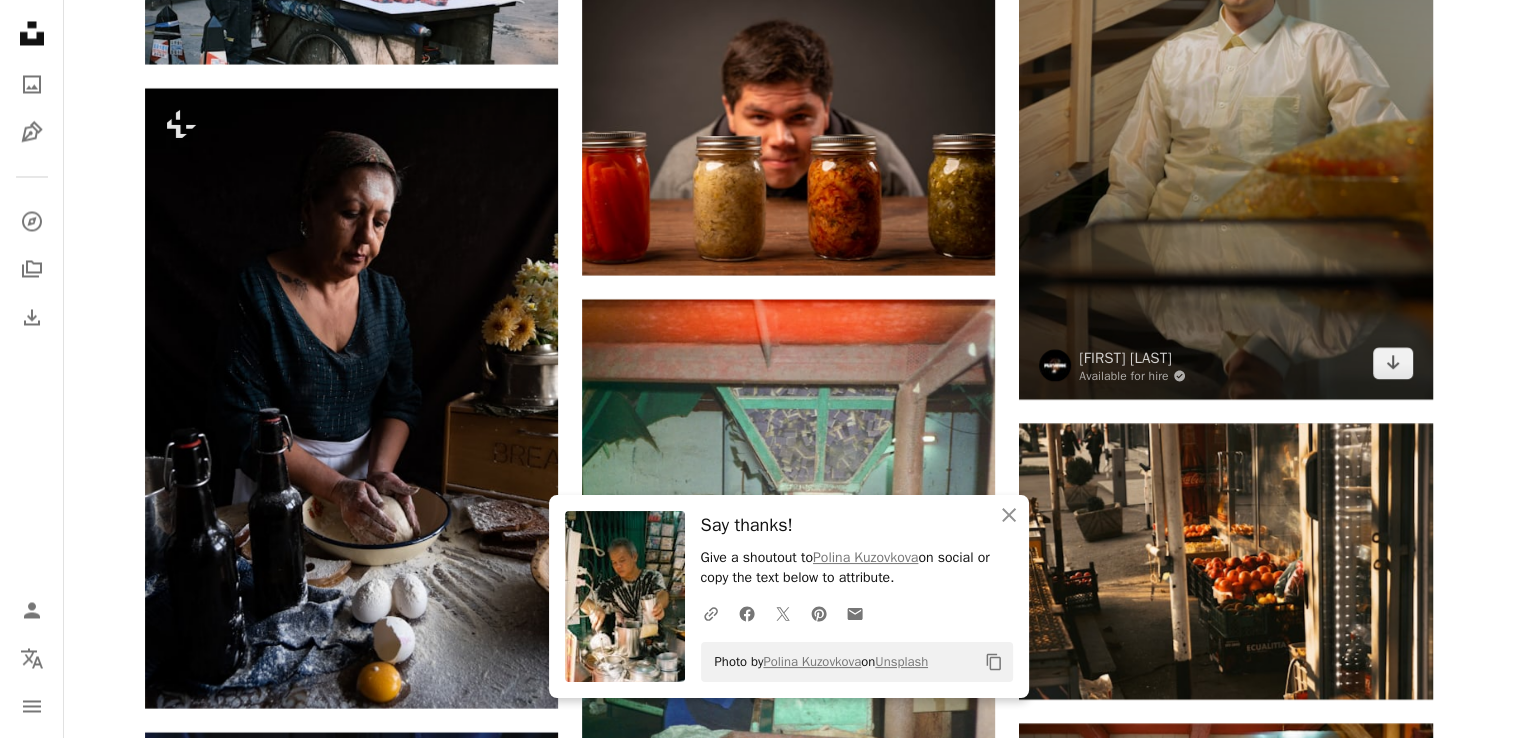 scroll, scrollTop: 11244, scrollLeft: 0, axis: vertical 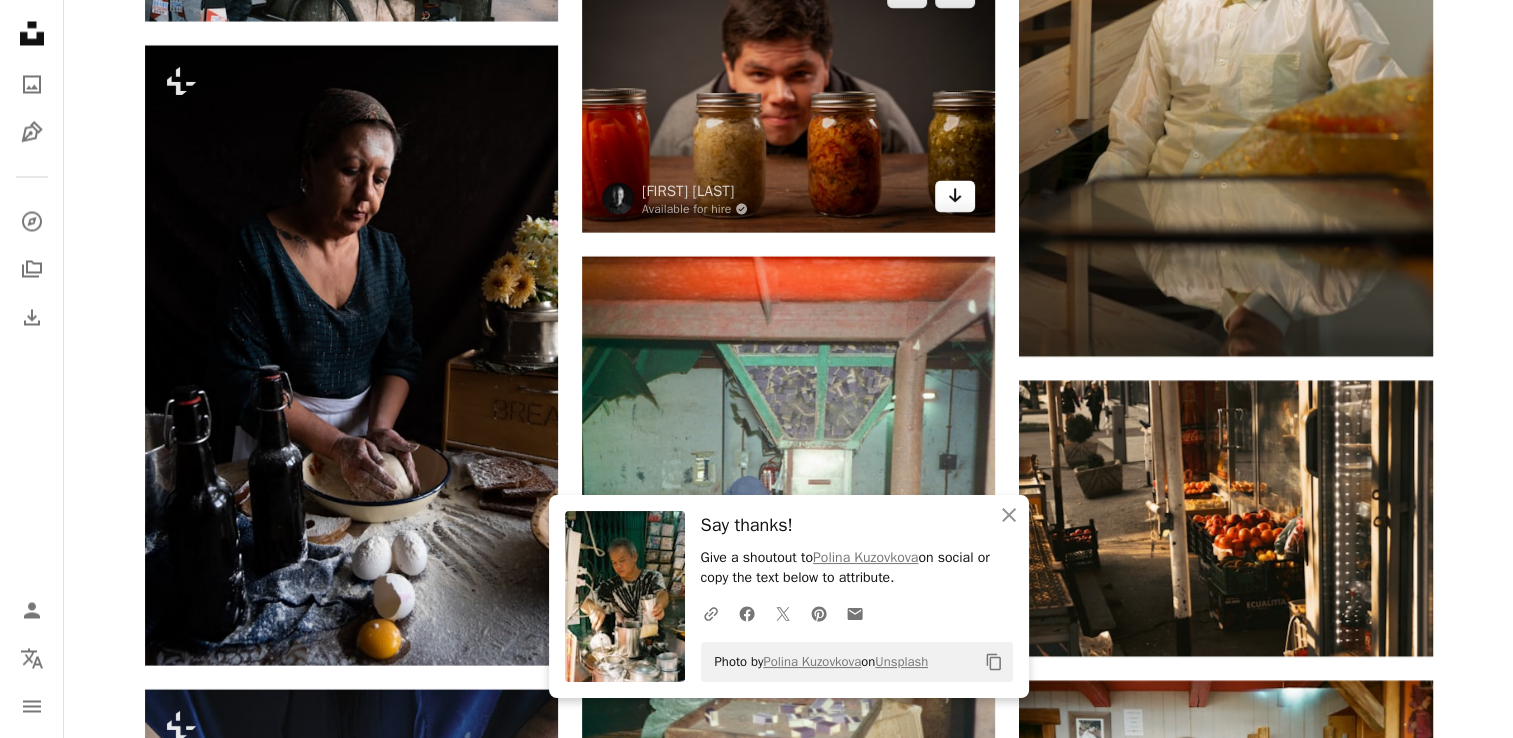 click on "Arrow pointing down" 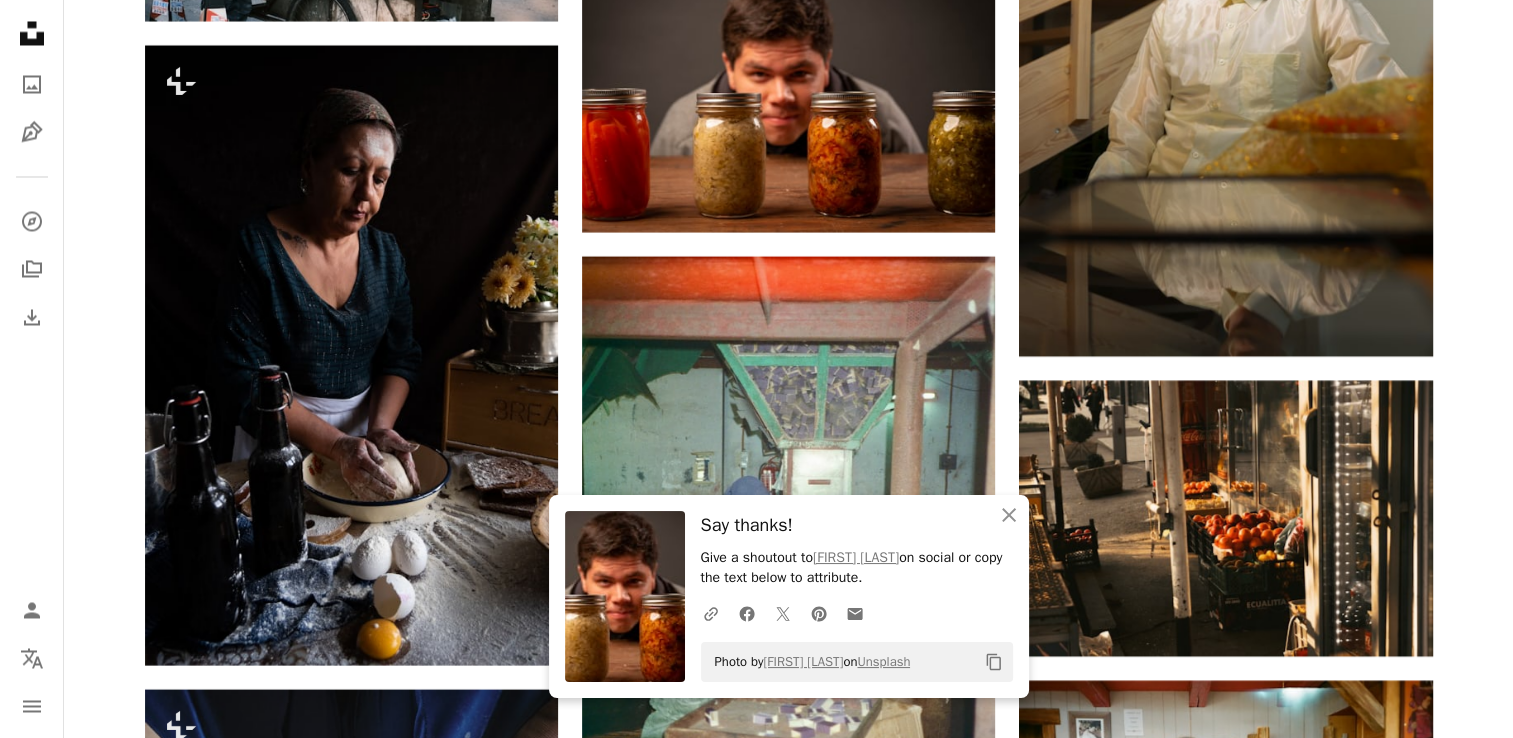 click on "Plus sign for Unsplash+ A heart A plus sign [FIRST] [LAST] For Unsplash+ A lock Download Plus sign for Unsplash+ A heart A plus sign Getty Images For Unsplash+ A lock Download A heart A plus sign National Historical Museum of Sweden (NHM) Arrow pointing down A heart A plus sign [FIRST] [LAST] Arrow pointing down A heart A plus sign [FIRST] [LAST] Available for hire A checkmark inside of a circle Arrow pointing down Plus sign for Unsplash+ A heart A plus sign [FIRST] [LAST] For Unsplash+ A lock Download A heart A plus sign [FIRST] [LAST] Available for hire A checkmark inside of a circle Arrow pointing down A heart A plus sign [FIRST] [LAST] Available for hire A checkmark inside of a circle Arrow pointing down A heart A plus sign [FIRST] [LAST] Arrow pointing down Plus sign for Unsplash+ A heart A plus sign [FIRST] [LAST] For Unsplash+ A lock Download The best in on-brand content creation Learn More A heart A plus sign [FIRST] [LAST] Available for hire A checkmark inside of a circle Arrow pointing down [FIRST] [LAST]" at bounding box center [788, -3813] 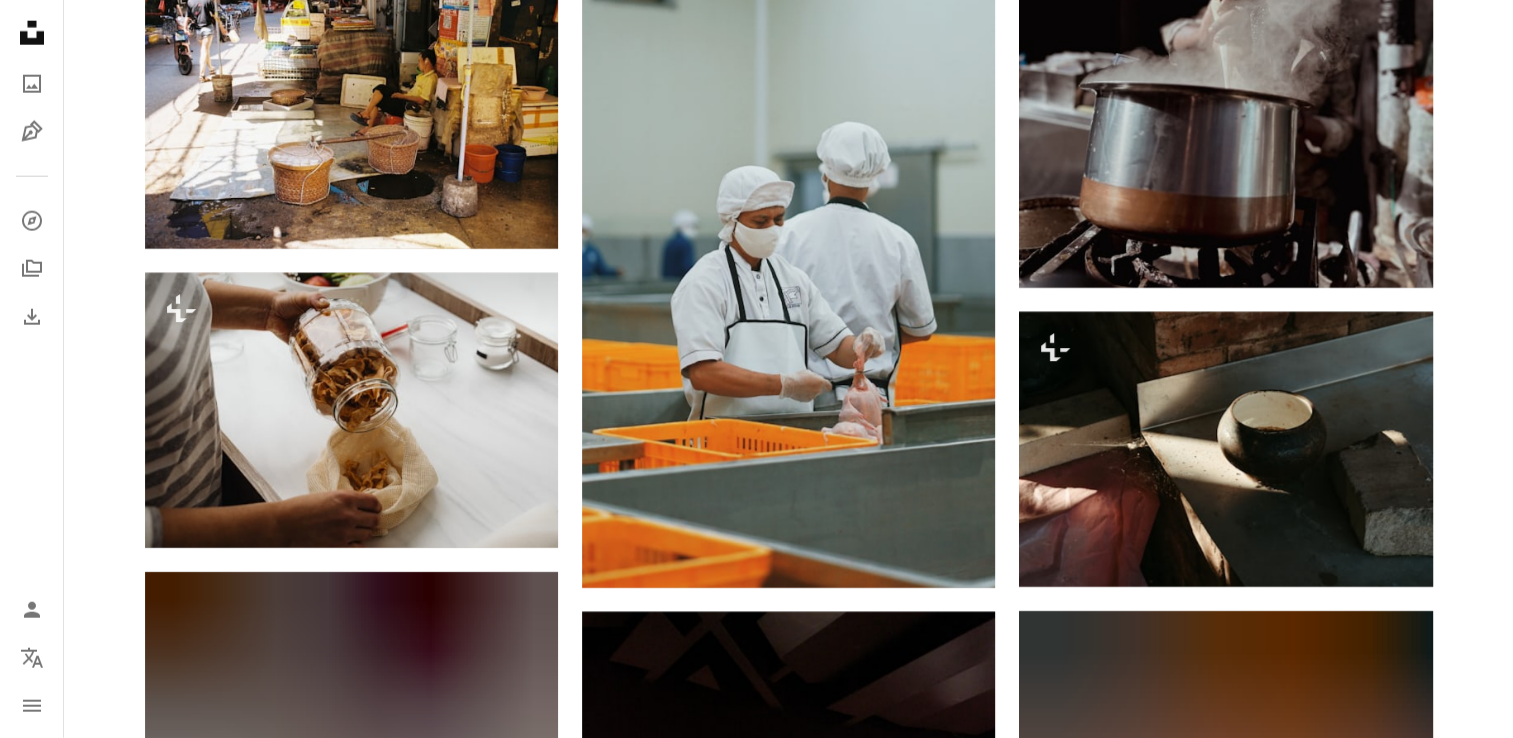 scroll, scrollTop: 12836, scrollLeft: 0, axis: vertical 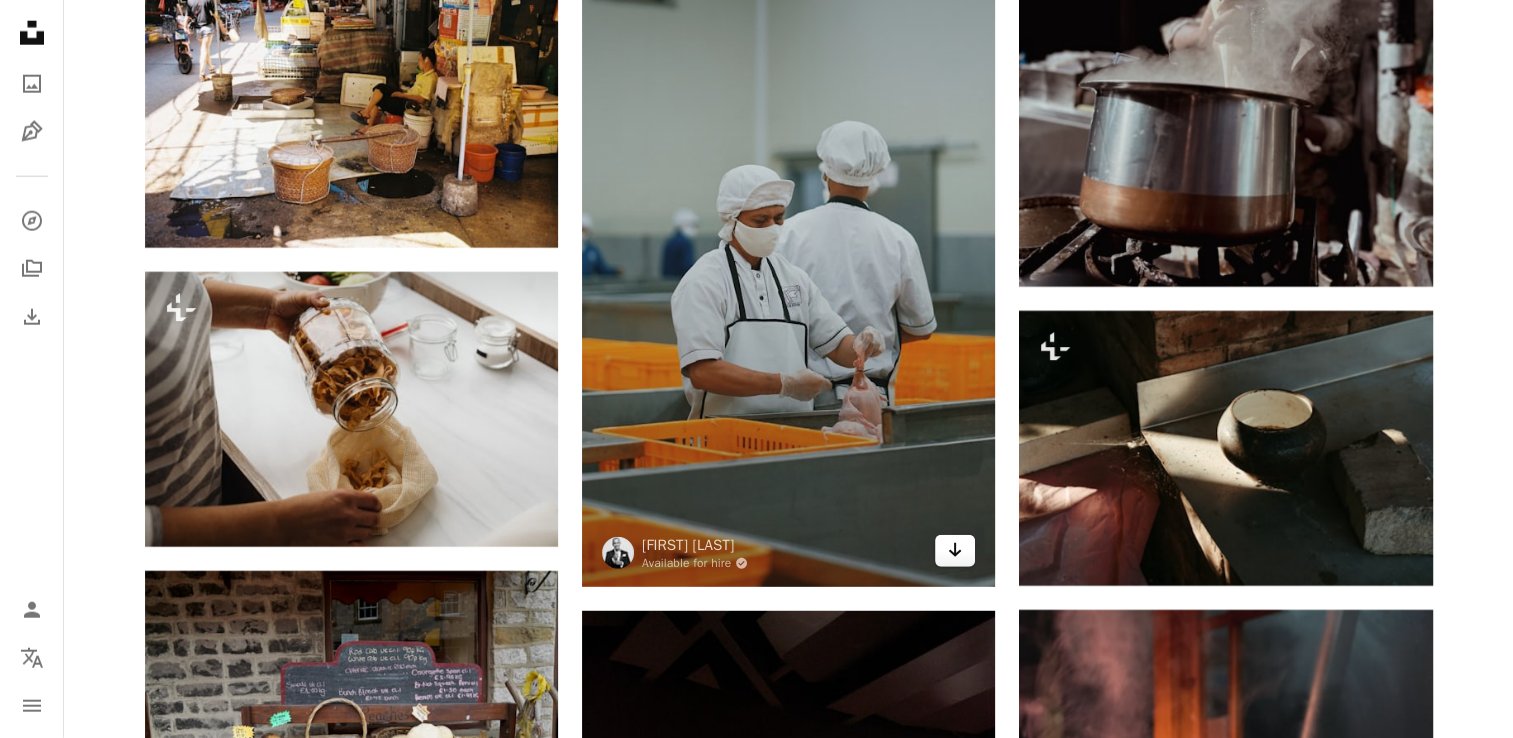 click on "Arrow pointing down" at bounding box center [955, 551] 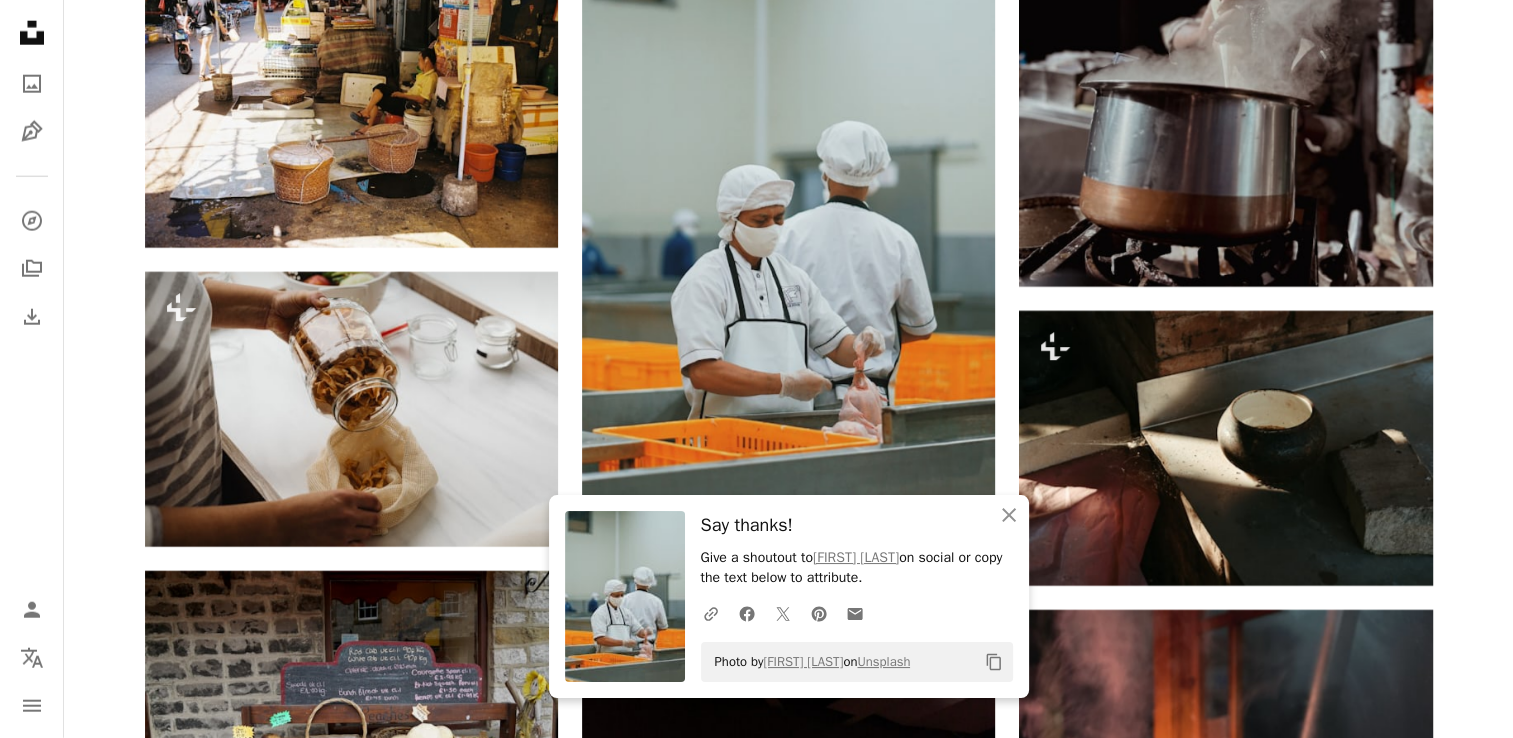 click on "Plus sign for Unsplash+ A heart A plus sign [FIRST] [LAST] For Unsplash+ A lock Download Plus sign for Unsplash+ A heart A plus sign Getty Images For Unsplash+ A lock Download A heart A plus sign National Historical Museum of Sweden (NHM) Arrow pointing down A heart A plus sign [FIRST] [LAST] Arrow pointing down A heart A plus sign [FIRST] [LAST] Available for hire A checkmark inside of a circle Arrow pointing down Plus sign for Unsplash+ A heart A plus sign [FIRST] [LAST] For Unsplash+ A lock Download A heart A plus sign [FIRST] [LAST] Available for hire A checkmark inside of a circle Arrow pointing down A heart A plus sign [FIRST] [LAST] Available for hire A checkmark inside of a circle Arrow pointing down A heart A plus sign [FIRST] [LAST] Arrow pointing down Plus sign for Unsplash+ A heart A plus sign [FIRST] [LAST] For Unsplash+ A lock Download The best in on-brand content creation Learn More A heart A plus sign [FIRST] [LAST] Available for hire A checkmark inside of a circle Arrow pointing down [FIRST] [LAST]" at bounding box center (788, -4071) 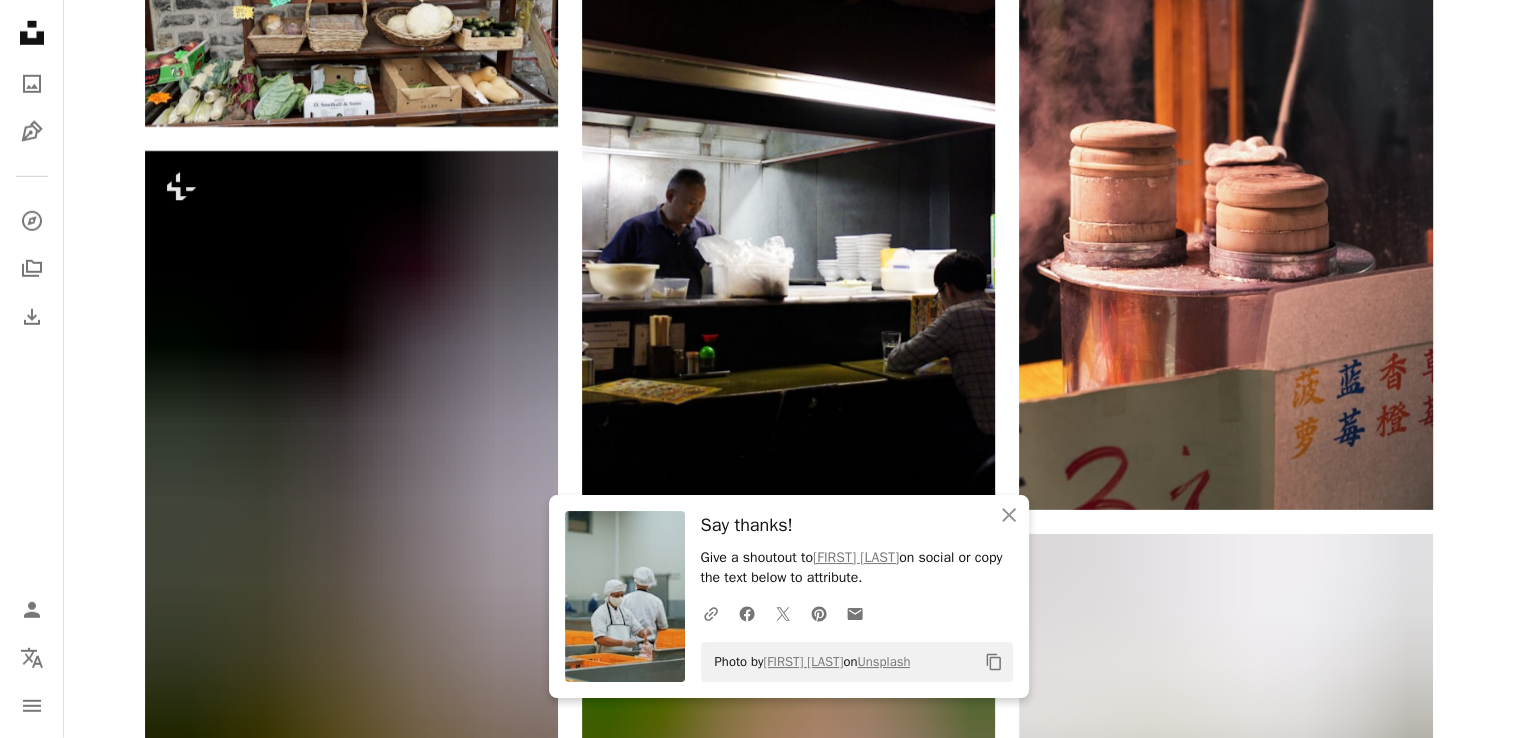 scroll, scrollTop: 13557, scrollLeft: 0, axis: vertical 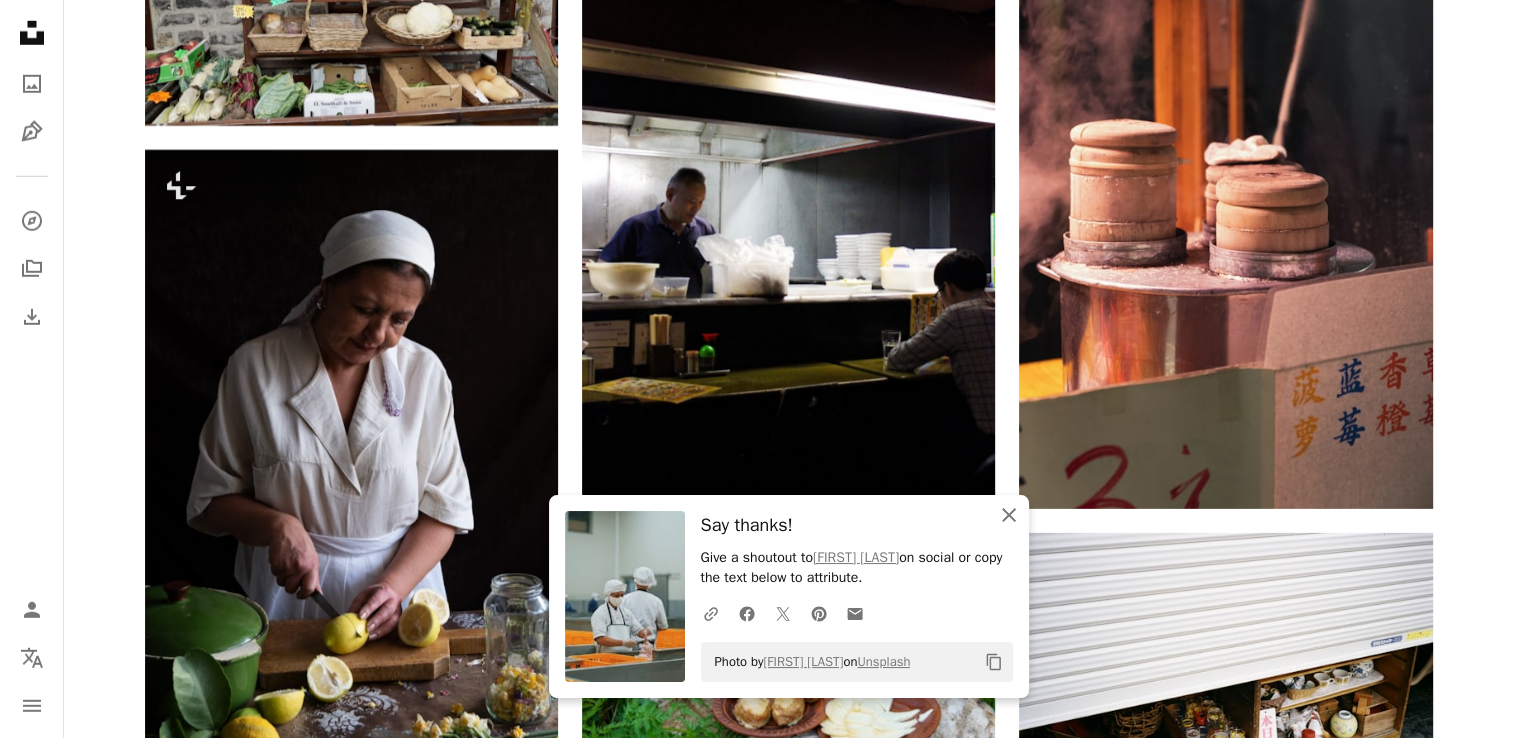 click 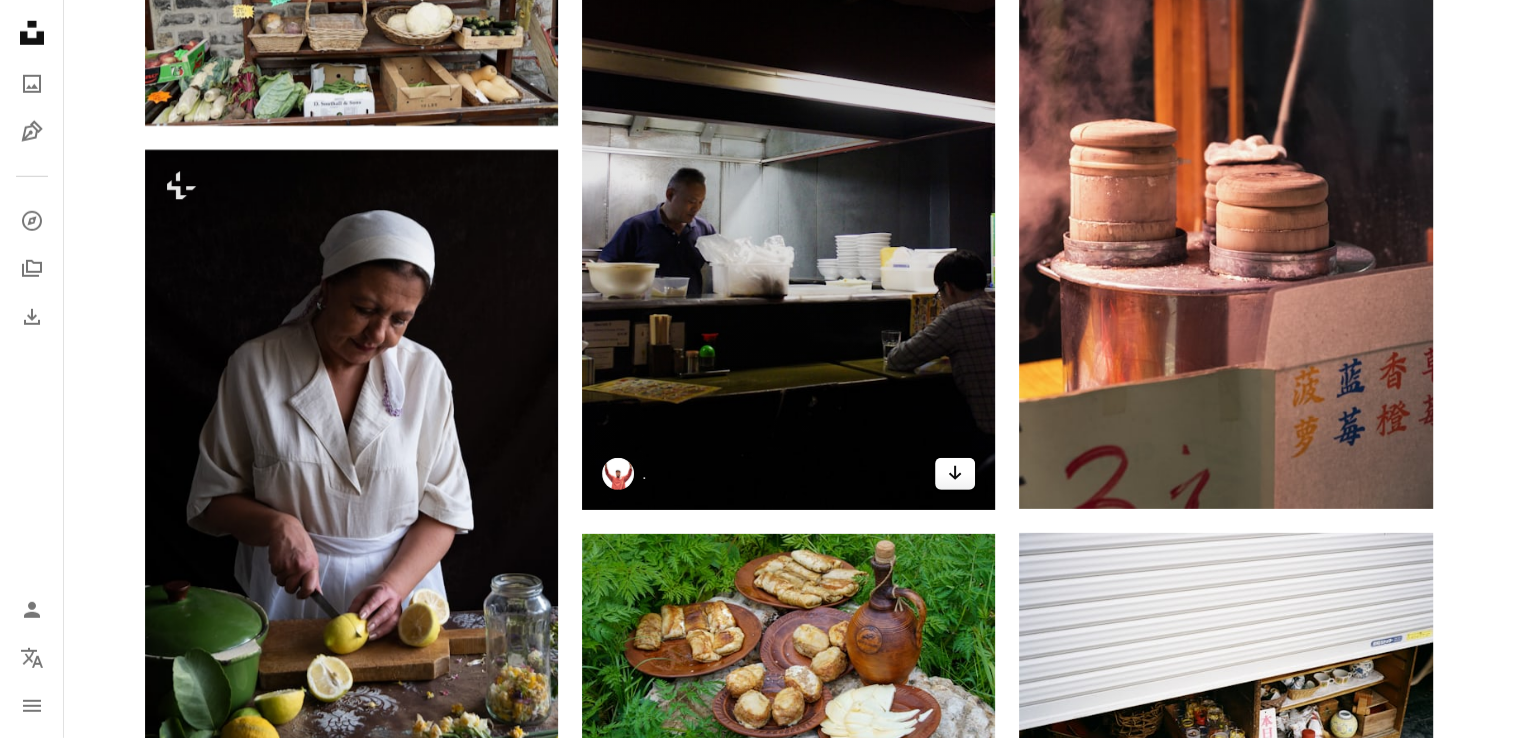 click on "Arrow pointing down" 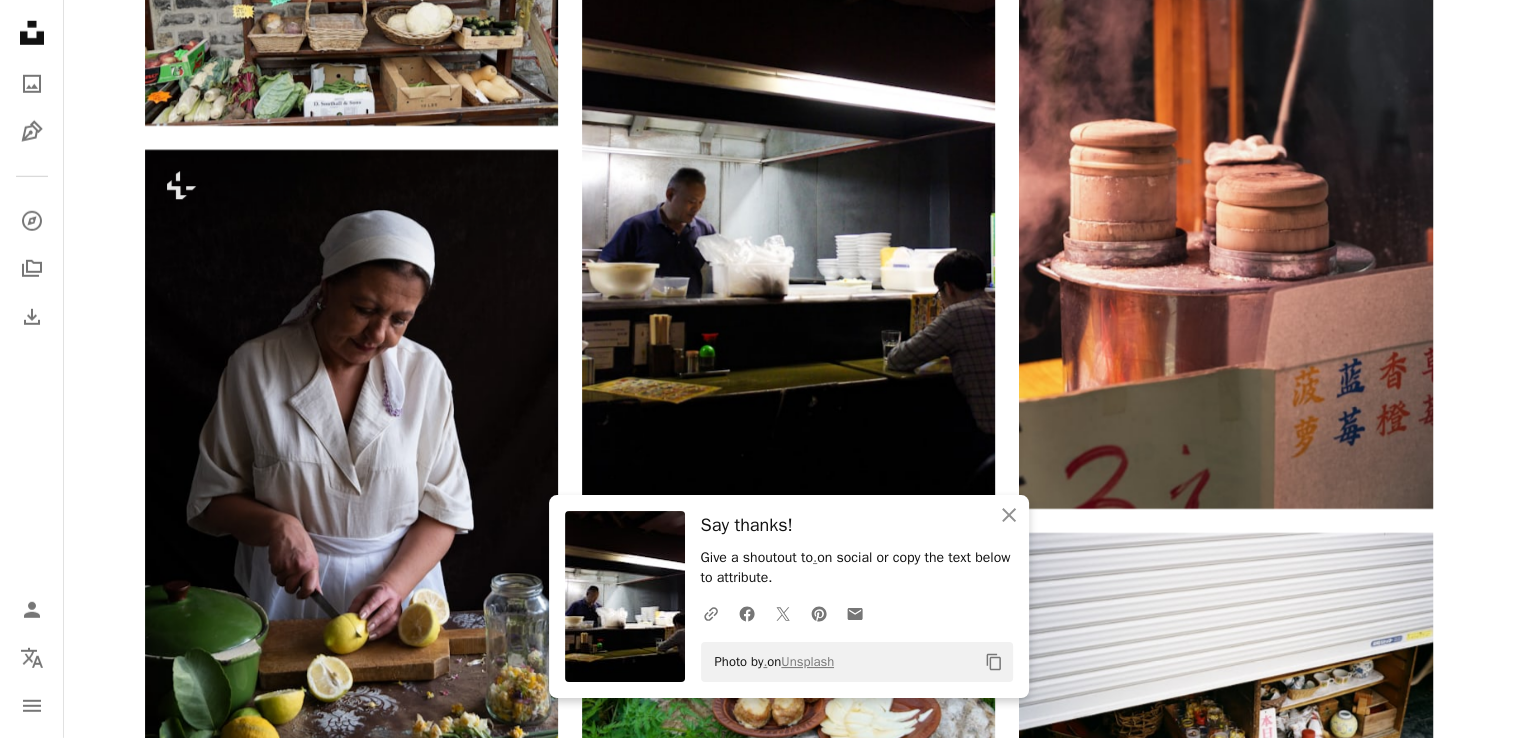 click on "Plus sign for Unsplash+ A heart A plus sign [FIRST] [LAST] For Unsplash+ A lock Download Plus sign for Unsplash+ A heart A plus sign Getty Images For Unsplash+ A lock Download A heart A plus sign National Historical Museum of Sweden (NHM) Arrow pointing down A heart A plus sign [FIRST] [LAST] Arrow pointing down A heart A plus sign [FIRST] [LAST] Available for hire A checkmark inside of a circle Arrow pointing down Plus sign for Unsplash+ A heart A plus sign [FIRST] [LAST] For Unsplash+ A lock Download A heart A plus sign [FIRST] [LAST] Available for hire A checkmark inside of a circle Arrow pointing down A heart A plus sign [FIRST] [LAST] Available for hire A checkmark inside of a circle Arrow pointing down A heart A plus sign [FIRST] [LAST] Arrow pointing down Plus sign for Unsplash+ A heart A plus sign [FIRST] [LAST] For Unsplash+ A lock Download The best in on-brand content creation Learn More A heart A plus sign [FIRST] [LAST] Available for hire A checkmark inside of a circle Arrow pointing down [FIRST] [LAST]" at bounding box center [788, -4792] 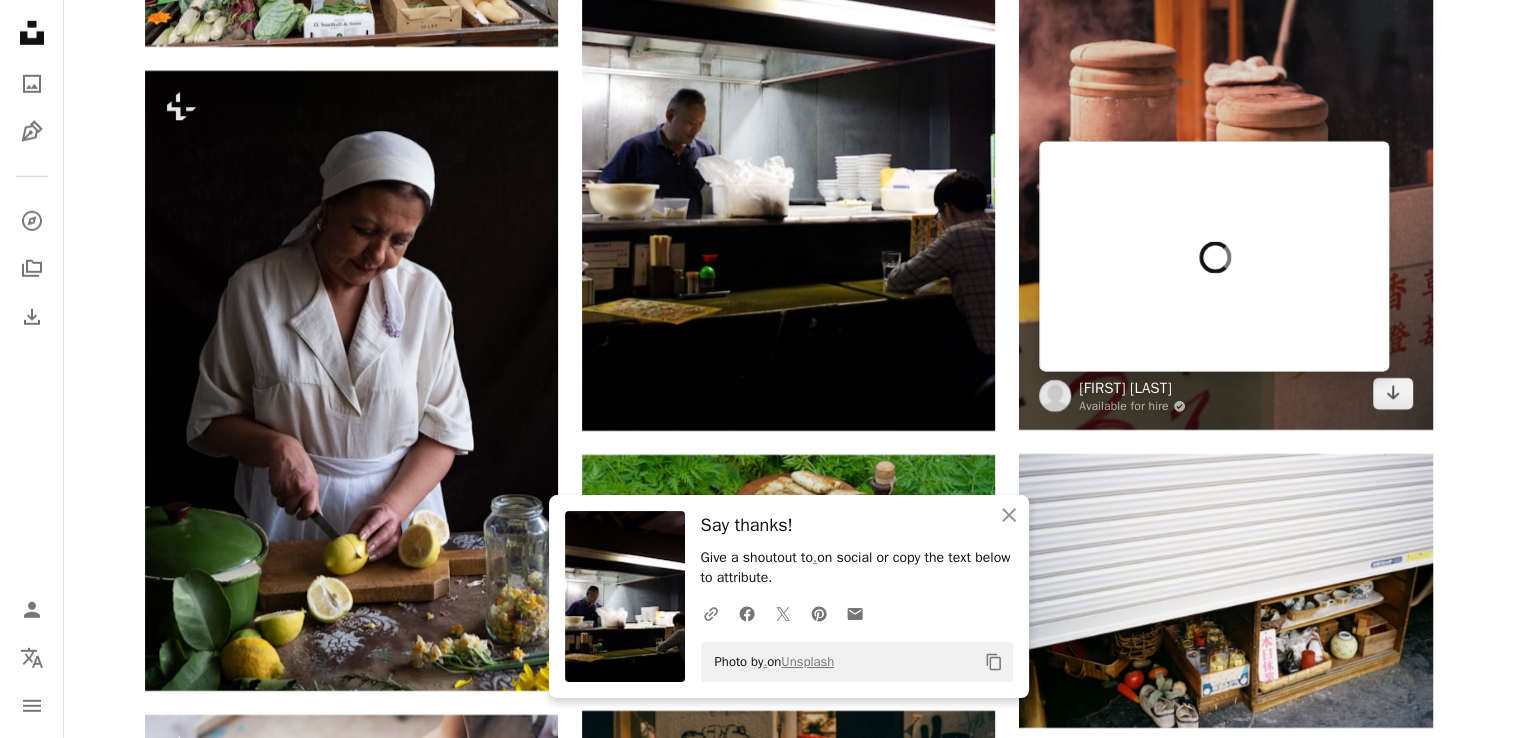 scroll, scrollTop: 13579, scrollLeft: 0, axis: vertical 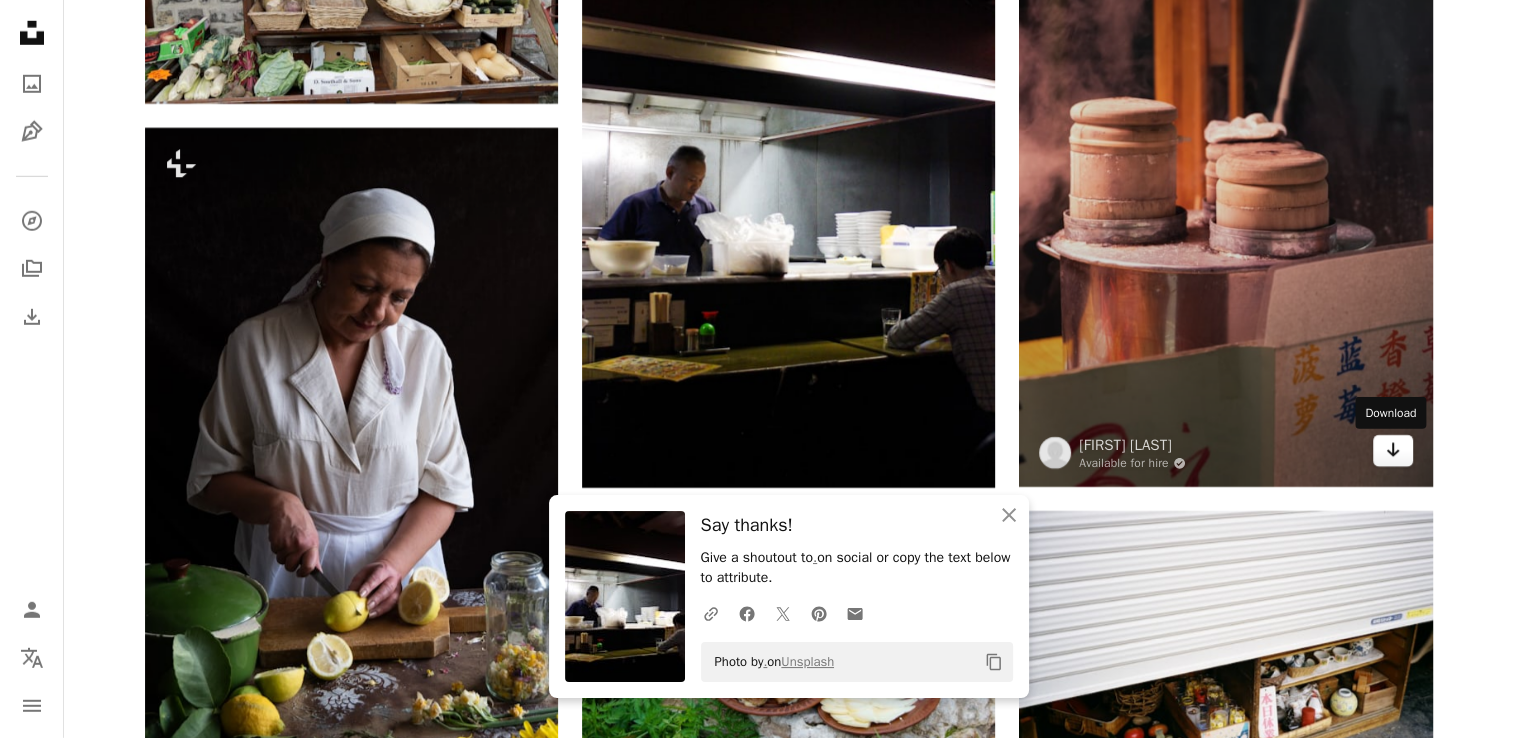 click on "Arrow pointing down" at bounding box center (1393, 451) 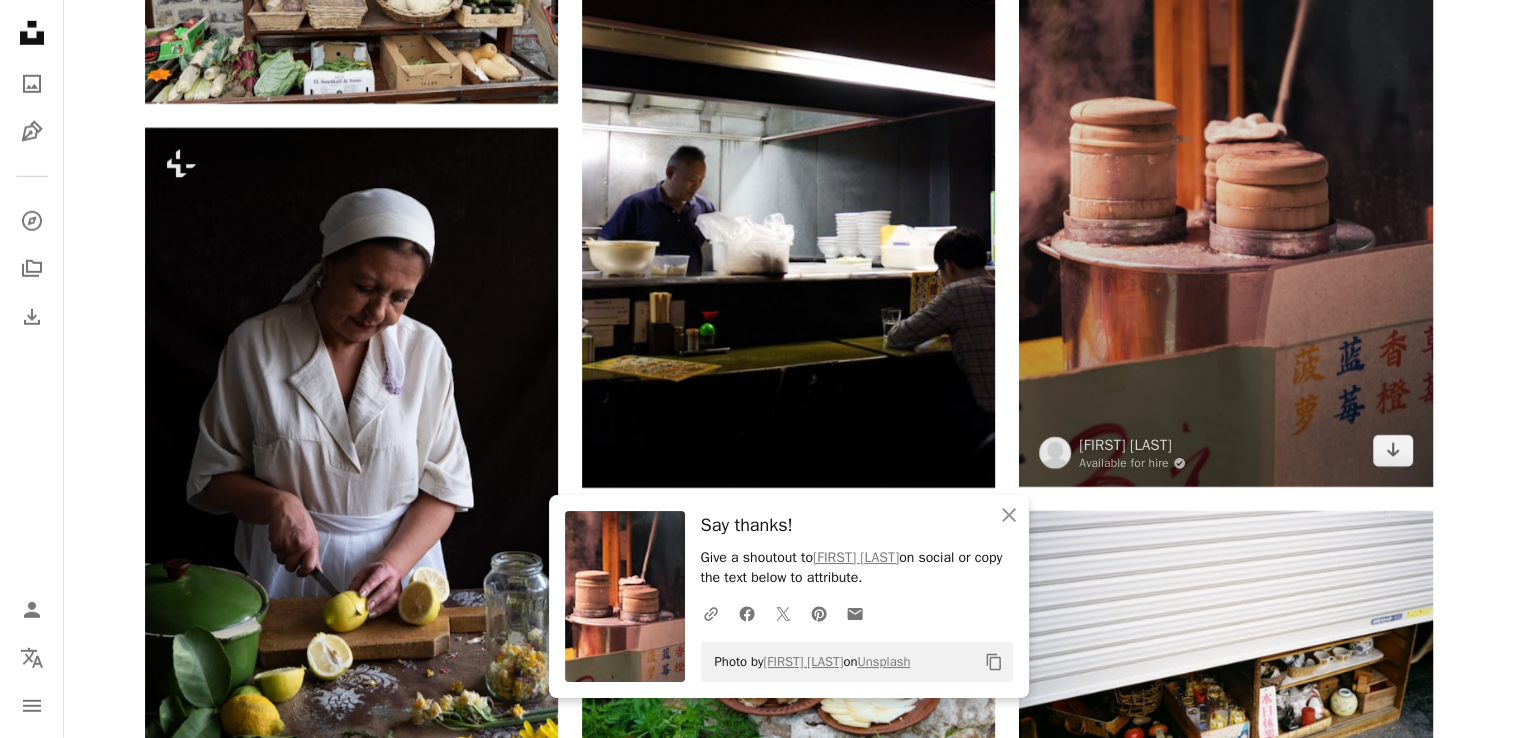 drag, startPoint x: 1468, startPoint y: 378, endPoint x: 1228, endPoint y: 456, distance: 252.35689 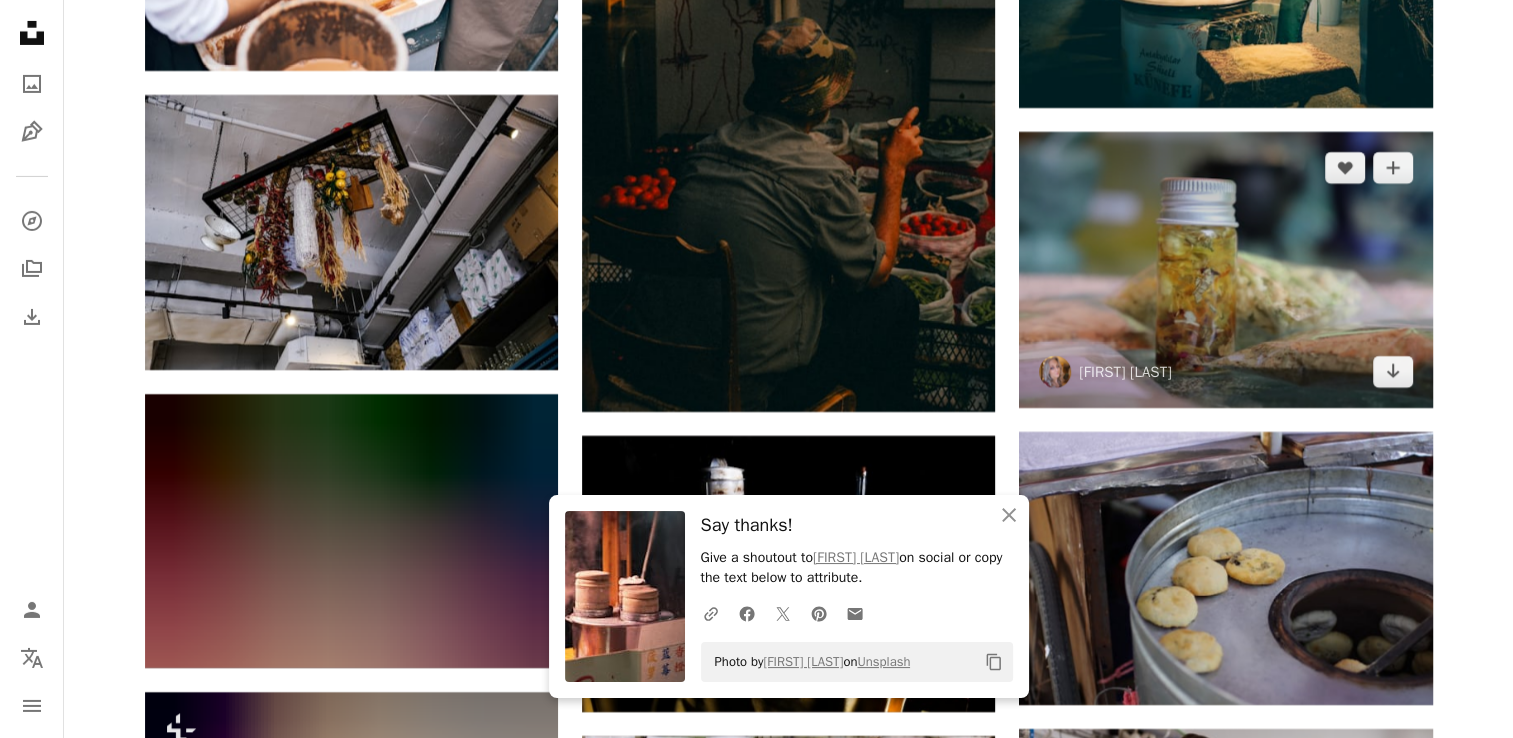 scroll, scrollTop: 14556, scrollLeft: 0, axis: vertical 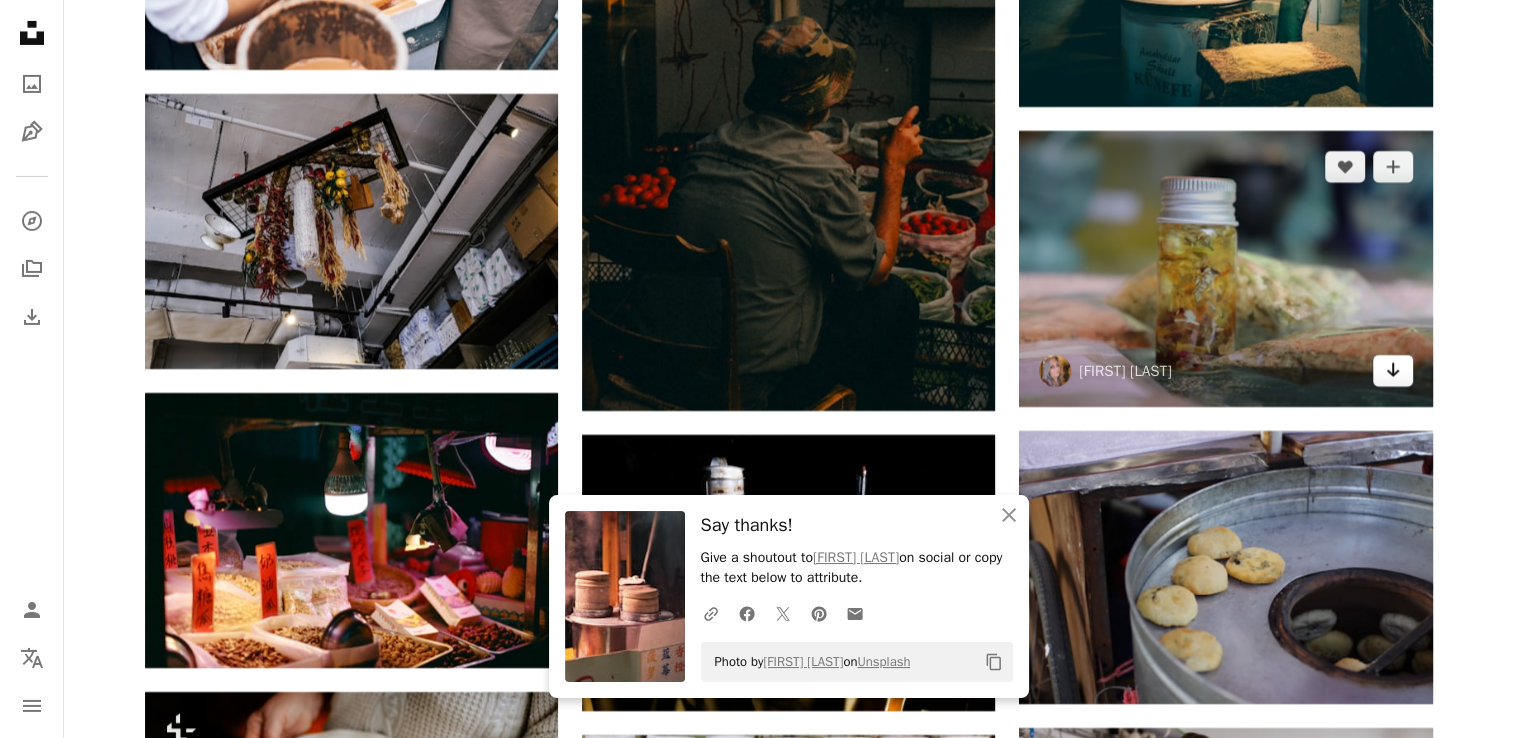 click on "Arrow pointing down" 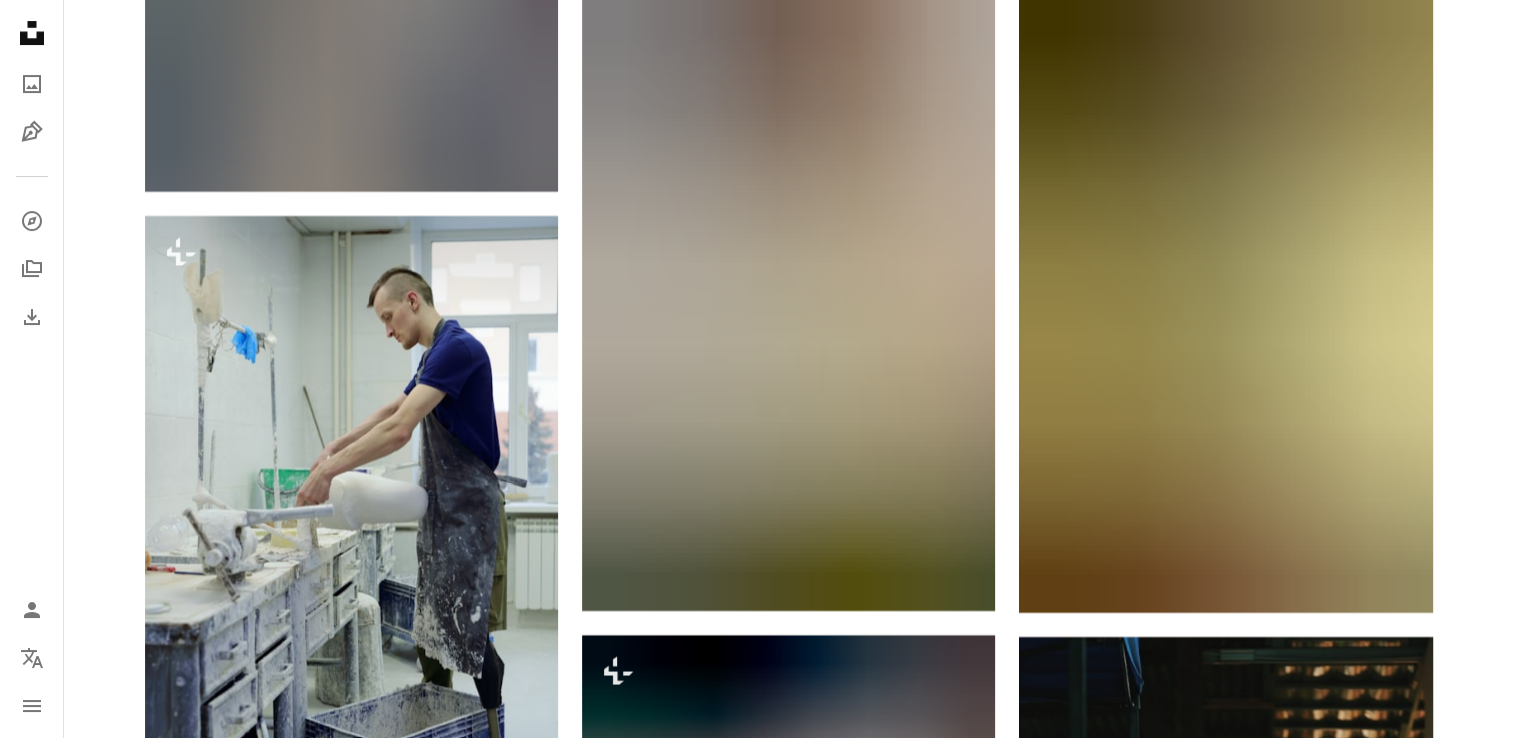 scroll, scrollTop: 15632, scrollLeft: 0, axis: vertical 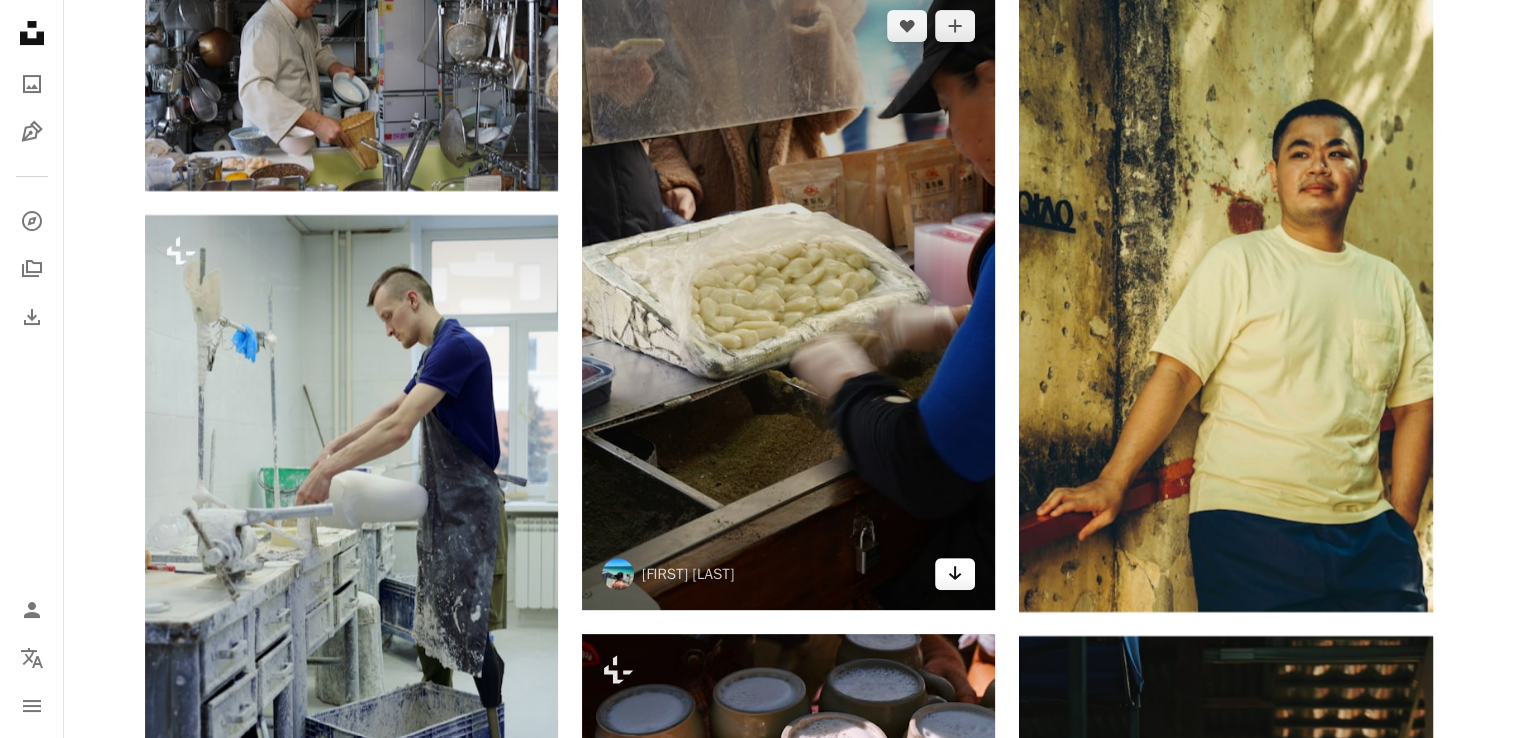 click on "Arrow pointing down" 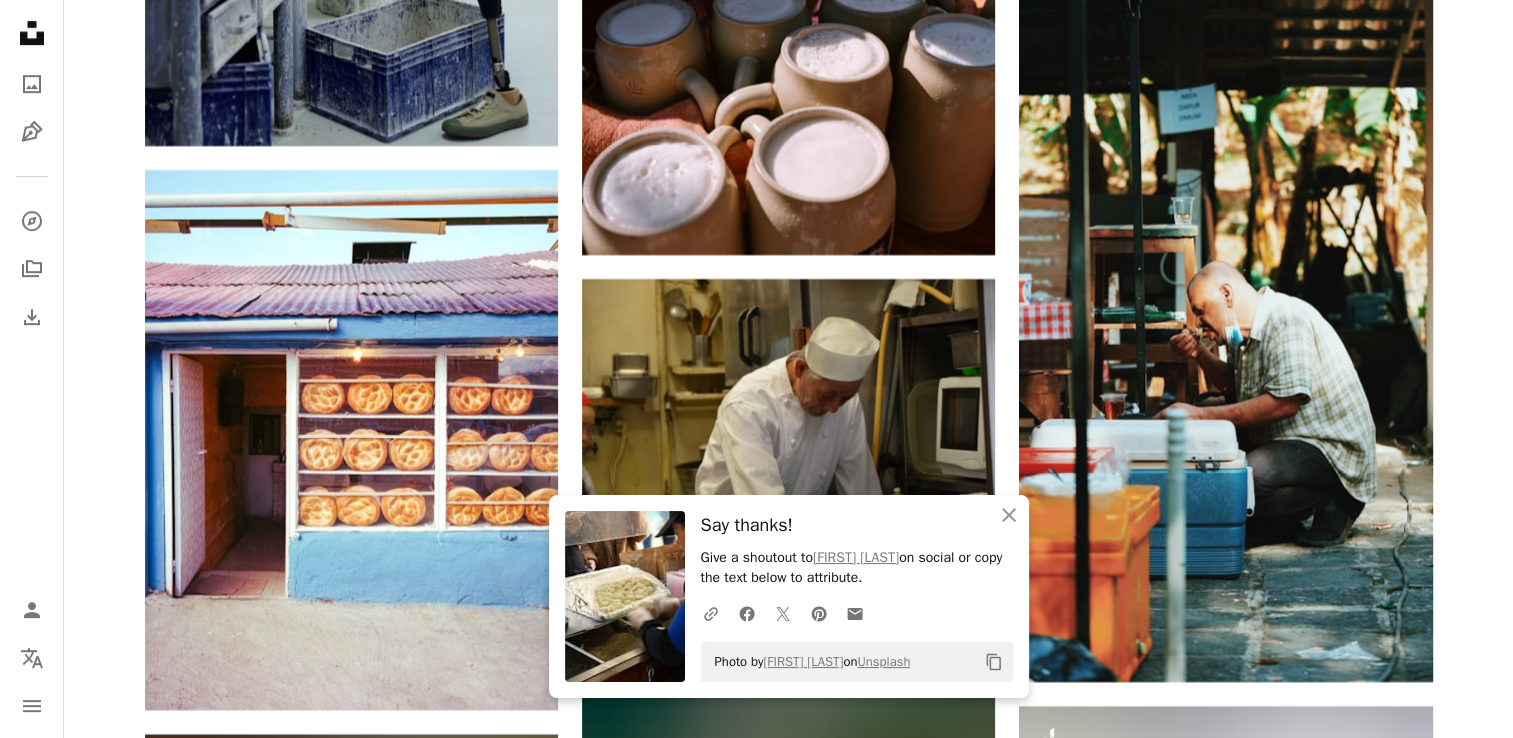 scroll, scrollTop: 16323, scrollLeft: 0, axis: vertical 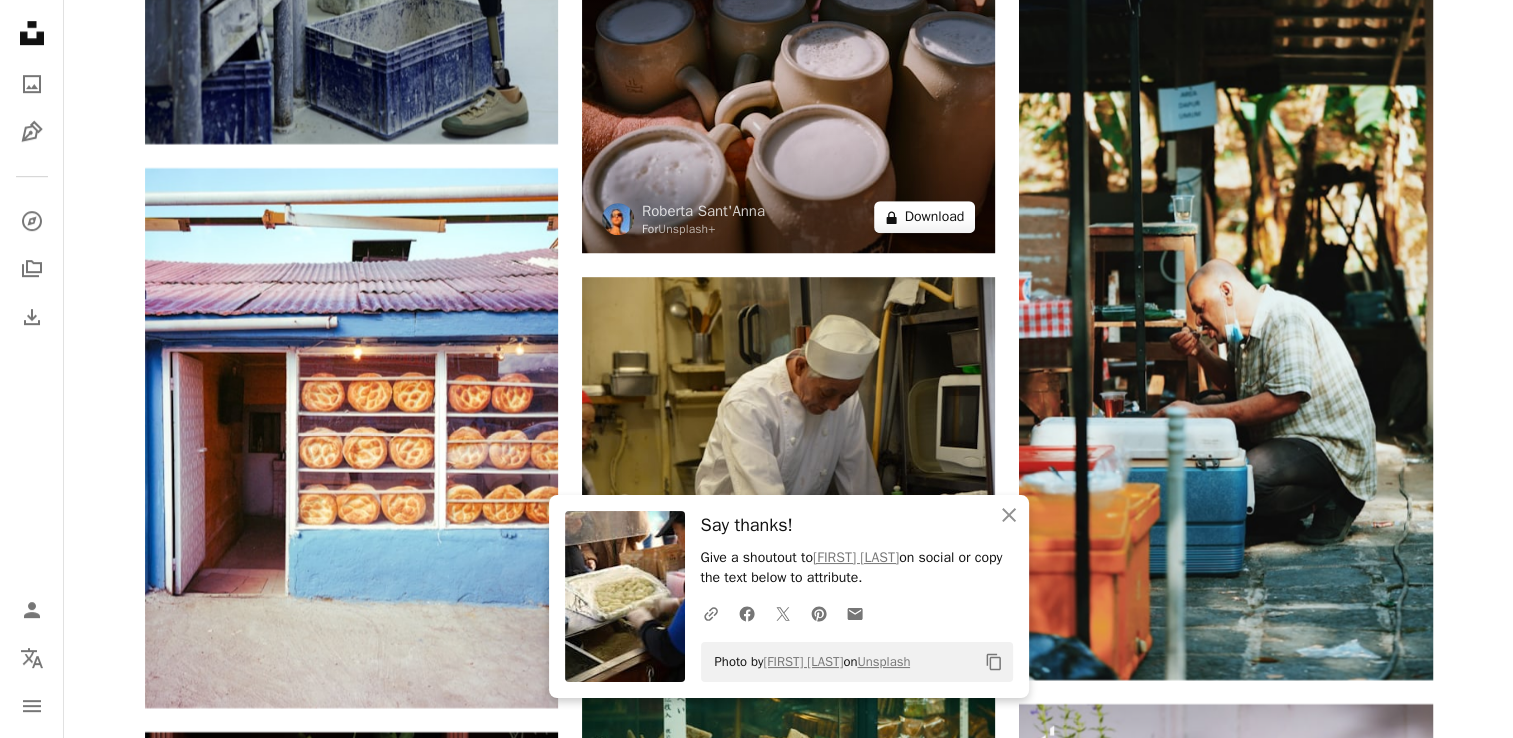 click on "A lock Download" at bounding box center (925, 217) 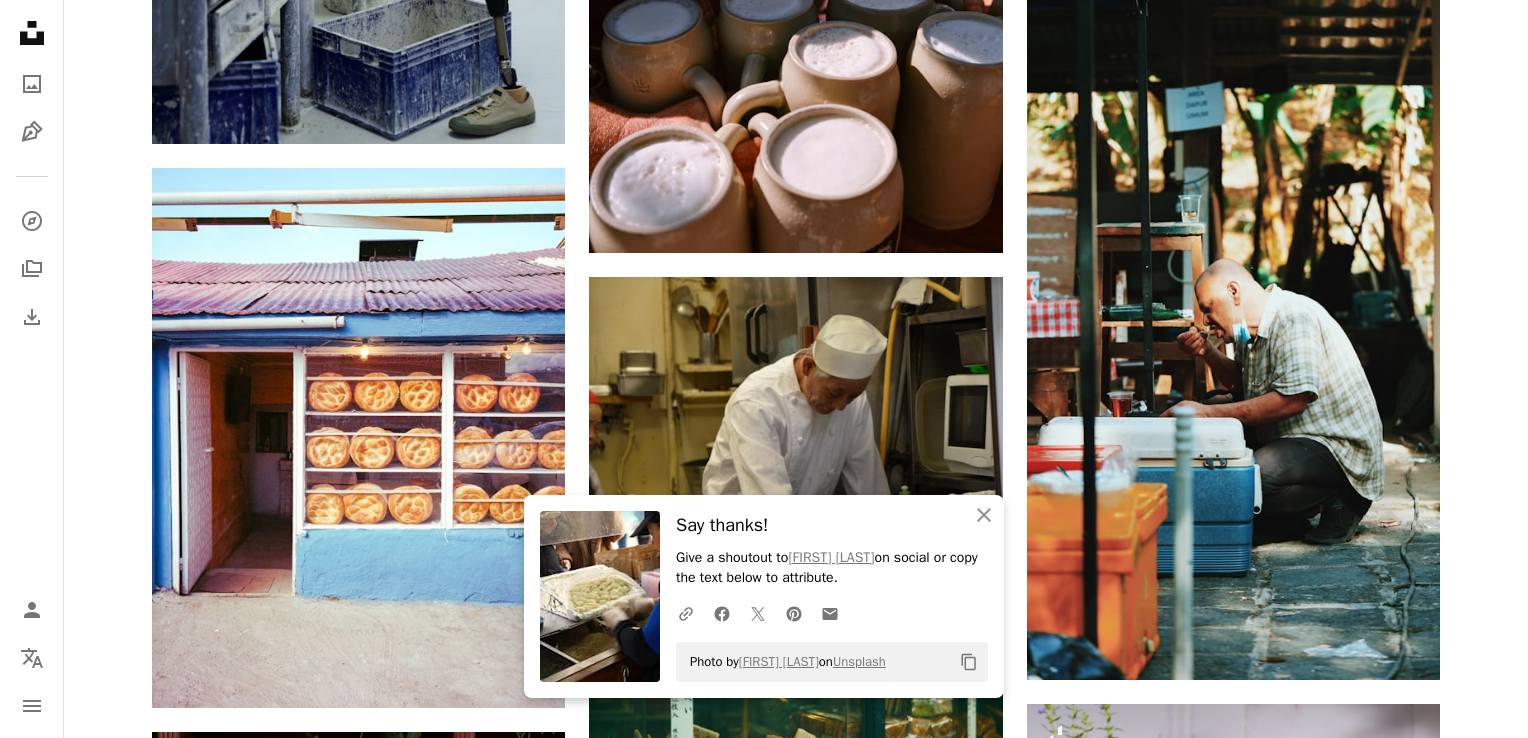 click on "An X shape An X shape Close Say thanks! Give a shoutout to on social or copy the text below to attribute. A URL sharing icon (chains) Facebook icon X (formerly Twitter) icon Pinterest icon An envelope Photo by on Unsplash
Copy content Premium, ready to use images. Get unlimited access. A plus sign Members-only content added monthly A plus sign Unlimited royalty-free downloads A plus sign Illustrations  New A plus sign Enhanced legal protections yearly 66%  off monthly $12   $4 USD per month * Get  Unsplash+ * When paid annually, billed upfront  $48 Taxes where applicable. Renews automatically. Cancel anytime." at bounding box center [764, 5382] 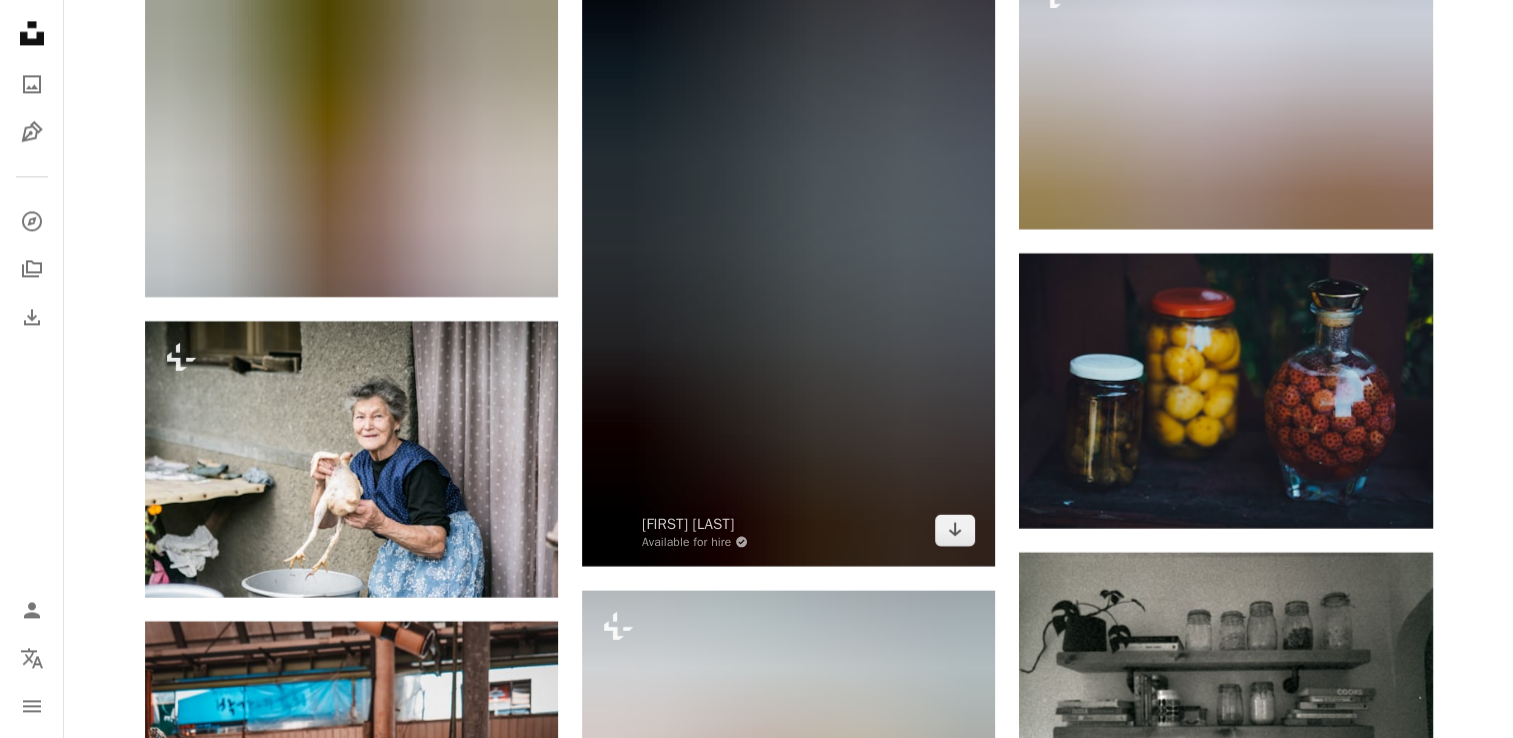 scroll, scrollTop: 18009, scrollLeft: 0, axis: vertical 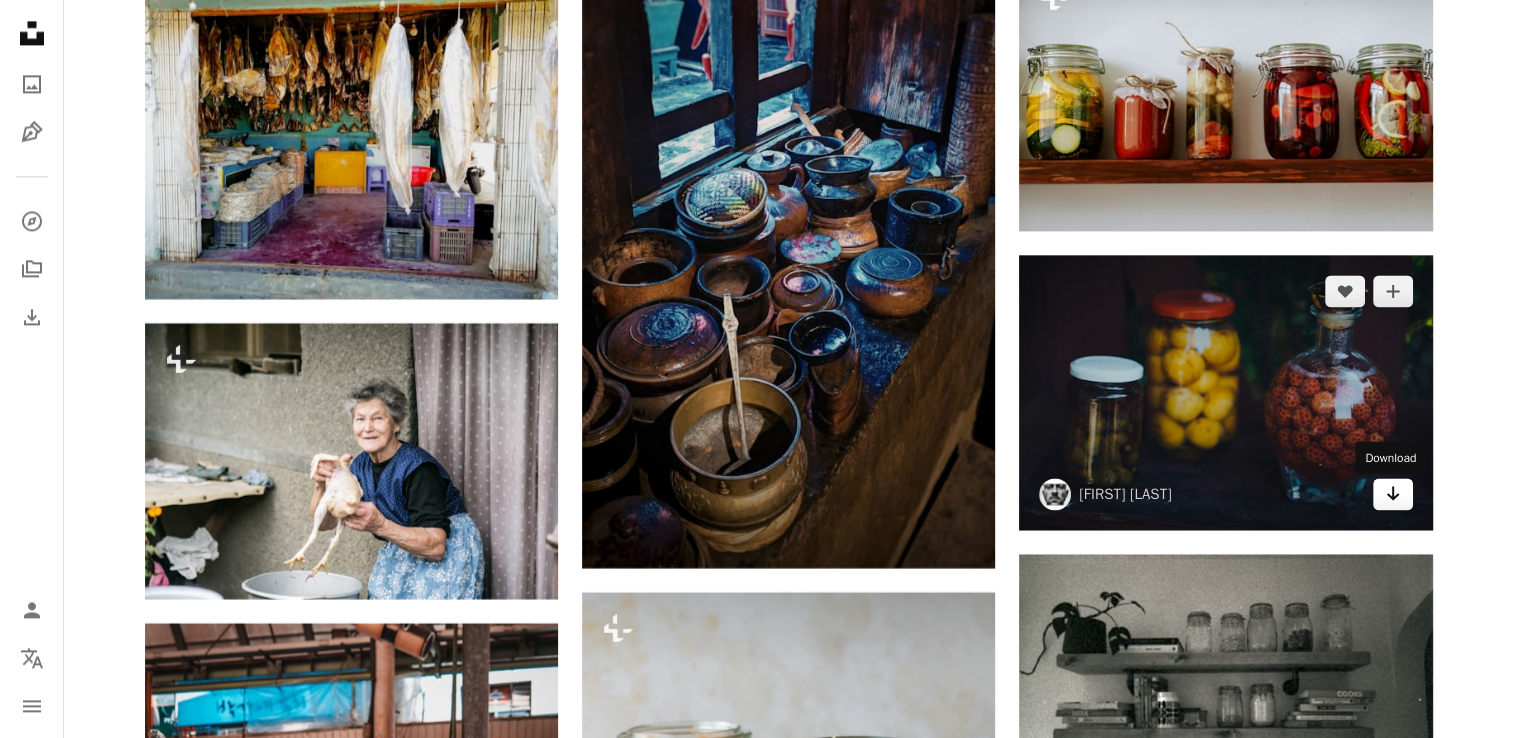 click on "Arrow pointing down" at bounding box center [1393, 494] 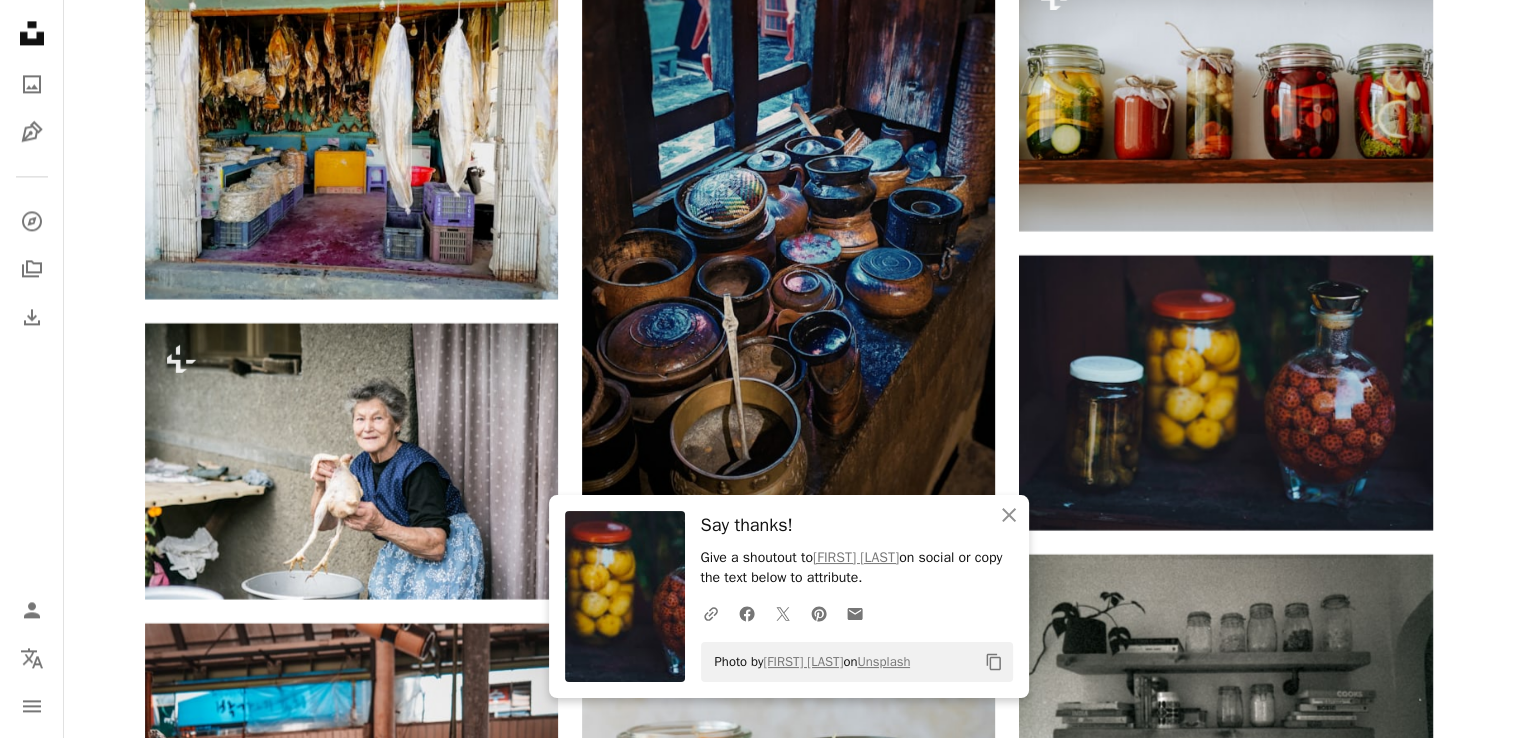 click on "Plus sign for Unsplash+ A heart A plus sign [FIRST] [LAST] For Unsplash+ A lock Download Plus sign for Unsplash+ A heart A plus sign Getty Images For Unsplash+ A lock Download A heart A plus sign National Historical Museum of Sweden (NHM) Arrow pointing down A heart A plus sign [FIRST] [LAST] Arrow pointing down A heart A plus sign [FIRST] [LAST] Available for hire A checkmark inside of a circle Arrow pointing down Plus sign for Unsplash+ A heart A plus sign [FIRST] [LAST] For Unsplash+ A lock Download A heart A plus sign [FIRST] [LAST] Available for hire A checkmark inside of a circle Arrow pointing down A heart A plus sign [FIRST] [LAST] Available for hire A checkmark inside of a circle Arrow pointing down A heart A plus sign [FIRST] [LAST] Arrow pointing down Plus sign for Unsplash+ A heart A plus sign [FIRST] [LAST] For Unsplash+ A lock Download The best in on-brand content creation Learn More A heart A plus sign [FIRST] [LAST] Available for hire A checkmark inside of a circle Arrow pointing down [FIRST] [LAST]" at bounding box center (788, -7092) 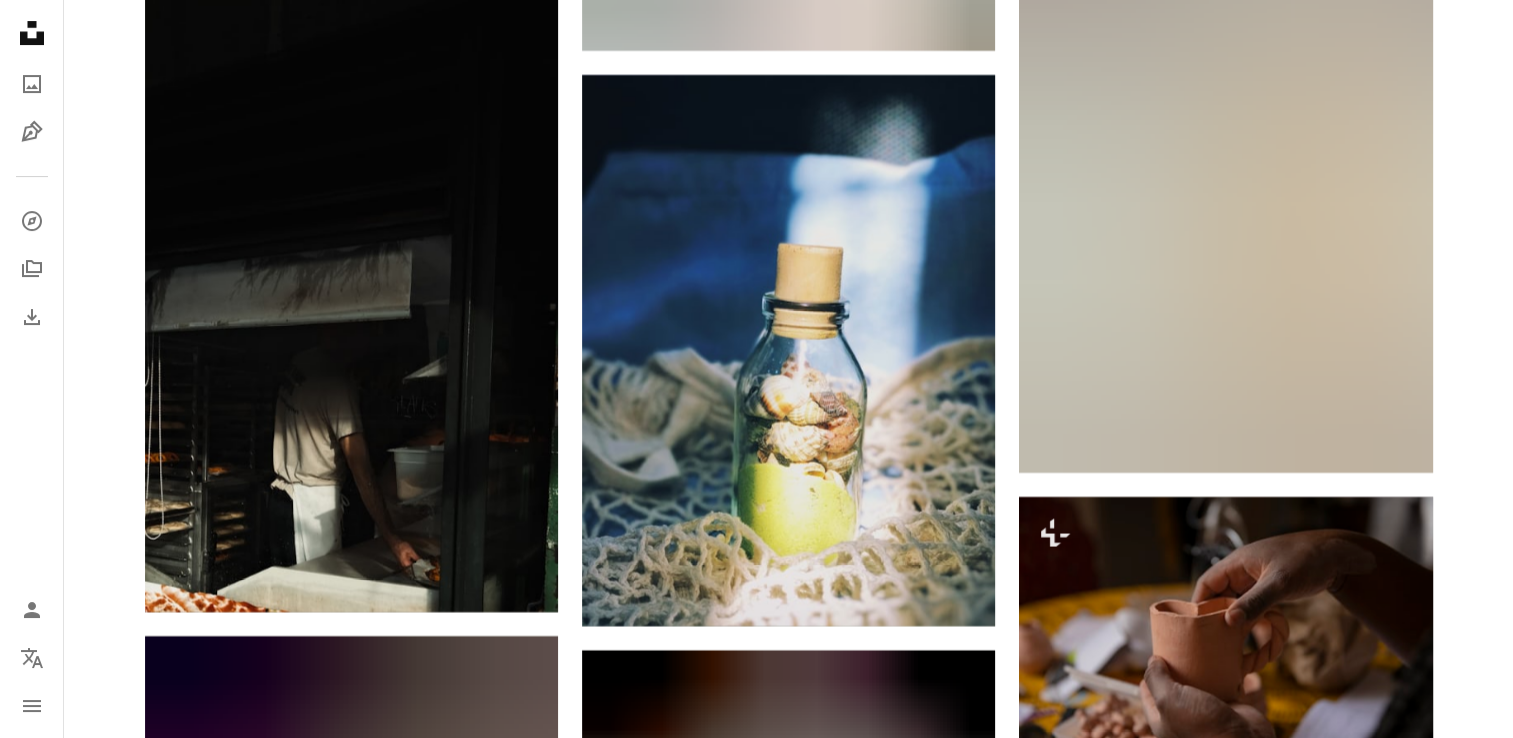 scroll, scrollTop: 23268, scrollLeft: 0, axis: vertical 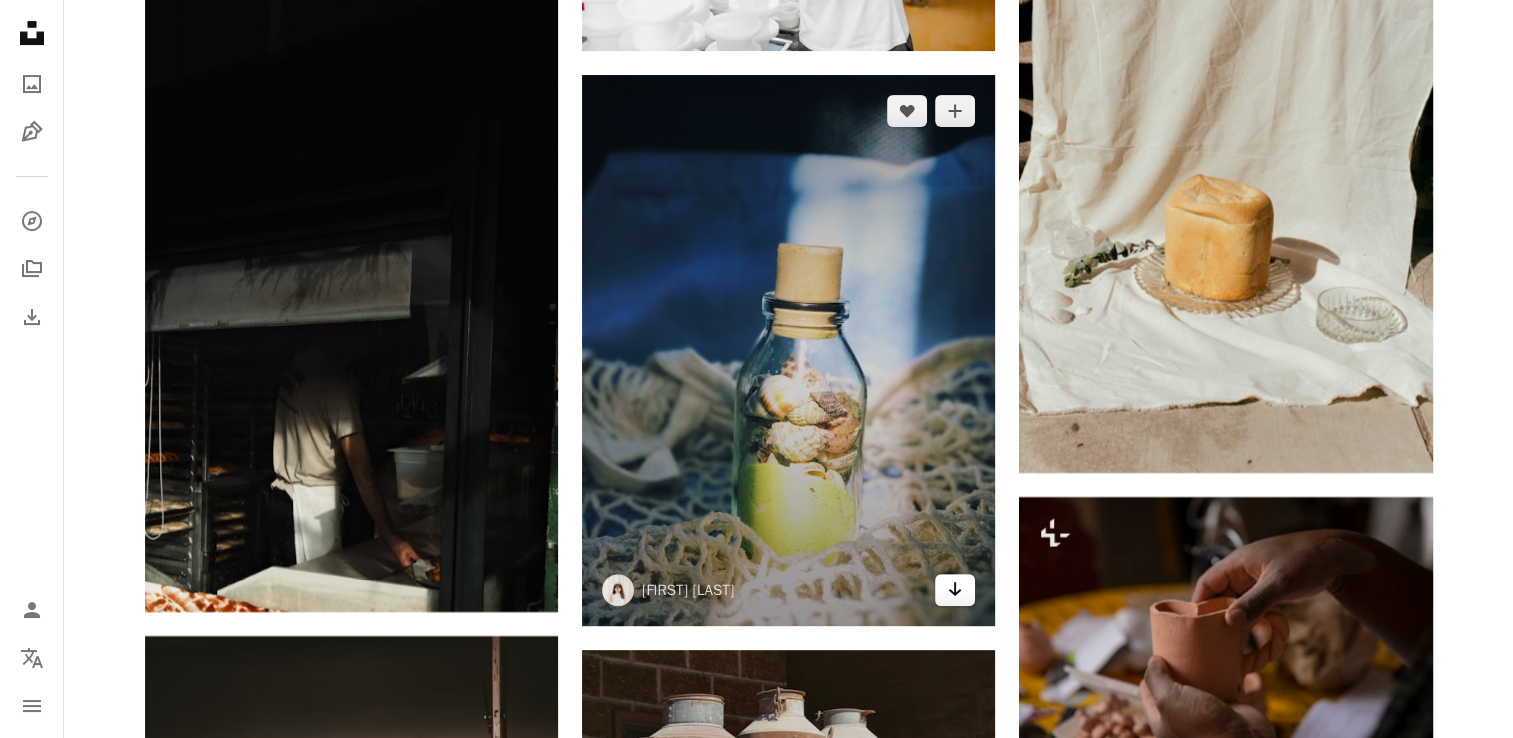 click 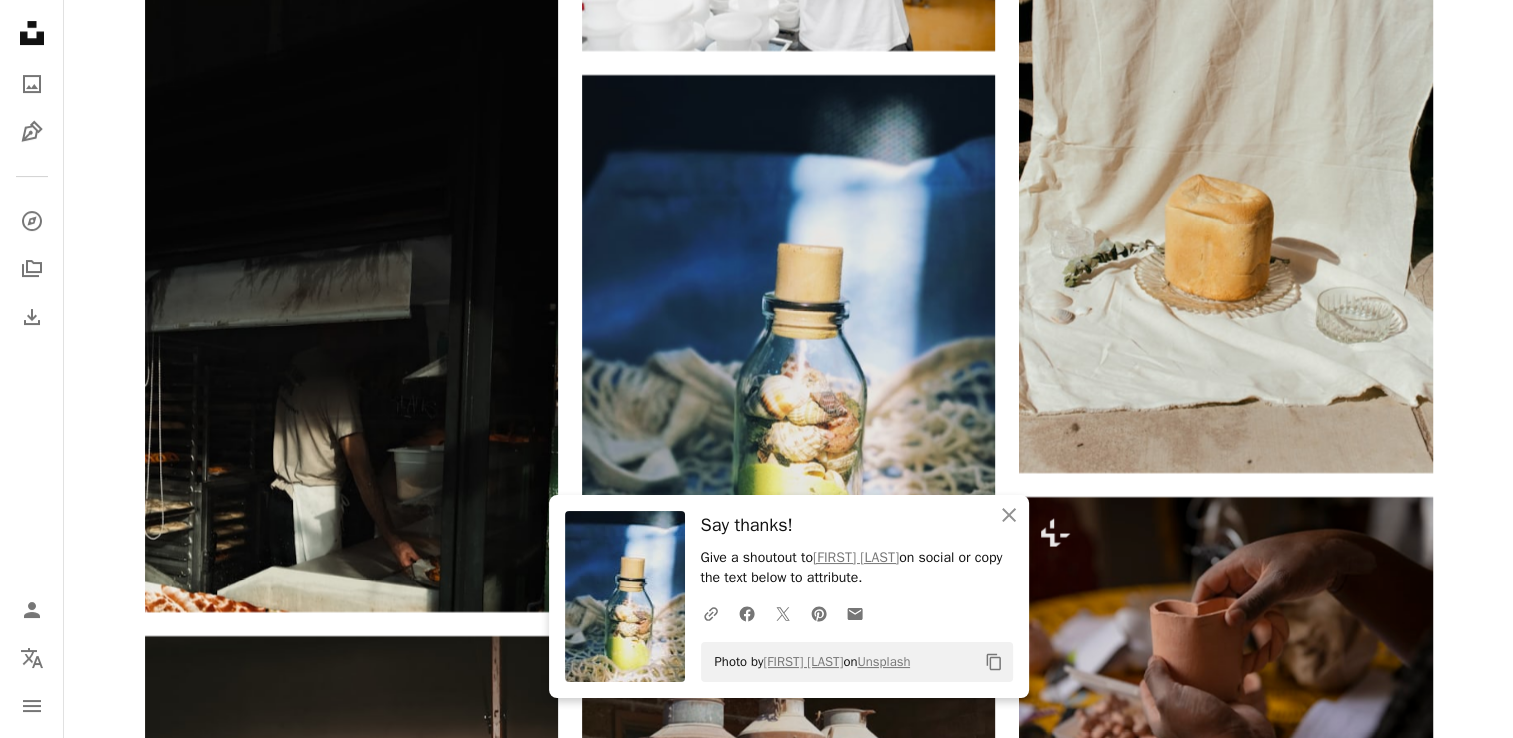 click on "Plus sign for Unsplash+ A heart A plus sign [FIRST] [LAST] For Unsplash+ A lock Download Plus sign for Unsplash+ A heart A plus sign Getty Images For Unsplash+ A lock Download A heart A plus sign National Historical Museum of Sweden (NHM) Arrow pointing down A heart A plus sign [FIRST] [LAST] Arrow pointing down A heart A plus sign [FIRST] [LAST] Available for hire A checkmark inside of a circle Arrow pointing down Plus sign for Unsplash+ A heart A plus sign [FIRST] [LAST] For Unsplash+ A lock Download A heart A plus sign [FIRST] [LAST] Available for hire A checkmark inside of a circle Arrow pointing down A heart A plus sign [FIRST] [LAST] Available for hire A checkmark inside of a circle Arrow pointing down A heart A plus sign [FIRST] [LAST] Arrow pointing down Plus sign for Unsplash+ A heart A plus sign [FIRST] [LAST] For Unsplash+ A lock Download The best in on-brand content creation Learn More A heart A plus sign [FIRST] [LAST] Available for hire A checkmark inside of a circle Arrow pointing down [FIRST] [LAST]" at bounding box center (789, -9668) 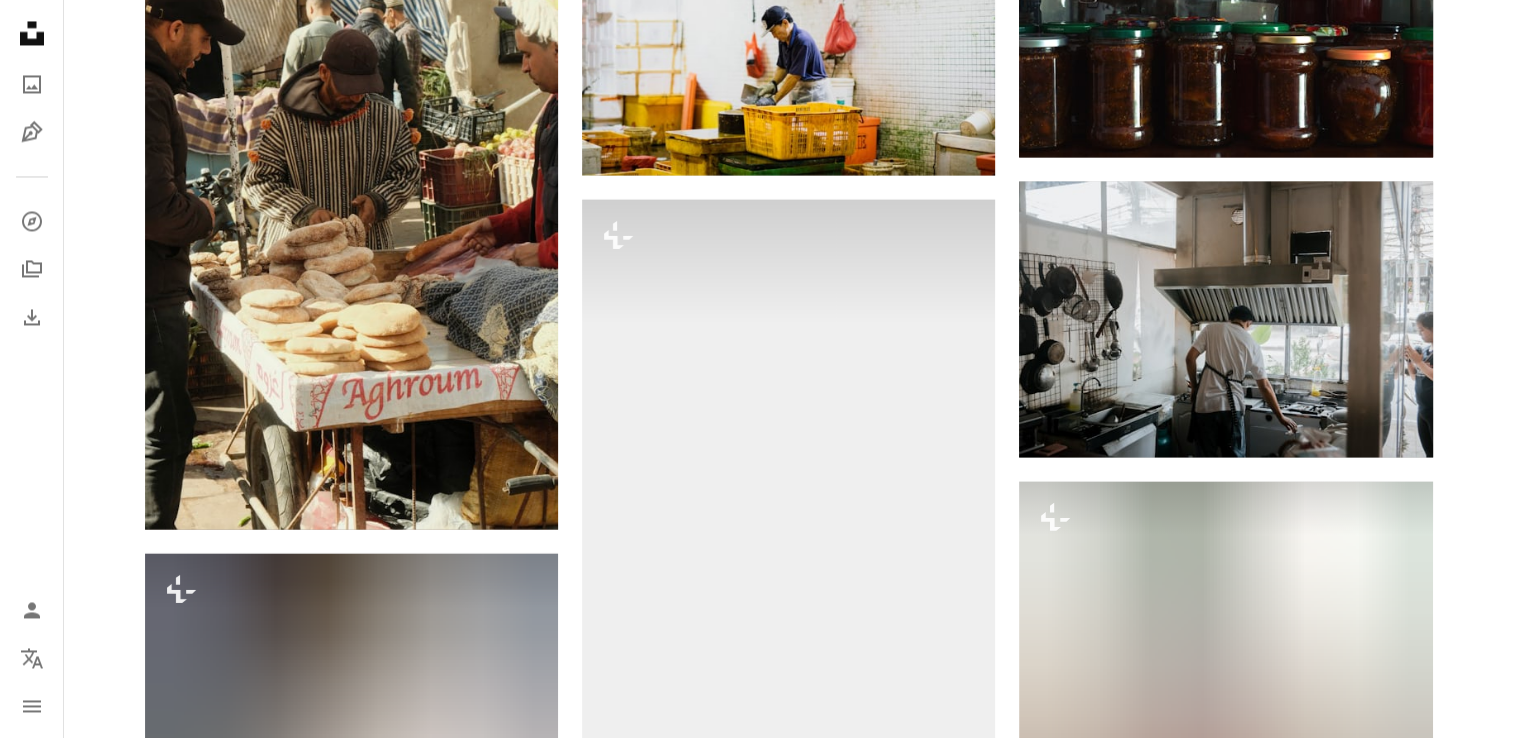 scroll, scrollTop: 26093, scrollLeft: 0, axis: vertical 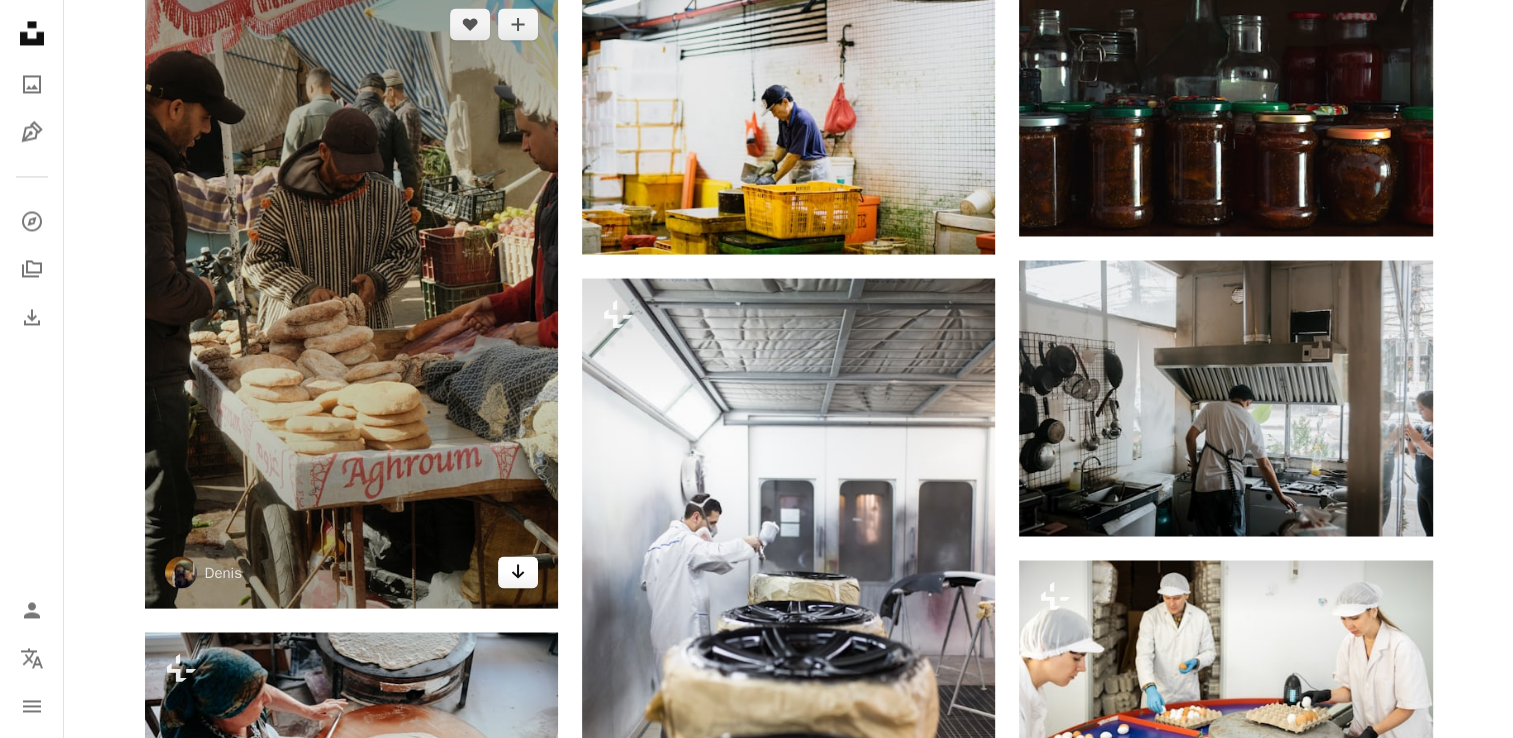 click on "Arrow pointing down" 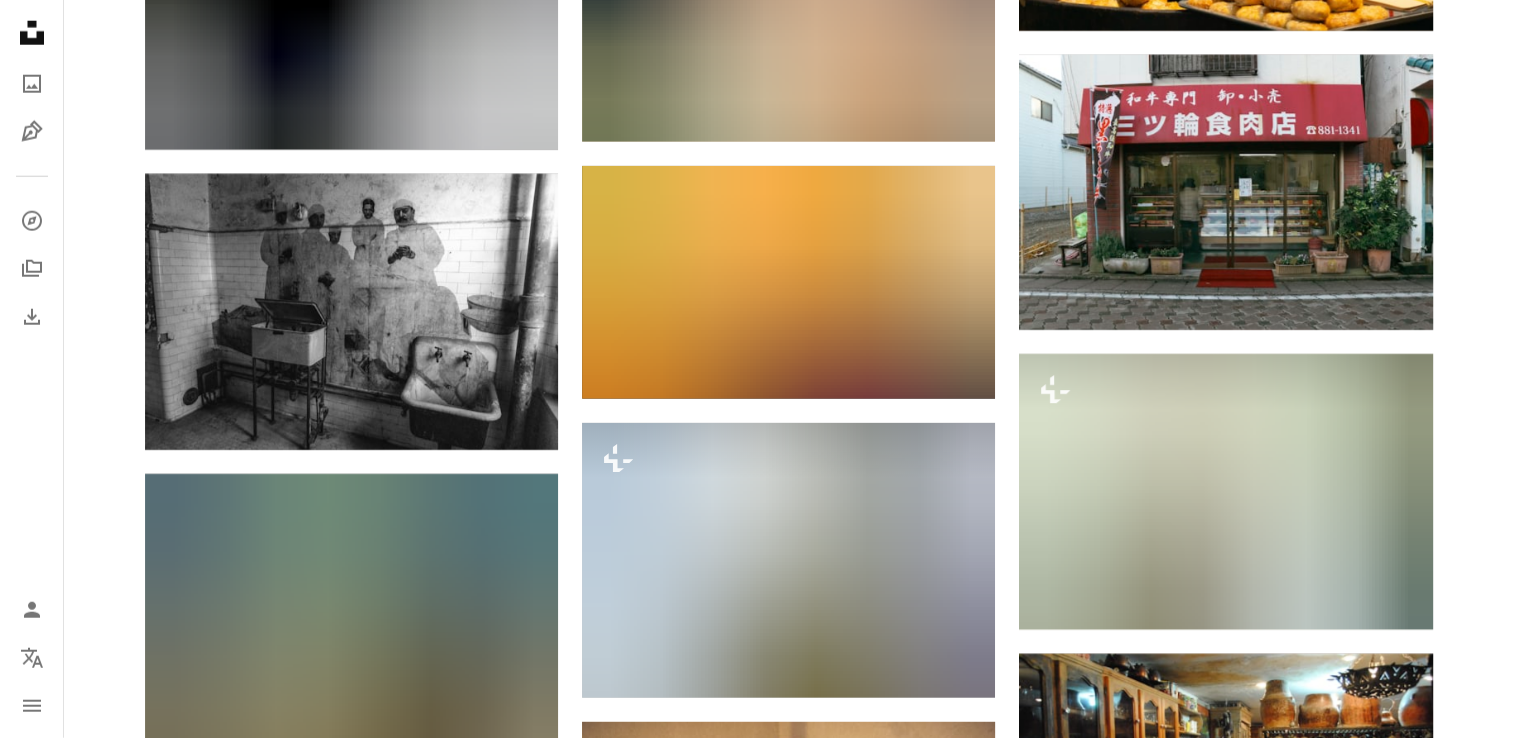 scroll, scrollTop: 28093, scrollLeft: 0, axis: vertical 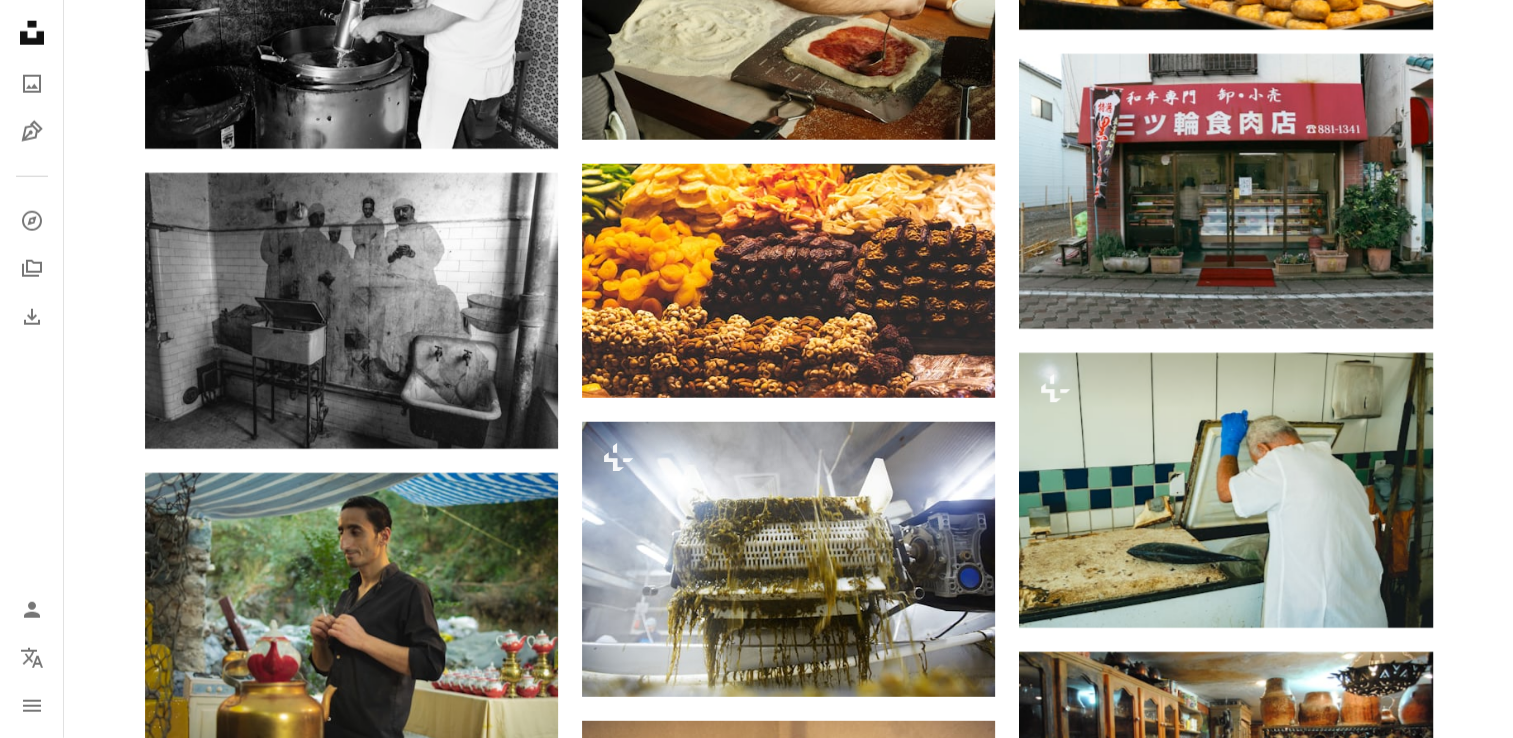 click on "Plus sign for Unsplash+ A heart A plus sign [FIRST] [LAST] For Unsplash+ A lock Download Plus sign for Unsplash+ A heart A plus sign Getty Images For Unsplash+ A lock Download A heart A plus sign National Historical Museum of Sweden (NHM) Arrow pointing down A heart A plus sign [FIRST] [LAST] Arrow pointing down A heart A plus sign [FIRST] [LAST] Available for hire A checkmark inside of a circle Arrow pointing down Plus sign for Unsplash+ A heart A plus sign [FIRST] [LAST] For Unsplash+ A lock Download A heart A plus sign [FIRST] [LAST] Available for hire A checkmark inside of a circle Arrow pointing down A heart A plus sign [FIRST] [LAST] Available for hire A checkmark inside of a circle Arrow pointing down A heart A plus sign [FIRST] [LAST] Arrow pointing down Plus sign for Unsplash+ A heart A plus sign [FIRST] [LAST] For Unsplash+ A lock Download The best in on-brand content creation Learn More A heart A plus sign [FIRST] [LAST] Available for hire A checkmark inside of a circle Arrow pointing down [FIRST] [LAST]" at bounding box center [788, -11777] 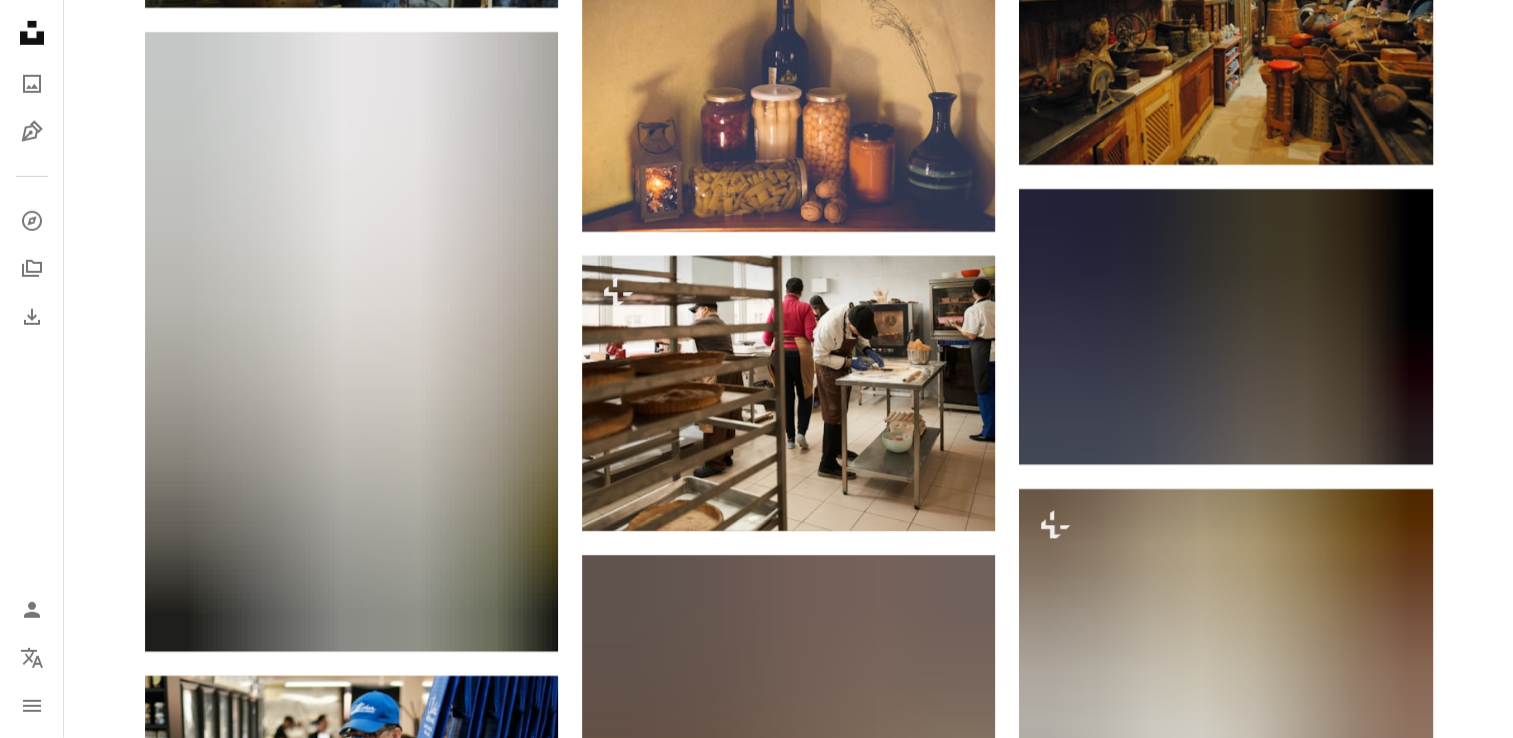 scroll, scrollTop: 28860, scrollLeft: 0, axis: vertical 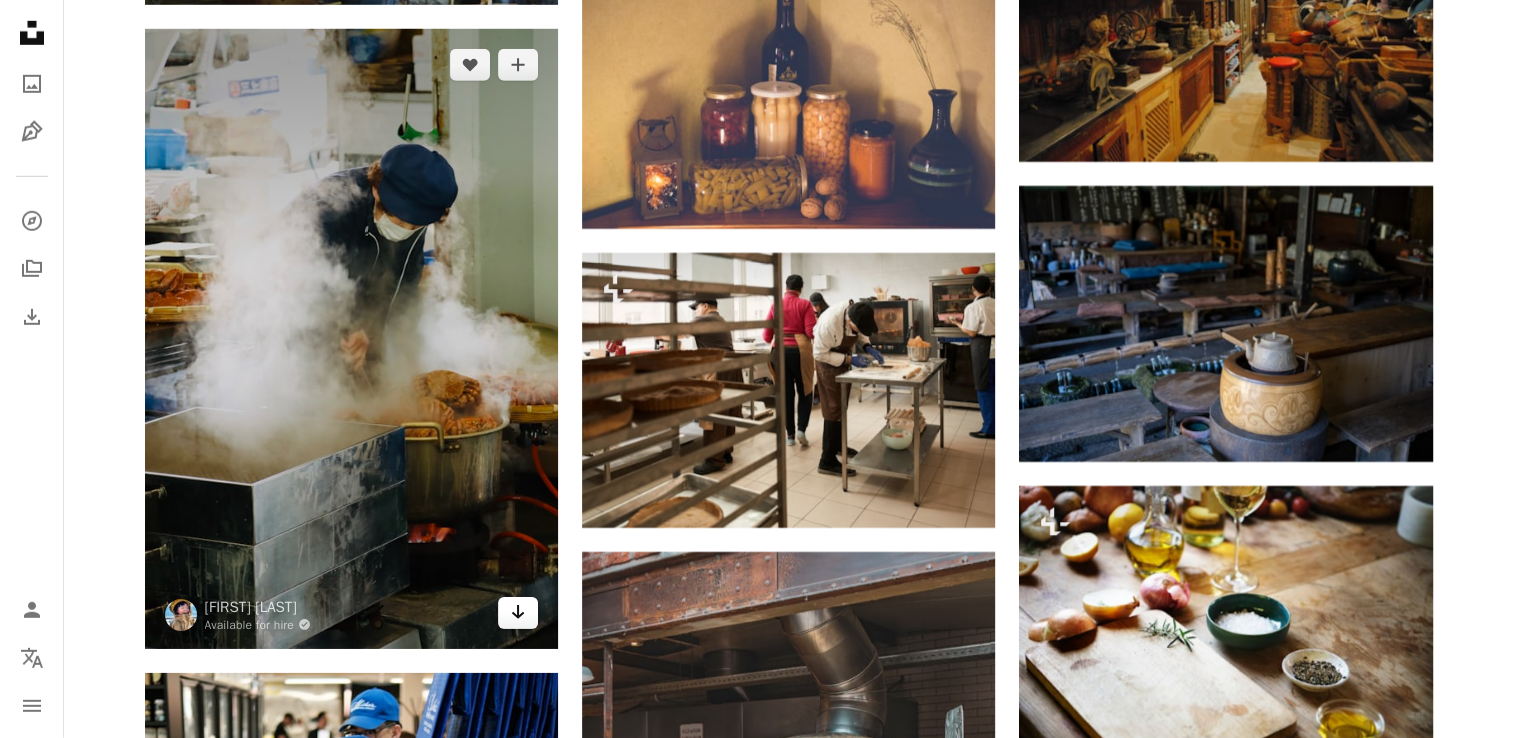 click on "Arrow pointing down" 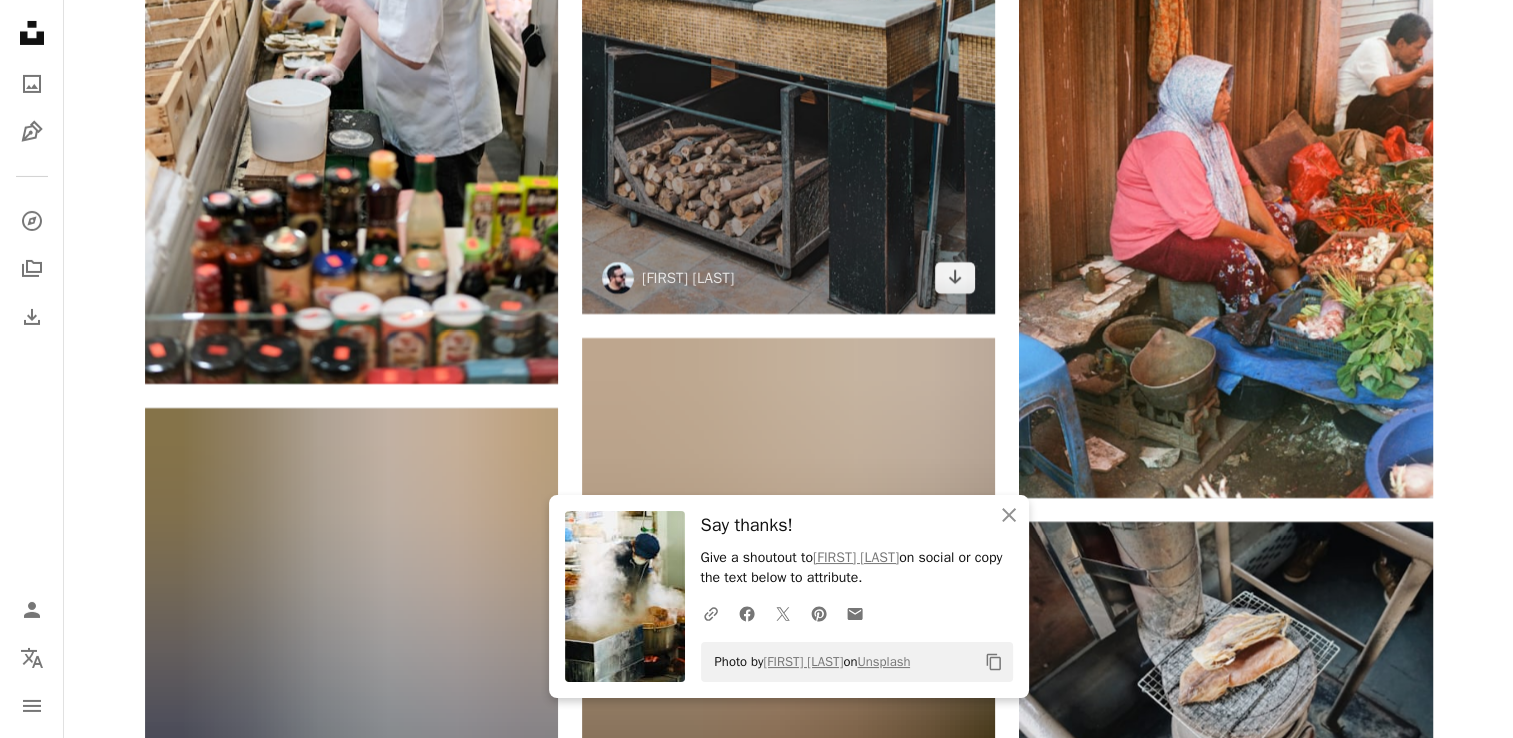 scroll, scrollTop: 29809, scrollLeft: 0, axis: vertical 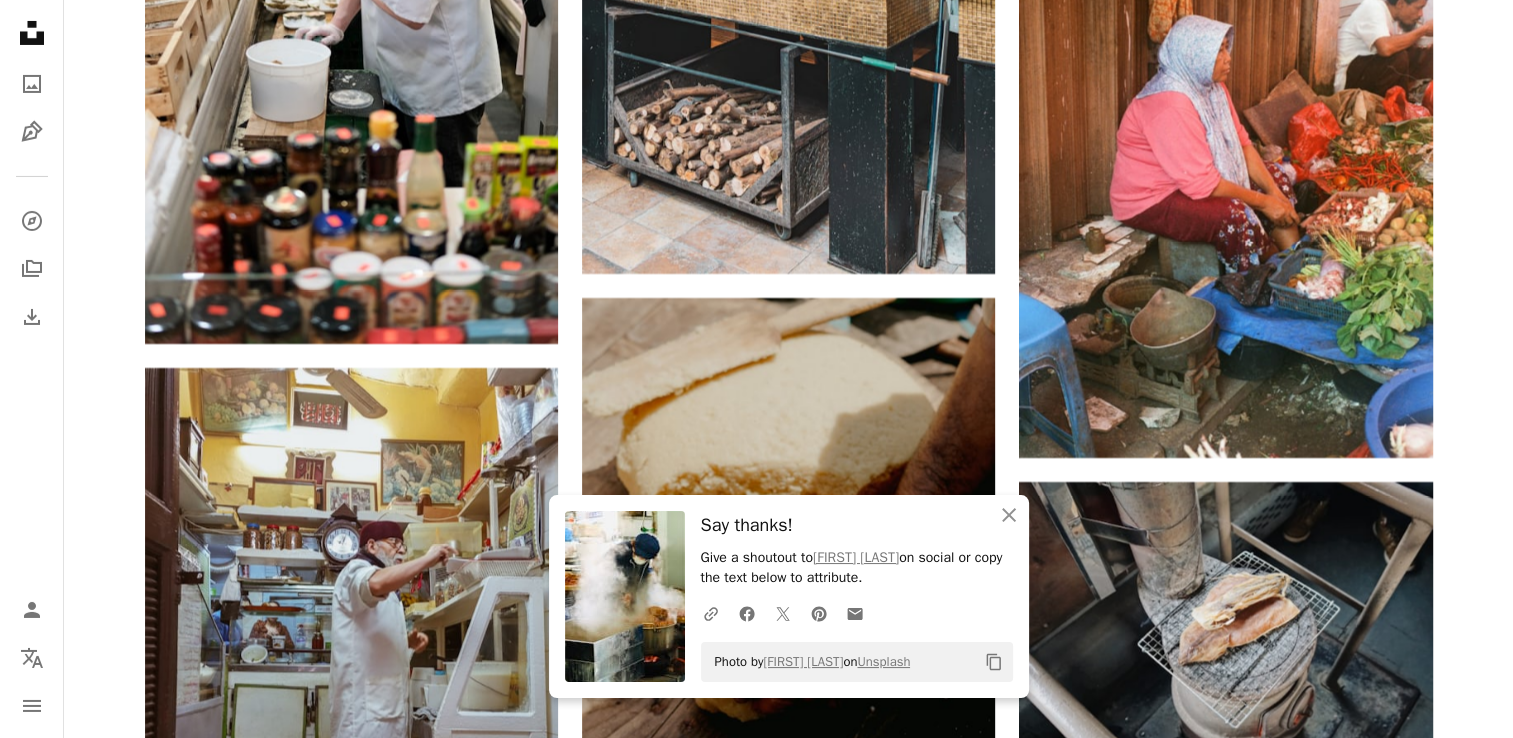 click on "Plus sign for Unsplash+ A heart A plus sign [FIRST] [LAST] For Unsplash+ A lock Download Plus sign for Unsplash+ A heart A plus sign Getty Images For Unsplash+ A lock Download A heart A plus sign National Historical Museum of Sweden (NHM) Arrow pointing down A heart A plus sign [FIRST] [LAST] Arrow pointing down A heart A plus sign [FIRST] [LAST] Available for hire A checkmark inside of a circle Arrow pointing down Plus sign for Unsplash+ A heart A plus sign [FIRST] [LAST] For Unsplash+ A lock Download A heart A plus sign [FIRST] [LAST] Available for hire A checkmark inside of a circle Arrow pointing down A heart A plus sign [FIRST] [LAST] Available for hire A checkmark inside of a circle Arrow pointing down A heart A plus sign [FIRST] [LAST] Arrow pointing down Plus sign for Unsplash+ A heart A plus sign [FIRST] [LAST] For Unsplash+ A lock Download The best in on-brand content creation Learn More A heart A plus sign [FIRST] [LAST] Available for hire A checkmark inside of a circle Arrow pointing down [FIRST] [LAST]" at bounding box center [788, -12273] 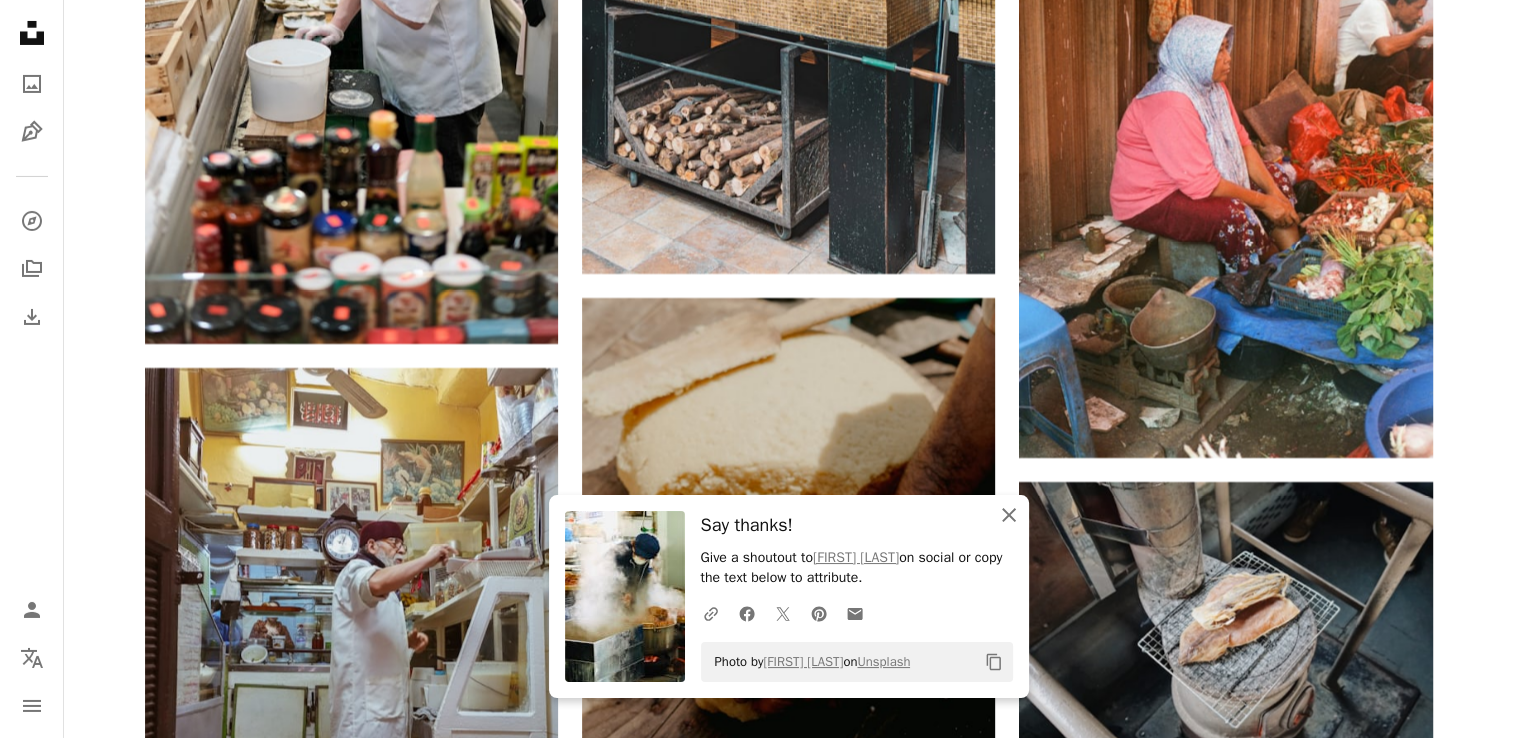 click 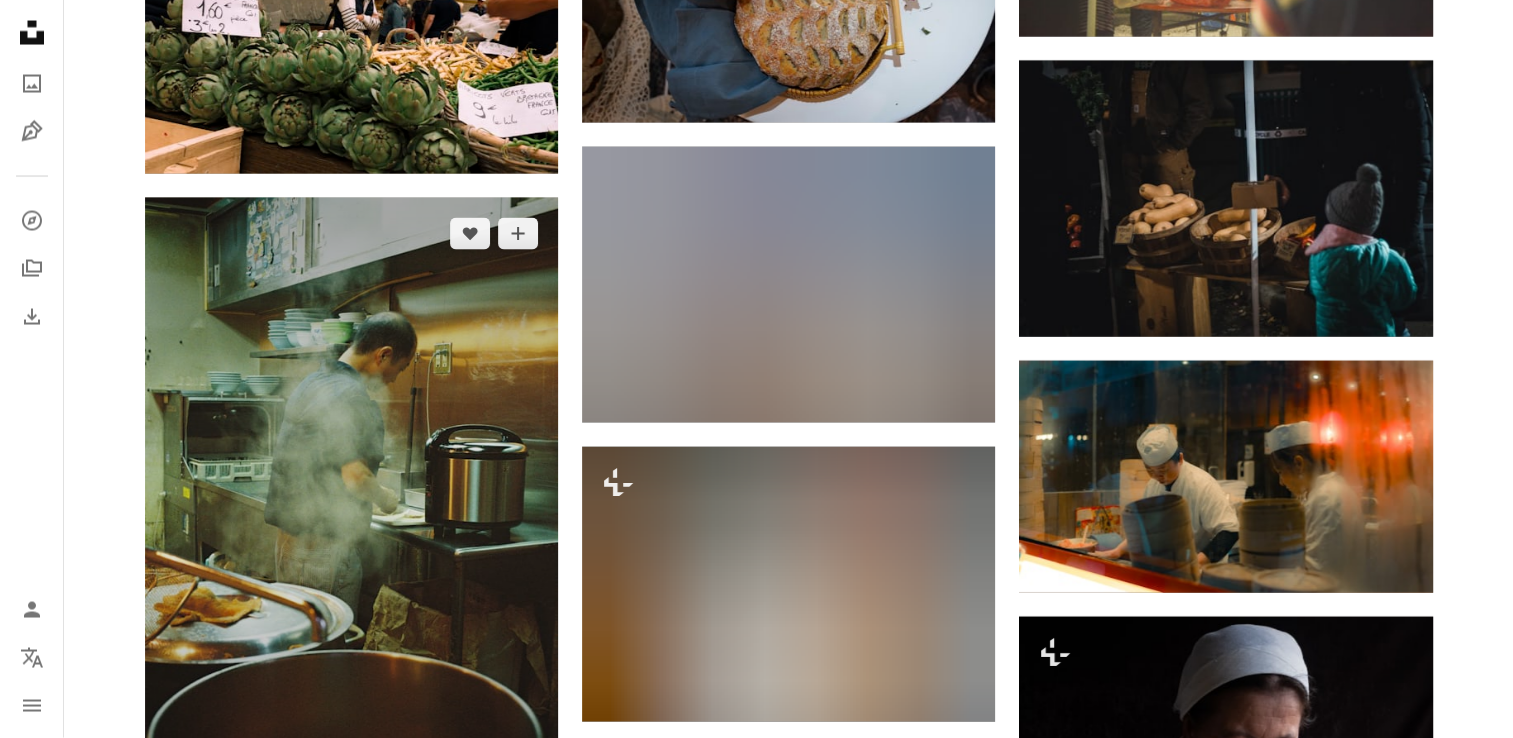 scroll, scrollTop: 34420, scrollLeft: 0, axis: vertical 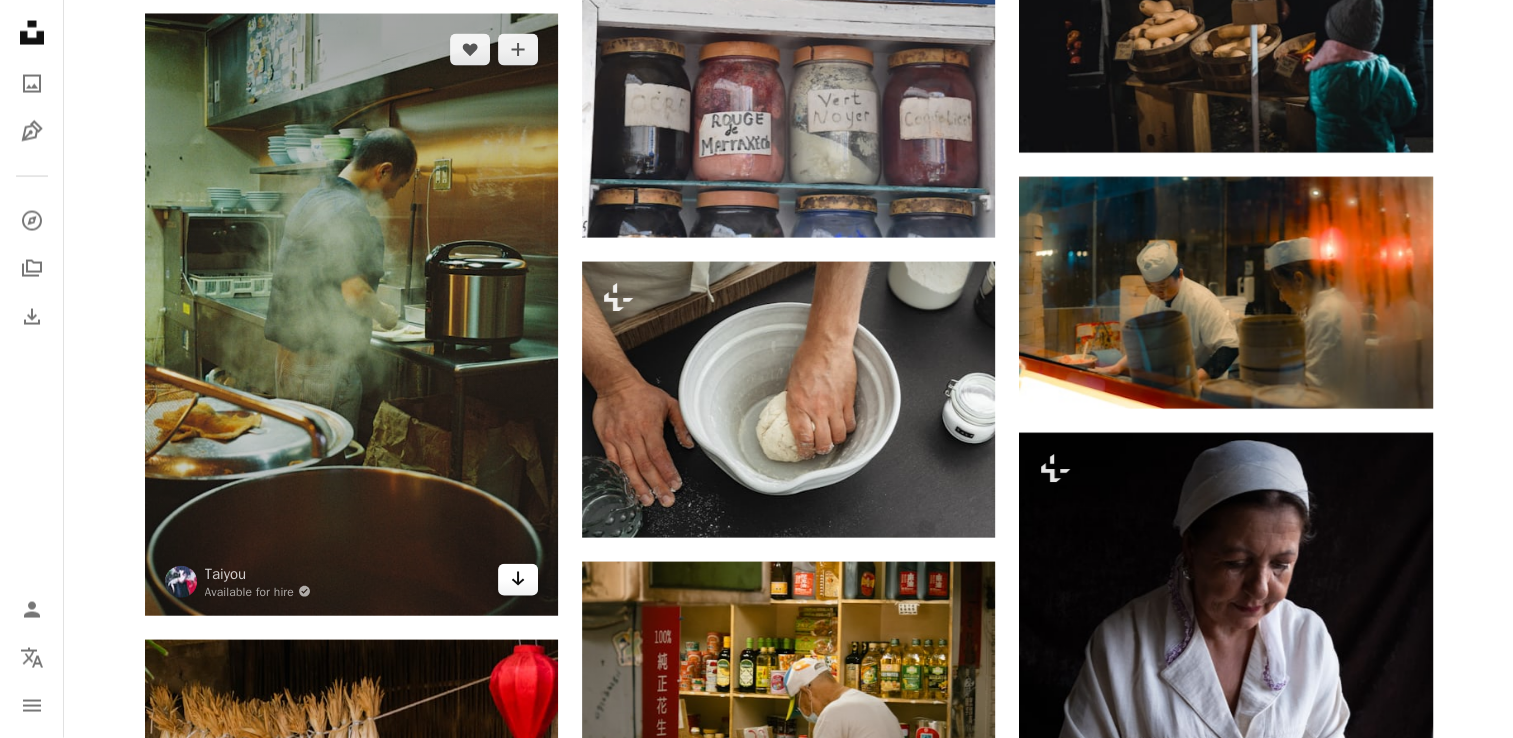 click on "Arrow pointing down" 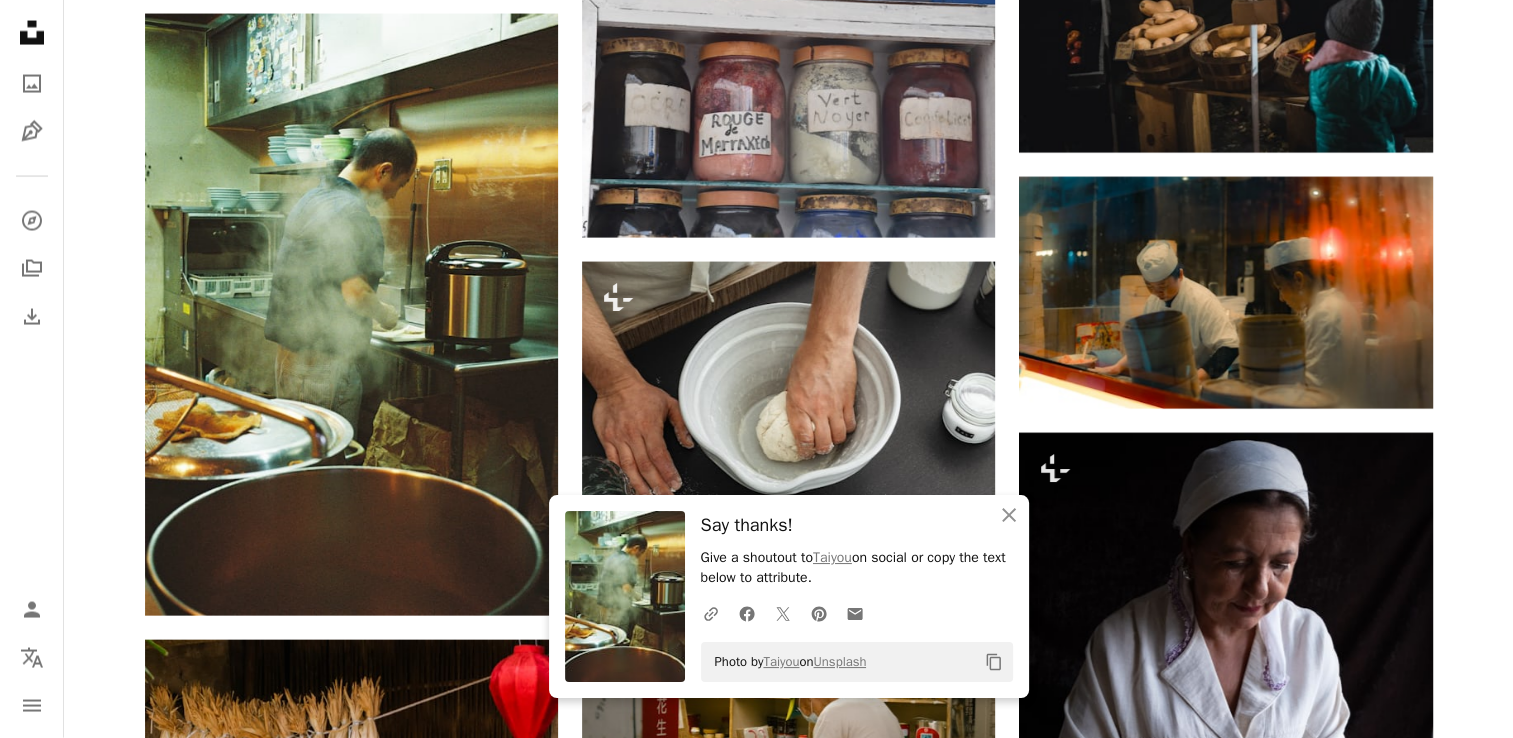 click on "Plus sign for Unsplash+ A heart A plus sign [FIRST] [LAST] For Unsplash+ A lock Download Plus sign for Unsplash+ A heart A plus sign Getty Images For Unsplash+ A lock Download A heart A plus sign National Historical Museum of Sweden (NHM) Arrow pointing down A heart A plus sign [FIRST] [LAST] Arrow pointing down A heart A plus sign [FIRST] [LAST] Available for hire A checkmark inside of a circle Arrow pointing down Plus sign for Unsplash+ A heart A plus sign [FIRST] [LAST] For Unsplash+ A lock Download A heart A plus sign [FIRST] [LAST] Available for hire A checkmark inside of a circle Arrow pointing down A heart A plus sign [FIRST] [LAST] Available for hire A checkmark inside of a circle Arrow pointing down A heart A plus sign [FIRST] [LAST] Arrow pointing down Plus sign for Unsplash+ A heart A plus sign [FIRST] [LAST] For Unsplash+ A lock Download The best in on-brand content creation Learn More A heart A plus sign [FIRST] [LAST] Available for hire A checkmark inside of a circle Arrow pointing down [FIRST] [LAST]" at bounding box center (788, -15526) 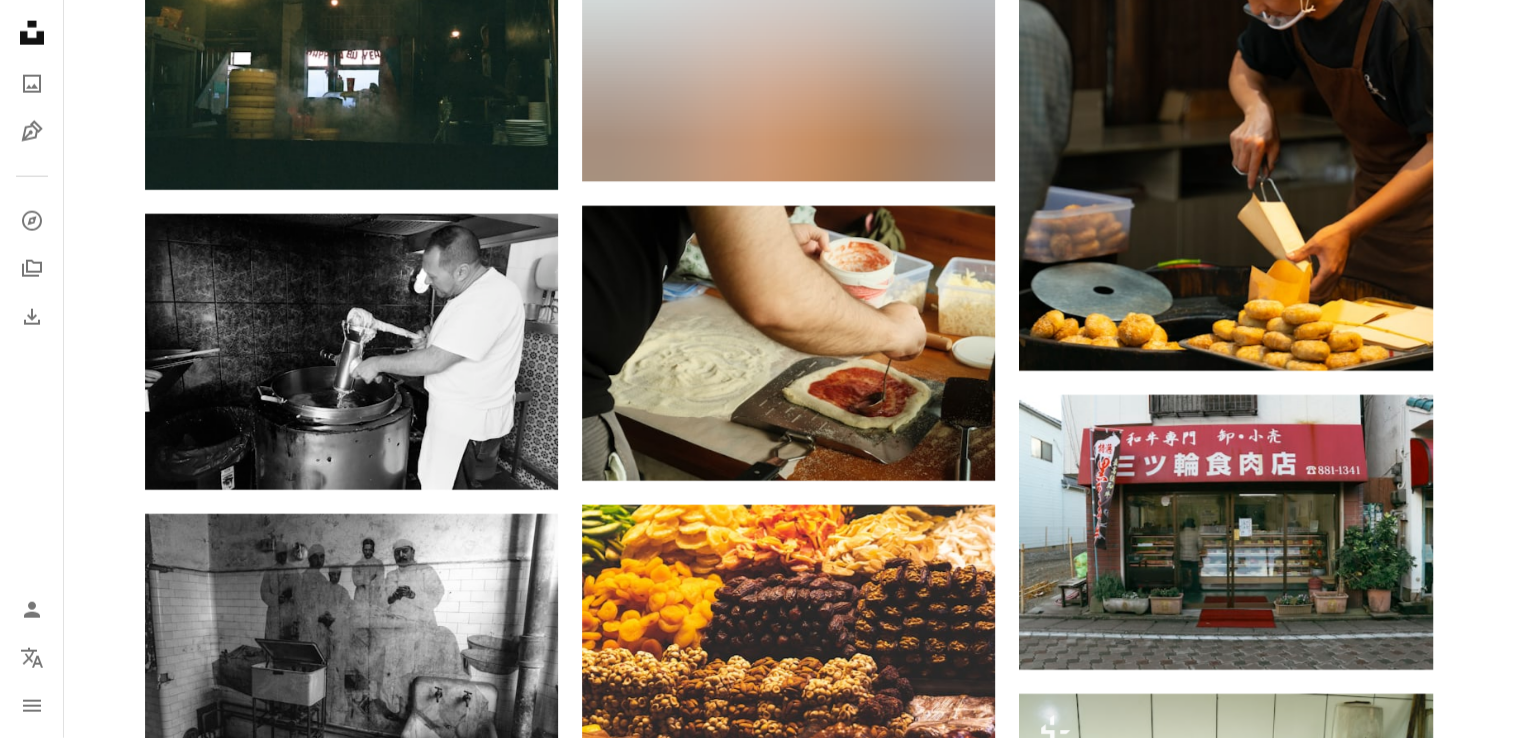 scroll, scrollTop: 27751, scrollLeft: 0, axis: vertical 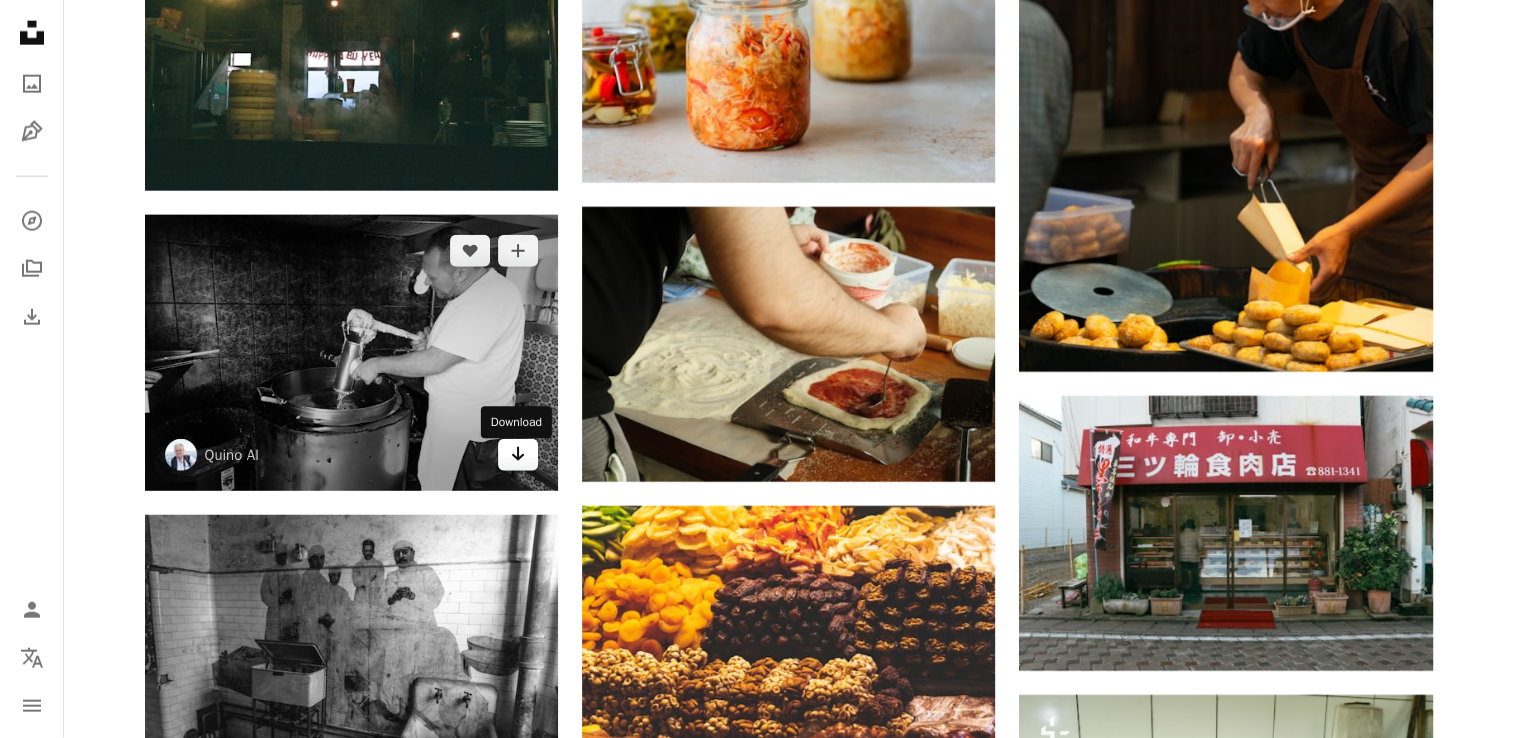 click on "Arrow pointing down" 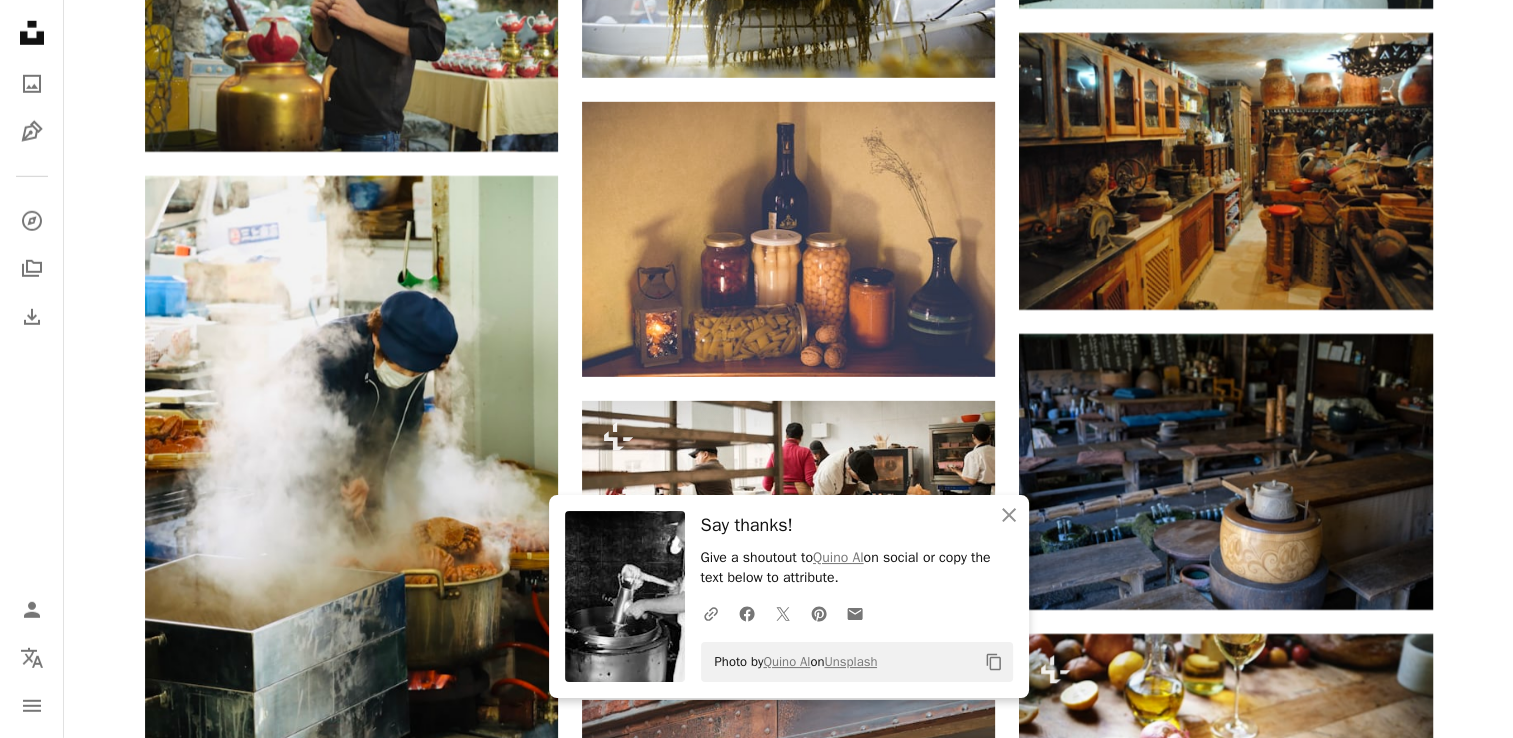 scroll, scrollTop: 28711, scrollLeft: 0, axis: vertical 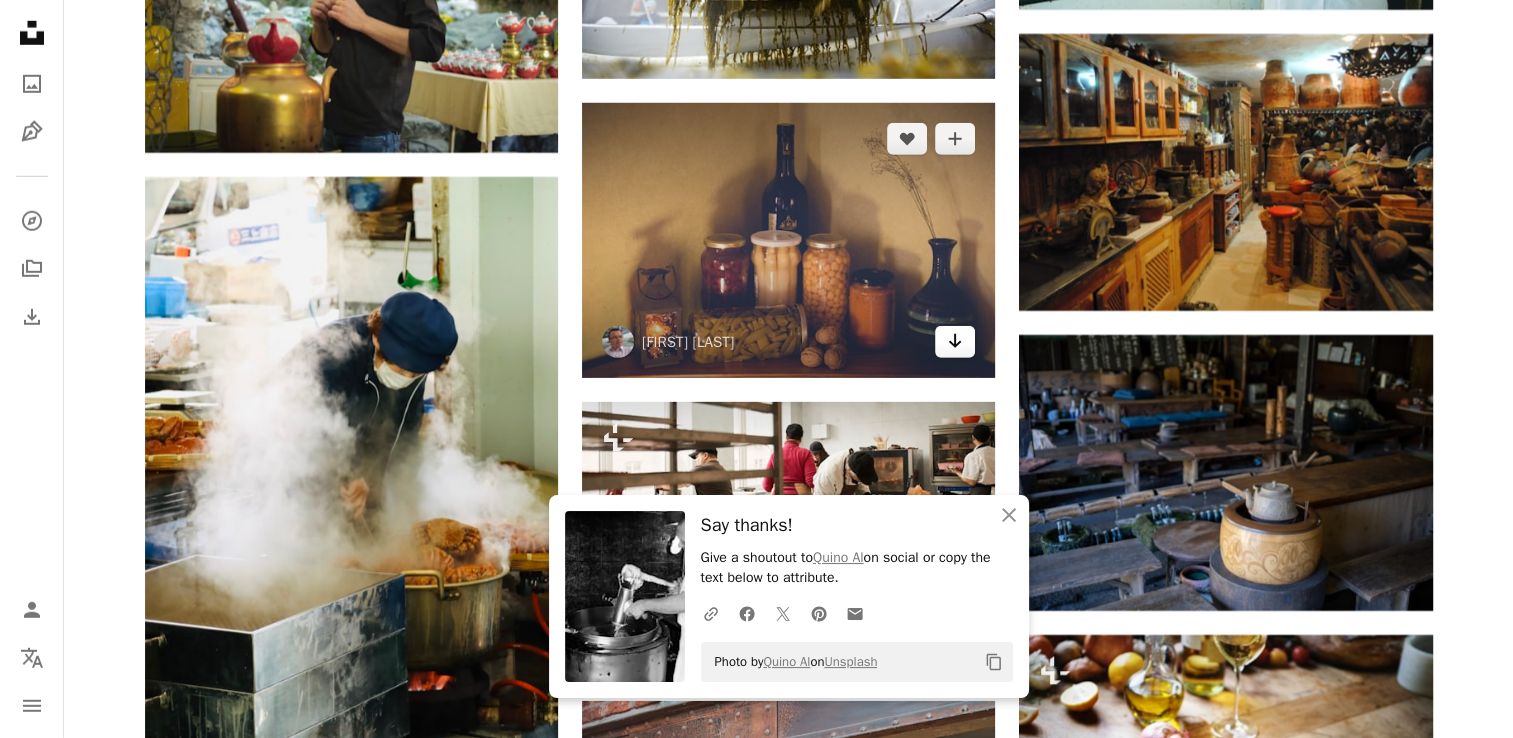 click on "Arrow pointing down" 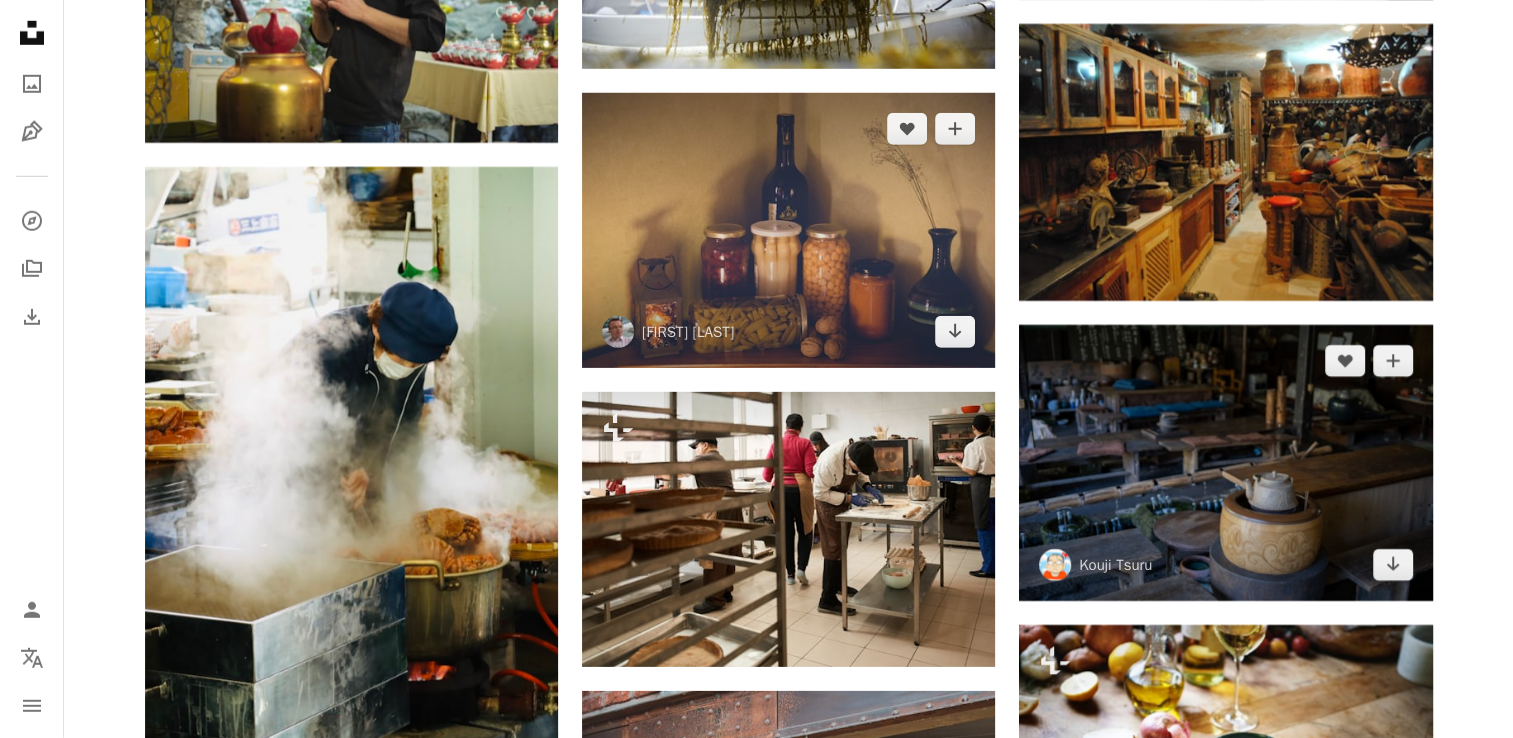 scroll, scrollTop: 28709, scrollLeft: 0, axis: vertical 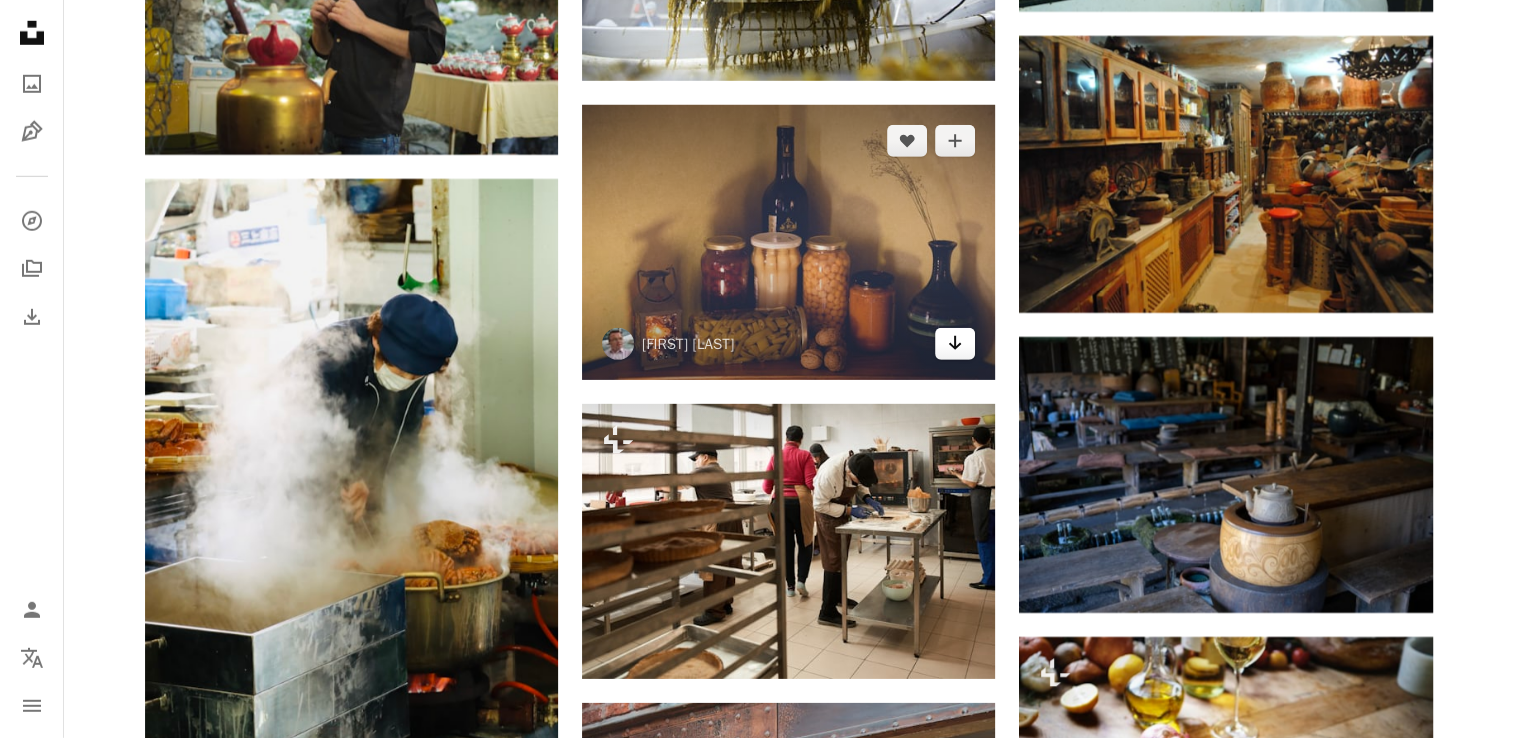 click on "Arrow pointing down" 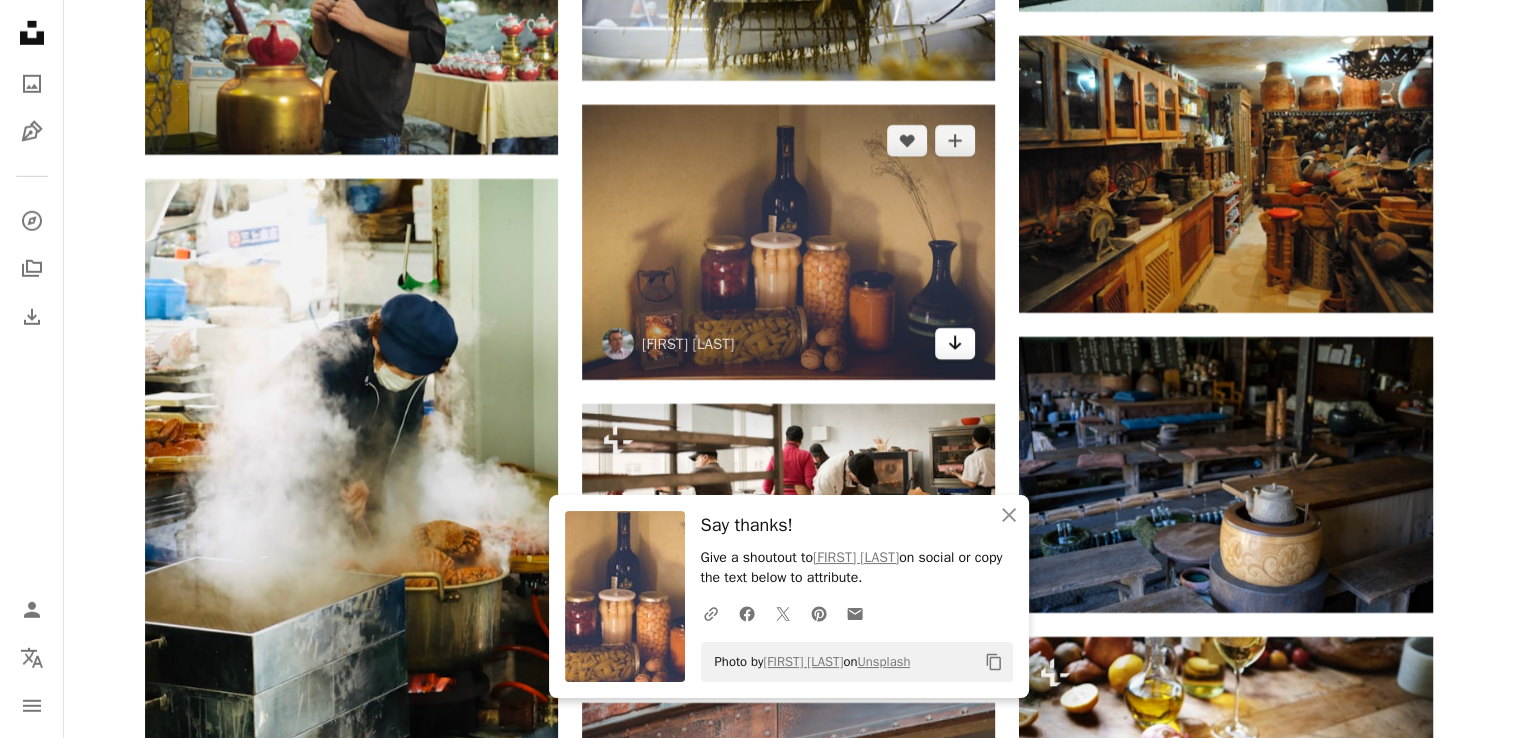 click on "Arrow pointing down" 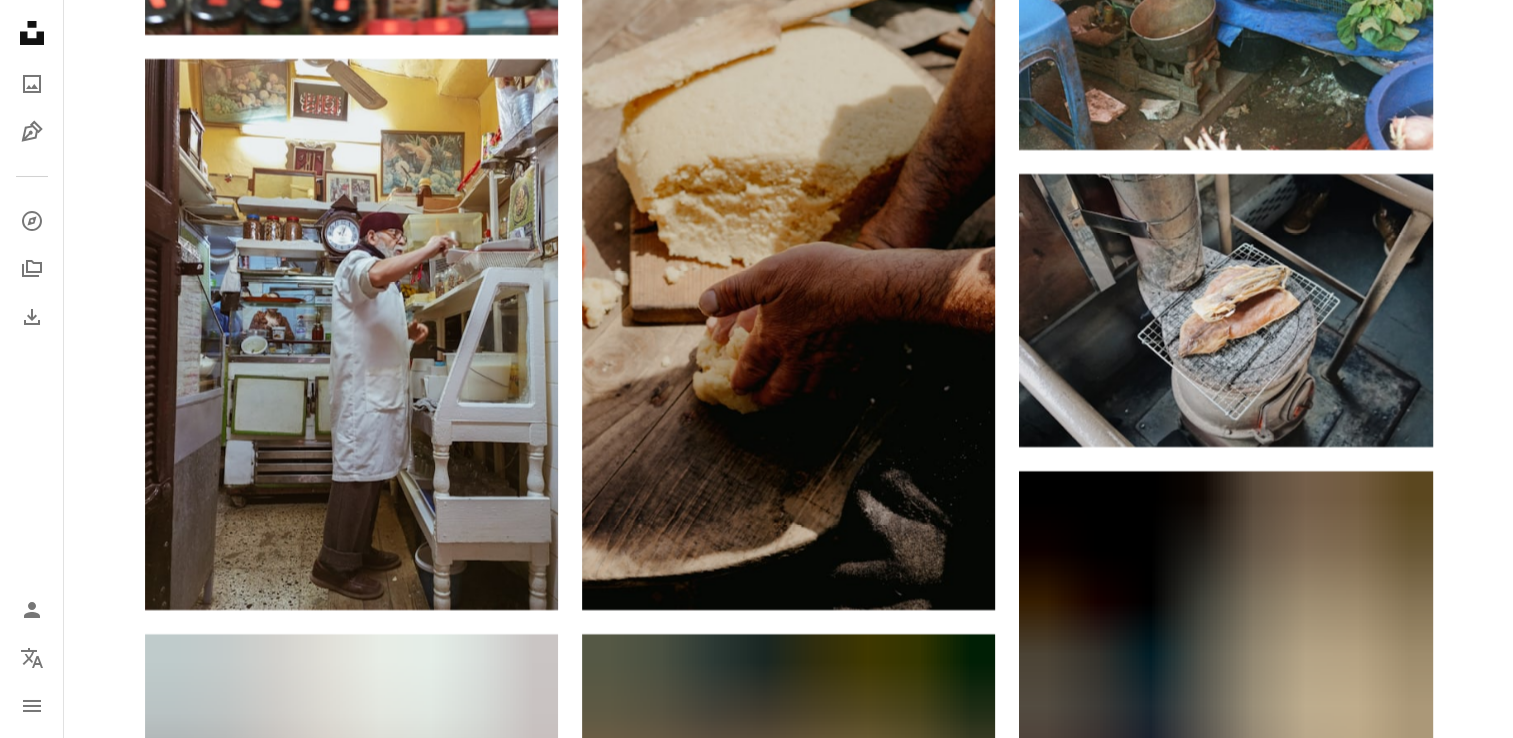 scroll, scrollTop: 30136, scrollLeft: 0, axis: vertical 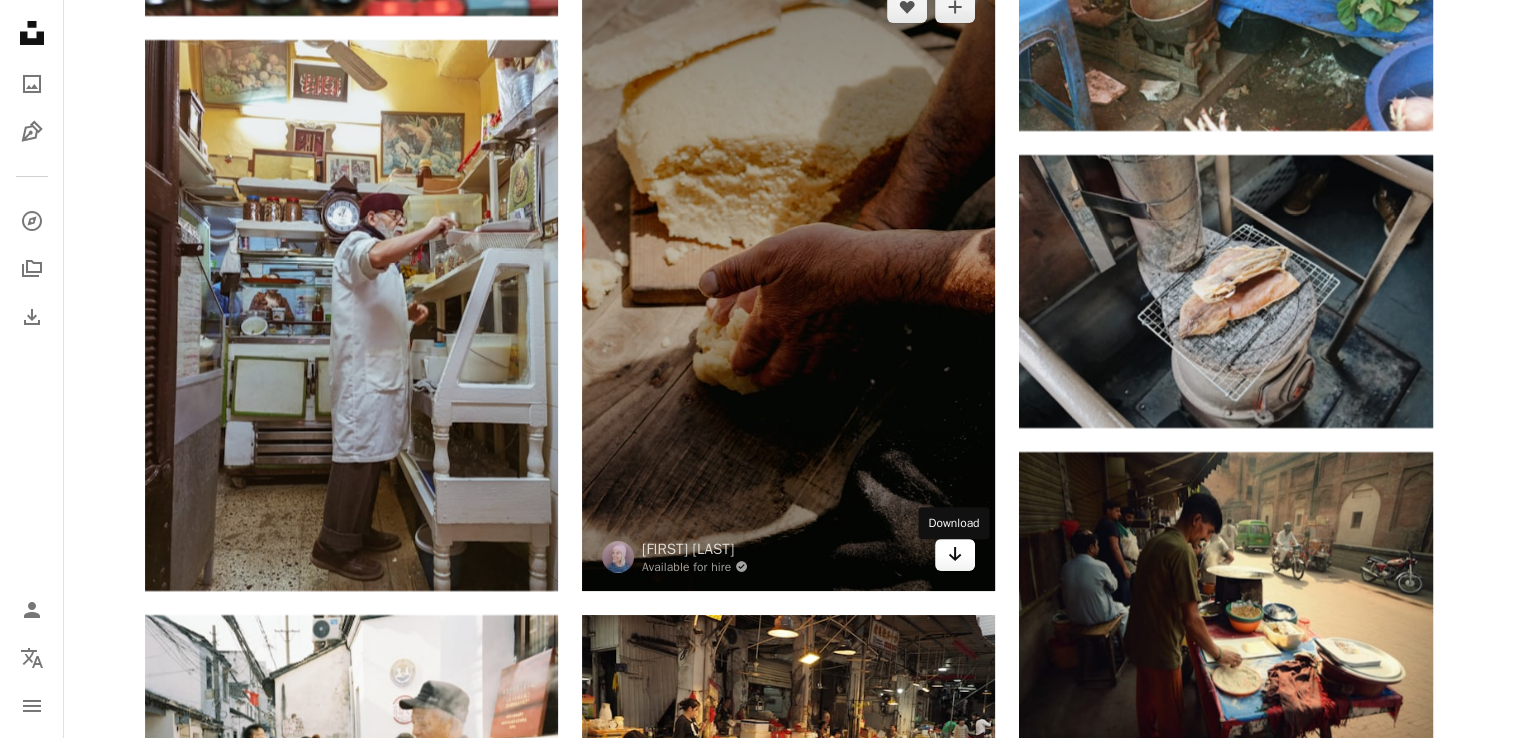 click on "Arrow pointing down" at bounding box center [955, 555] 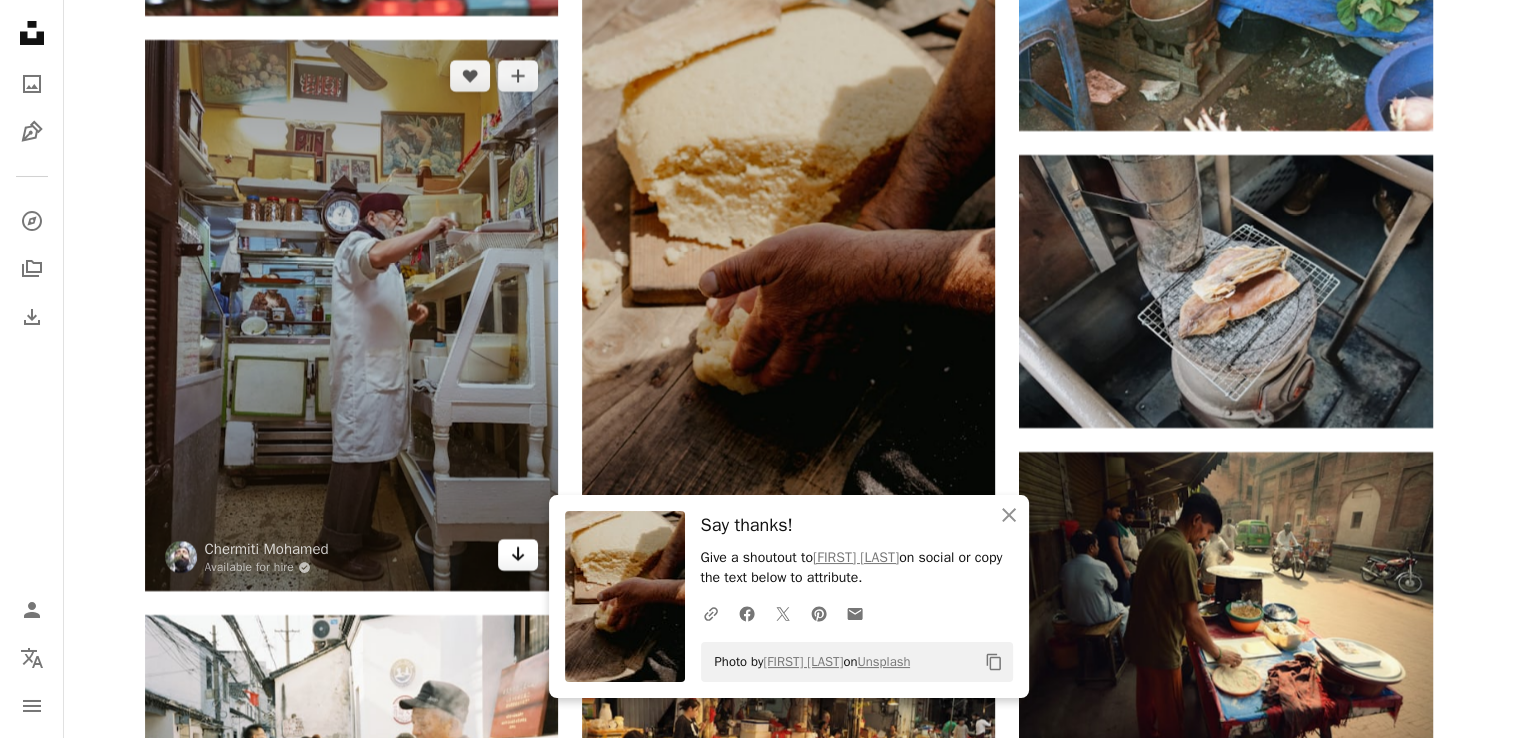 click on "Arrow pointing down" 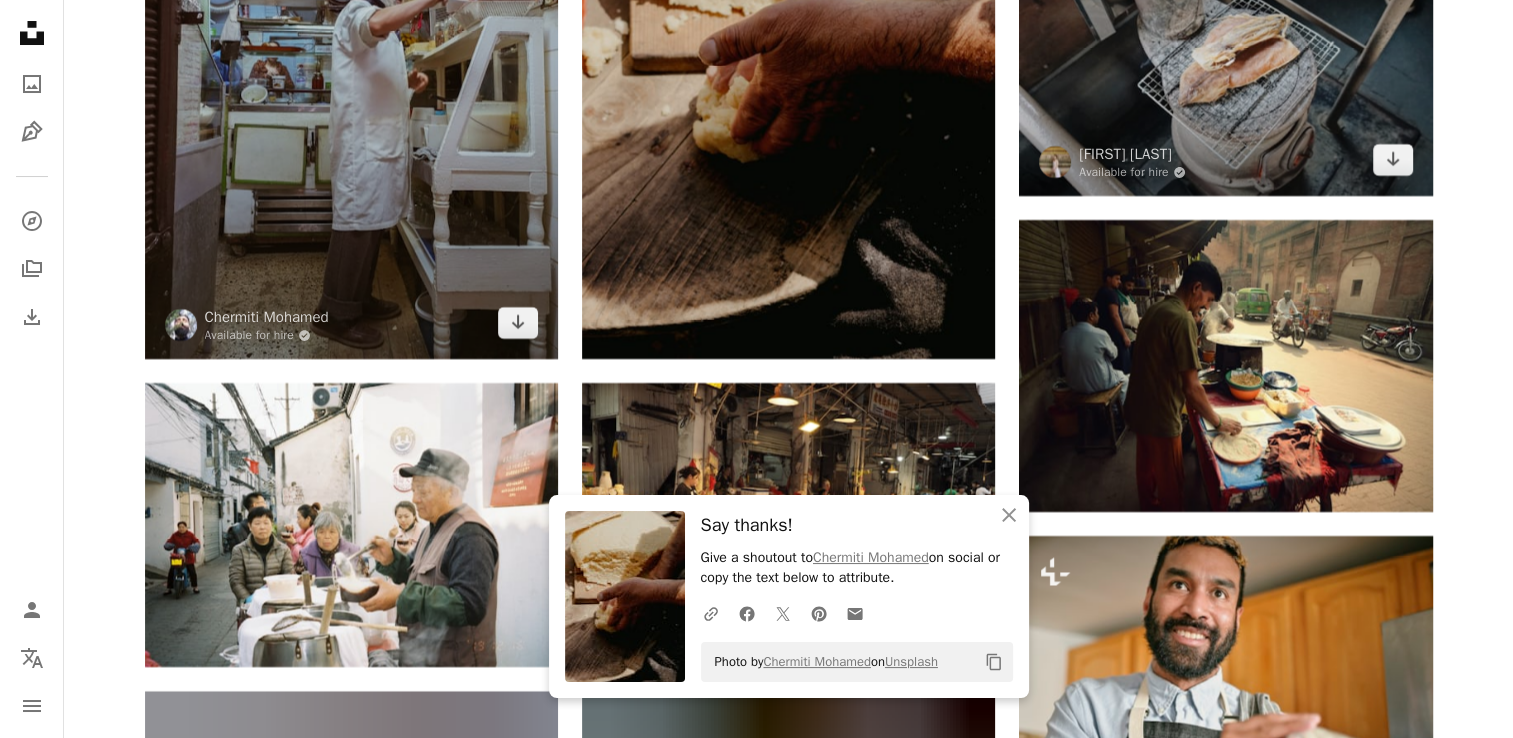 scroll, scrollTop: 30397, scrollLeft: 0, axis: vertical 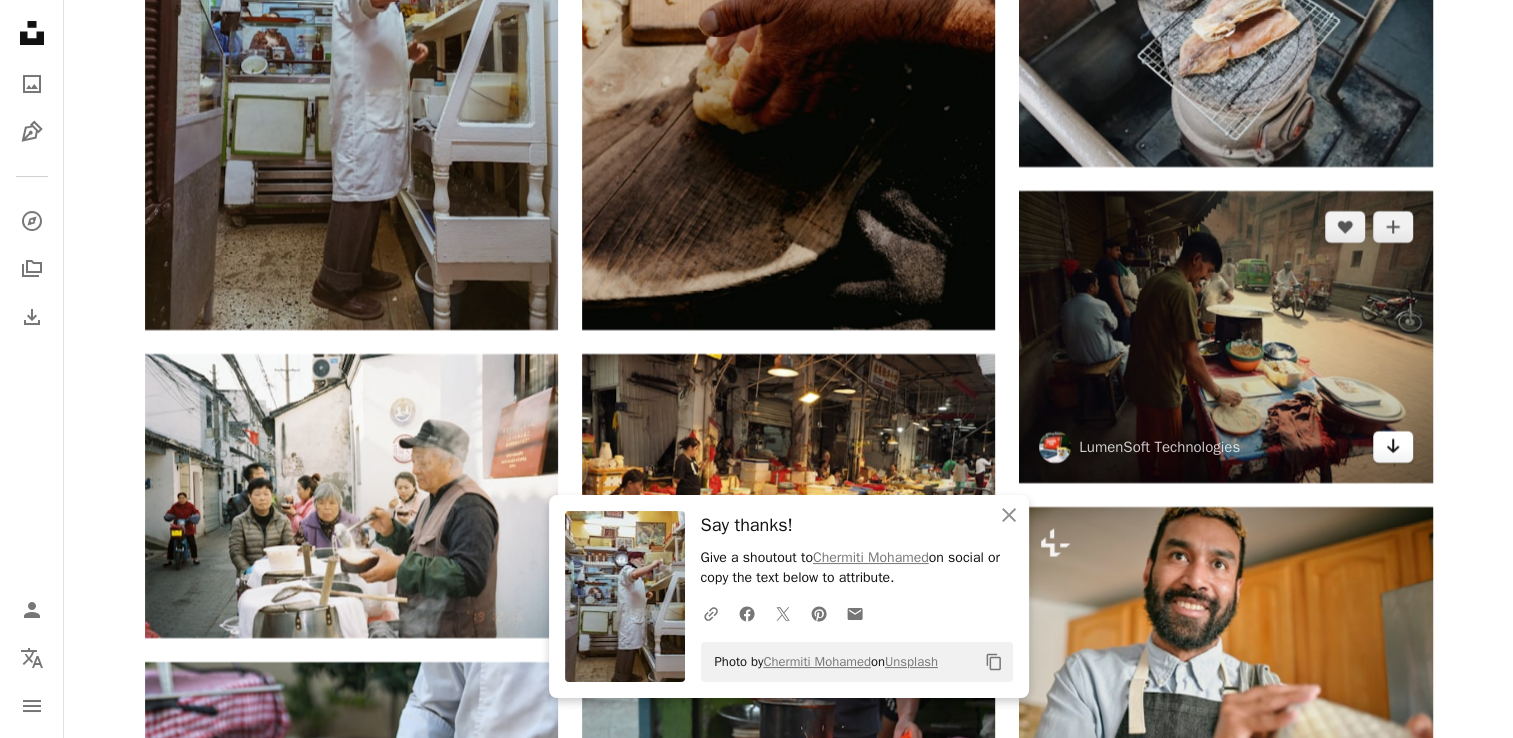 click on "Arrow pointing down" at bounding box center (1393, 447) 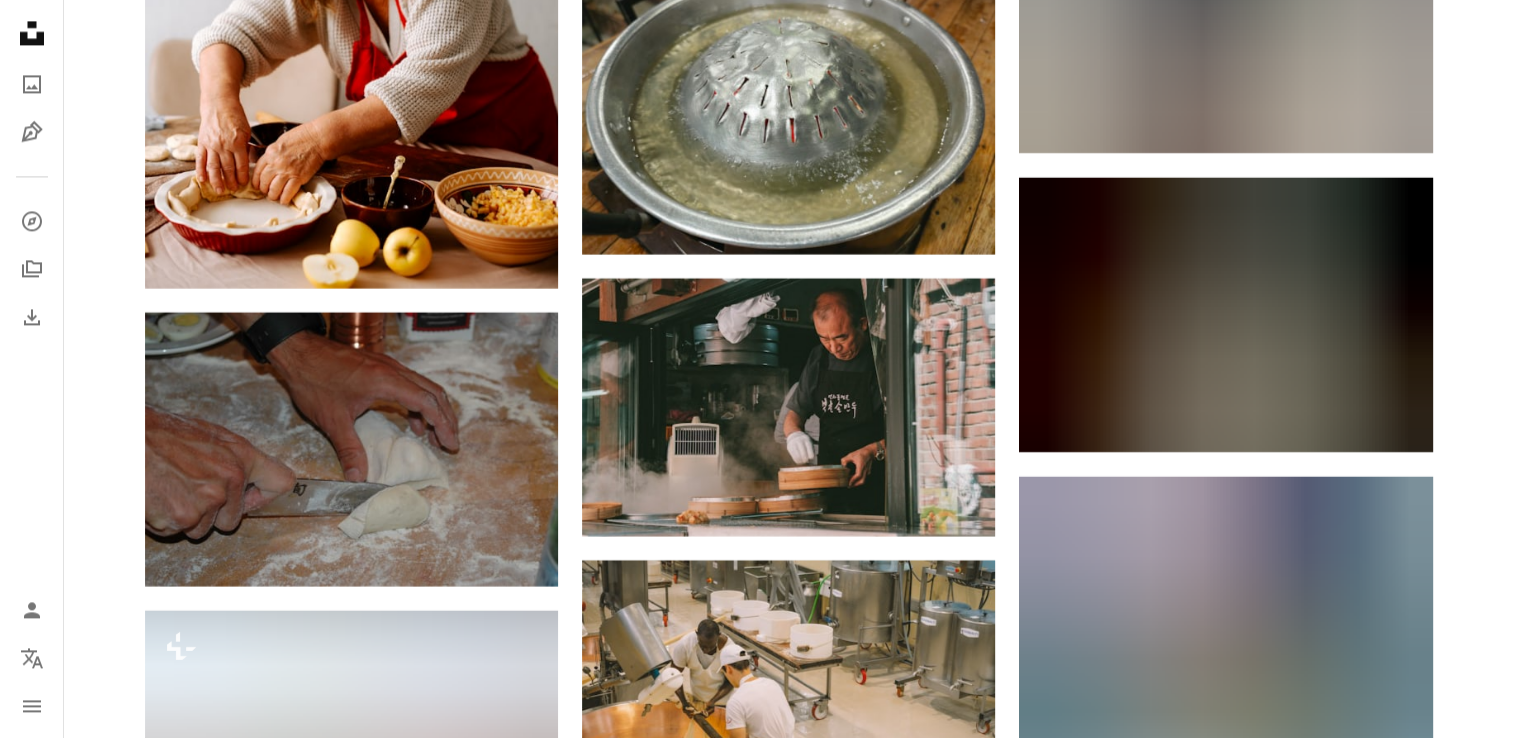 scroll, scrollTop: 33289, scrollLeft: 0, axis: vertical 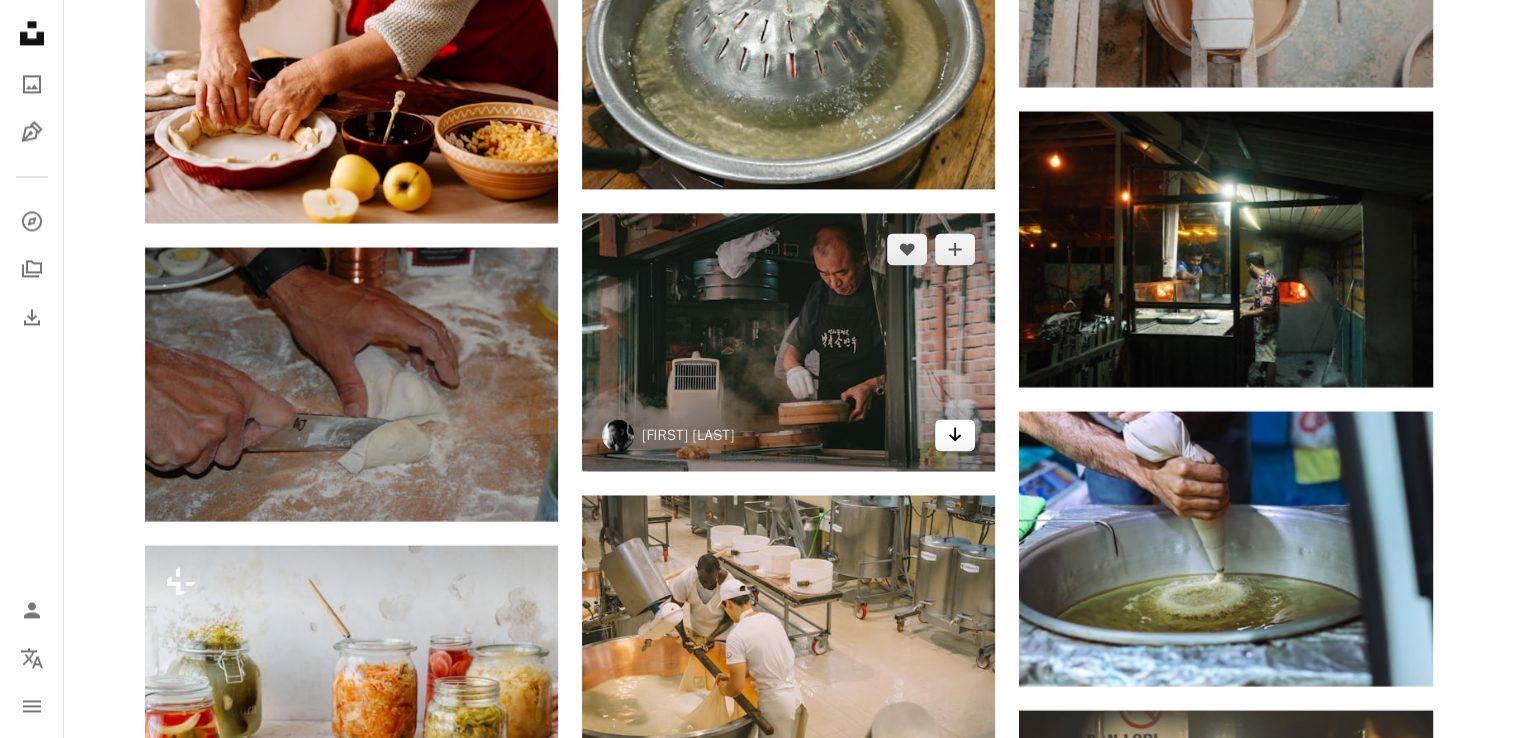 click on "Arrow pointing down" 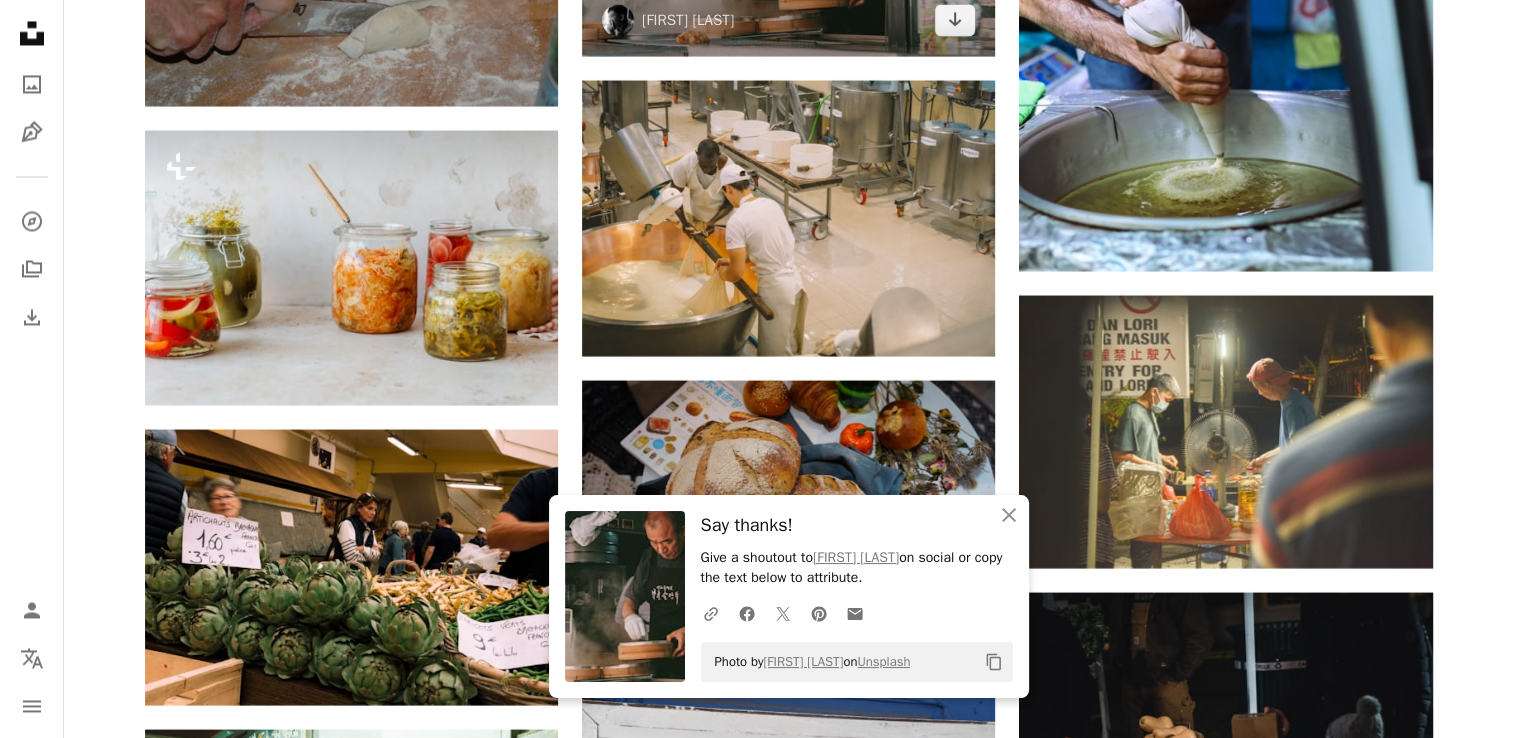 scroll, scrollTop: 33709, scrollLeft: 0, axis: vertical 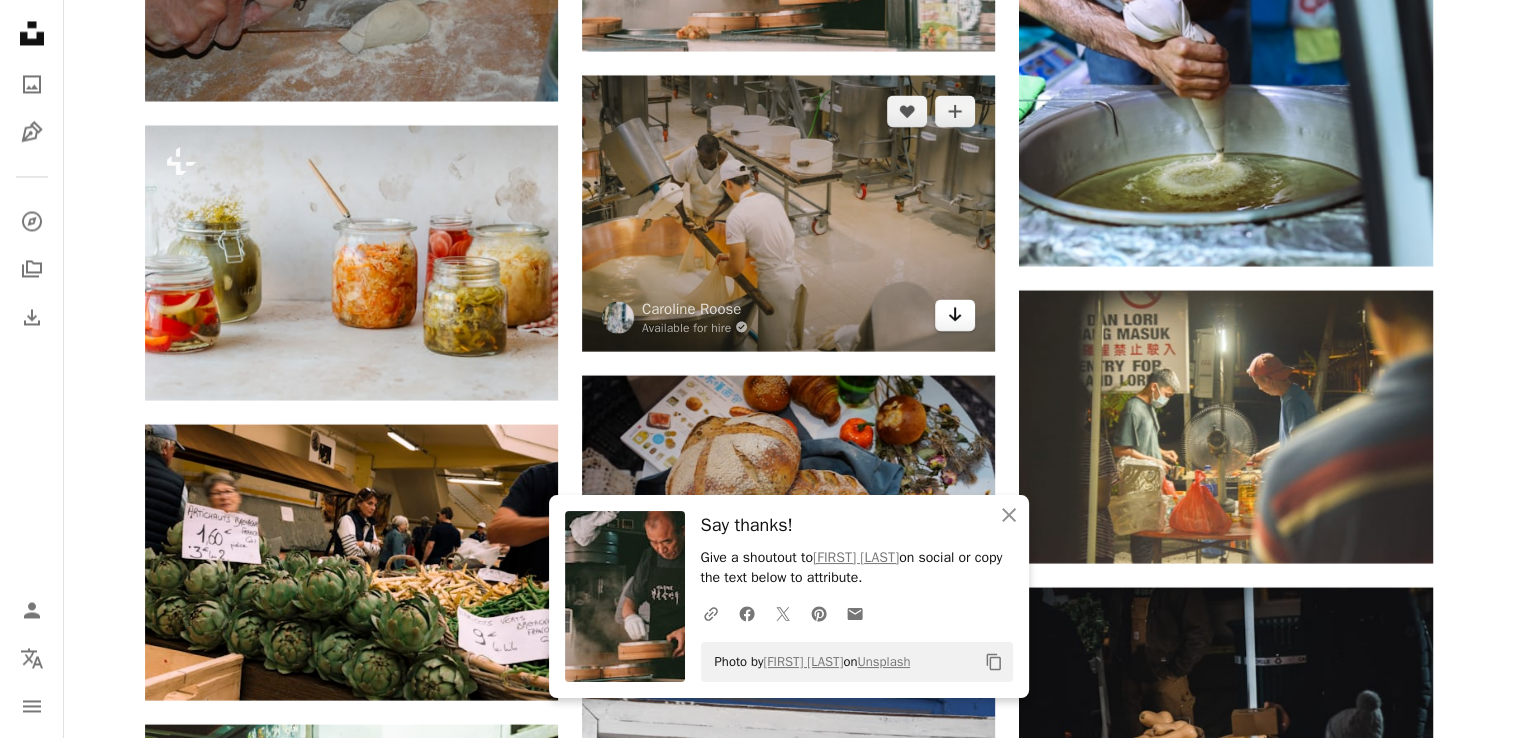 click on "Arrow pointing down" 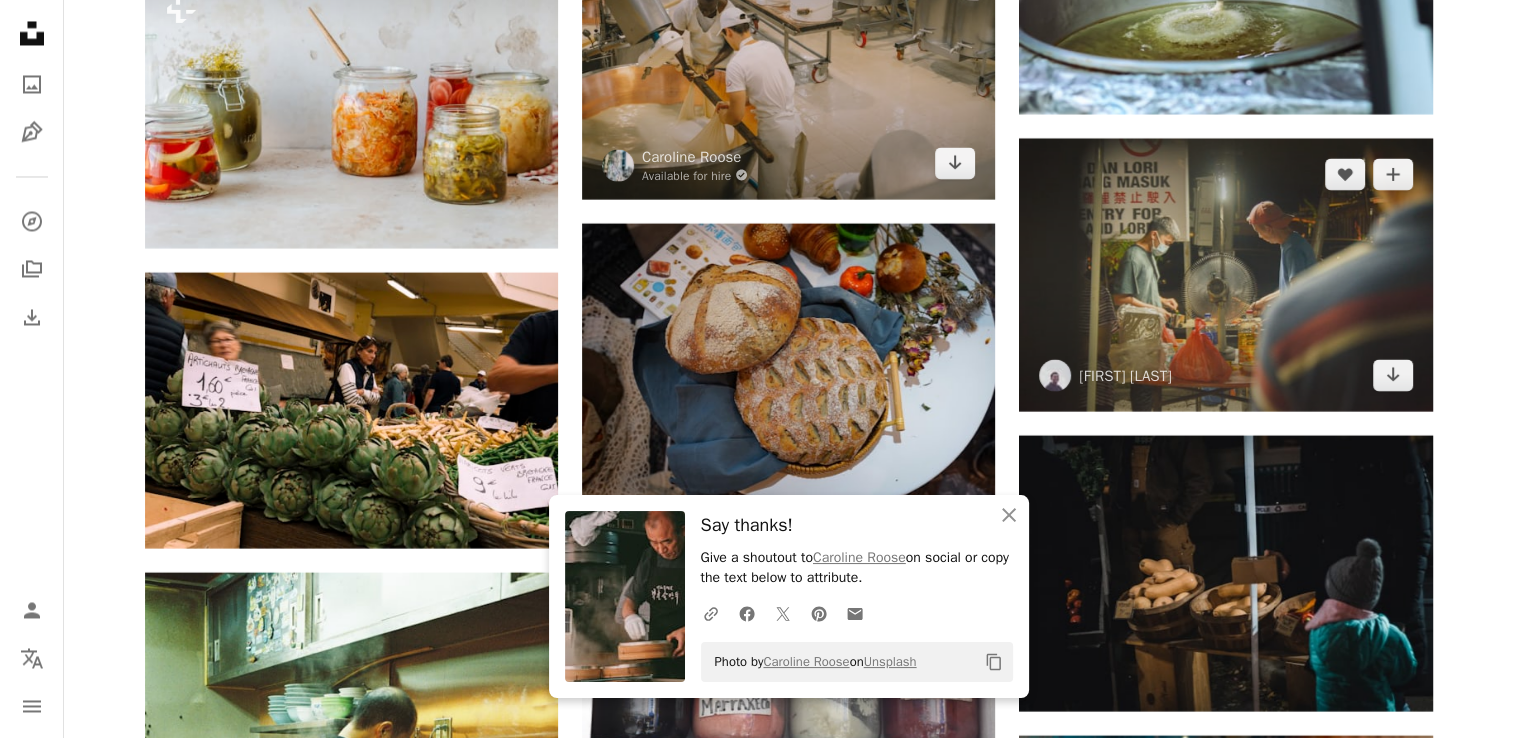 scroll, scrollTop: 33882, scrollLeft: 0, axis: vertical 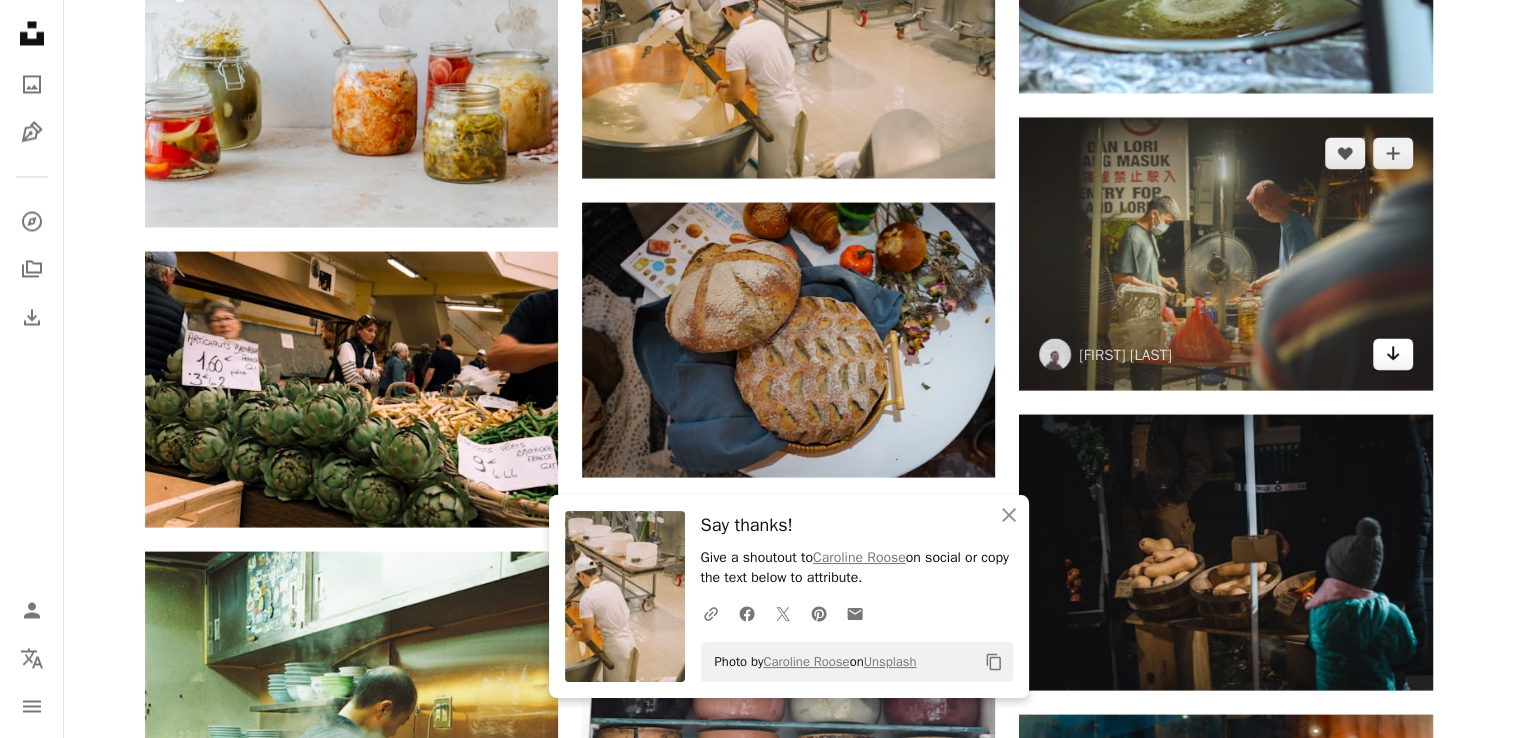 click 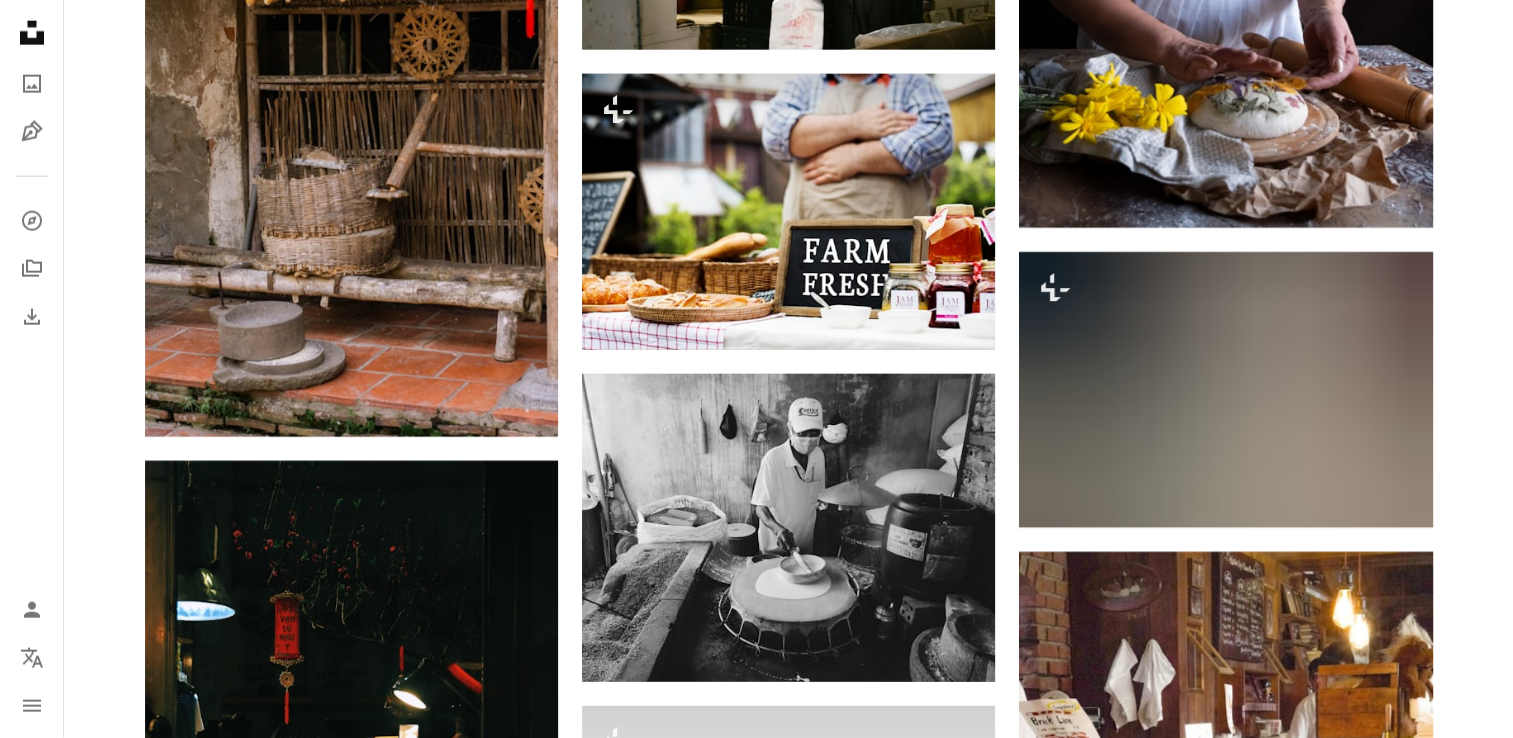 scroll, scrollTop: 35447, scrollLeft: 0, axis: vertical 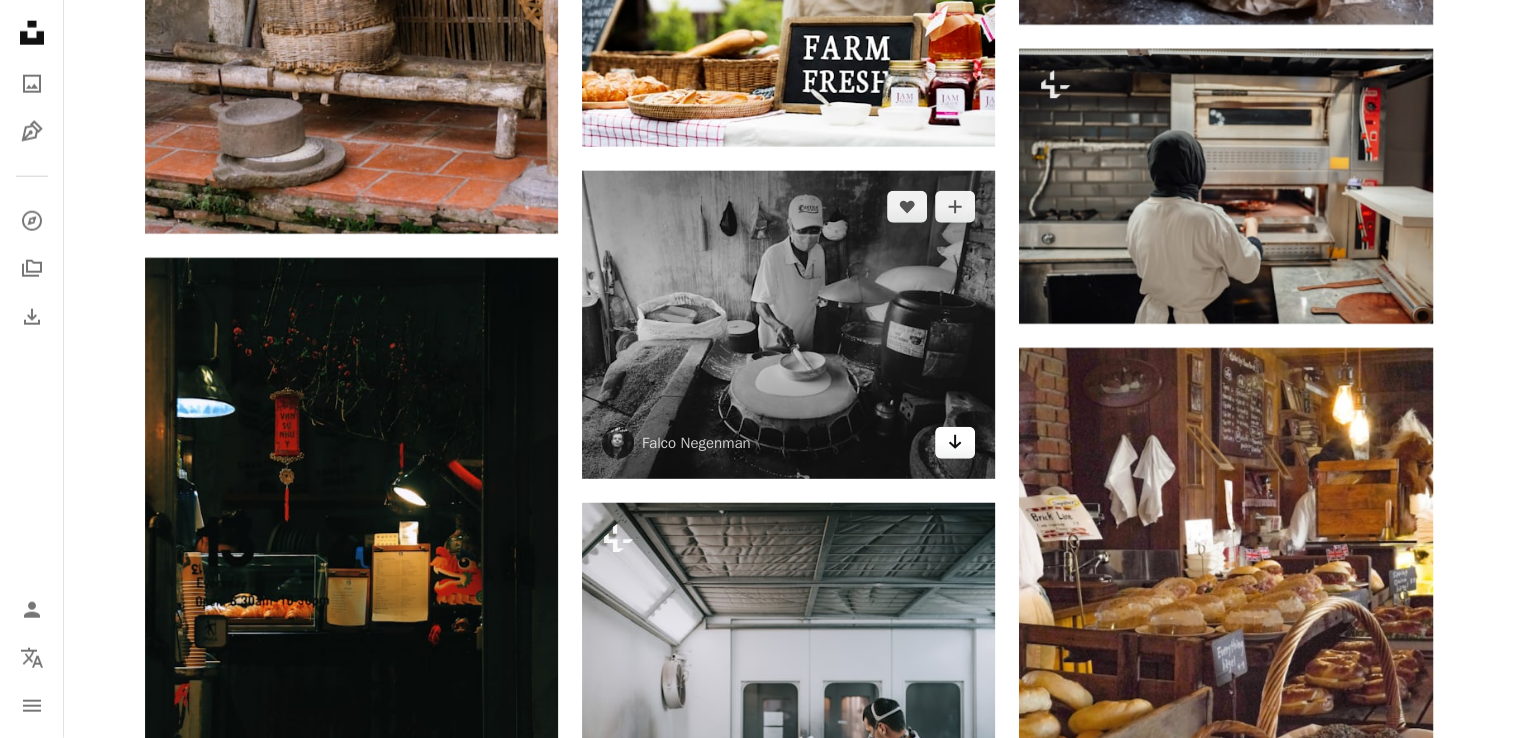 click 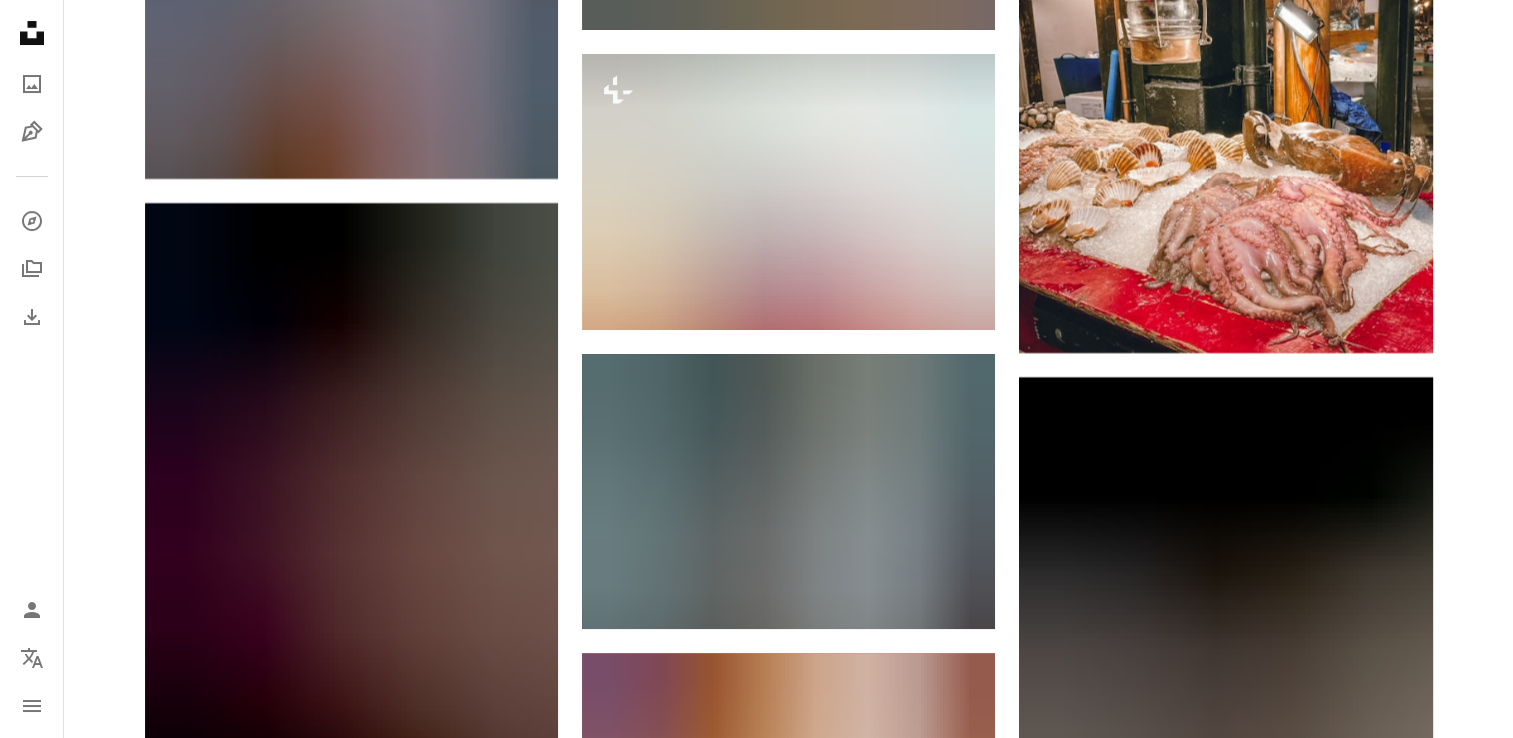 scroll, scrollTop: 38129, scrollLeft: 0, axis: vertical 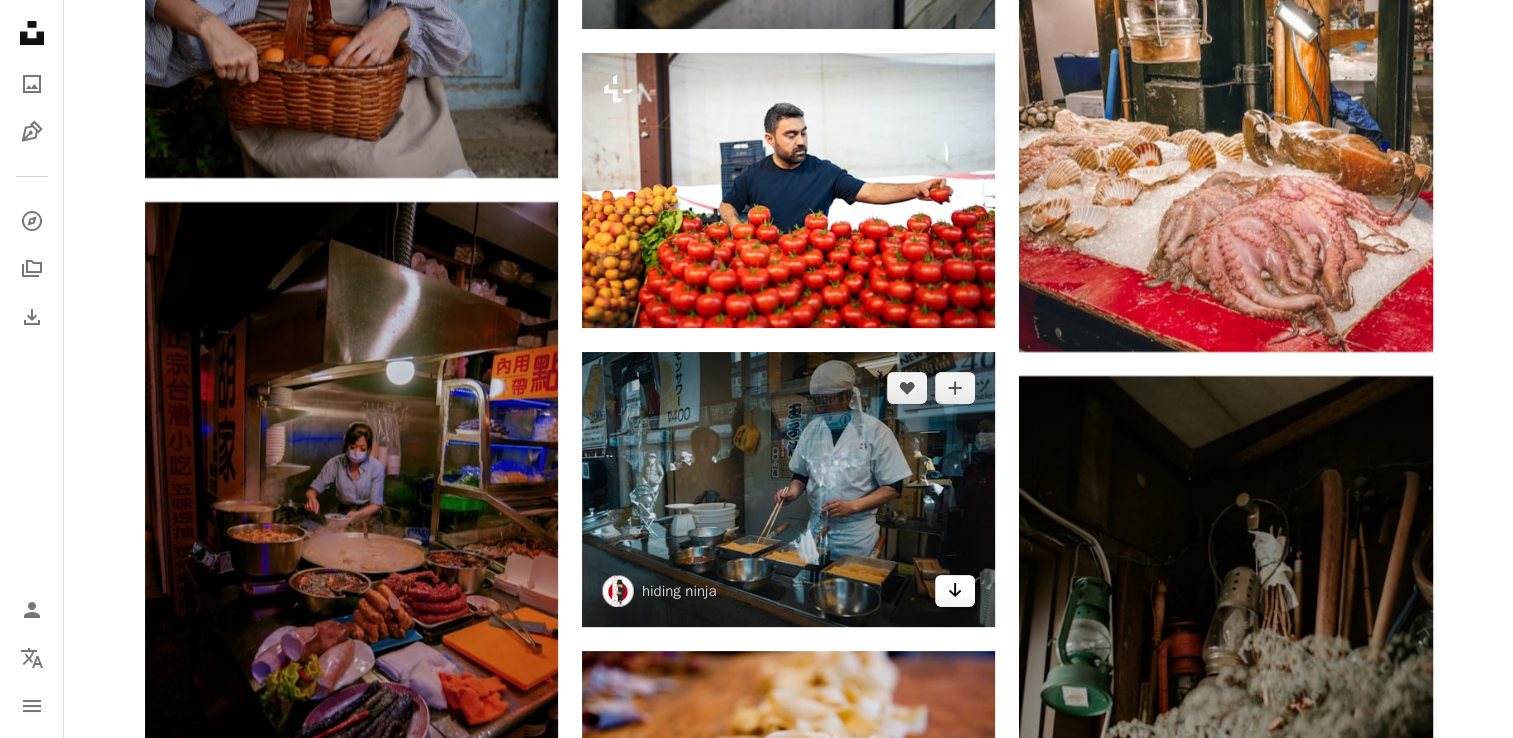 click on "Arrow pointing down" at bounding box center (955, 591) 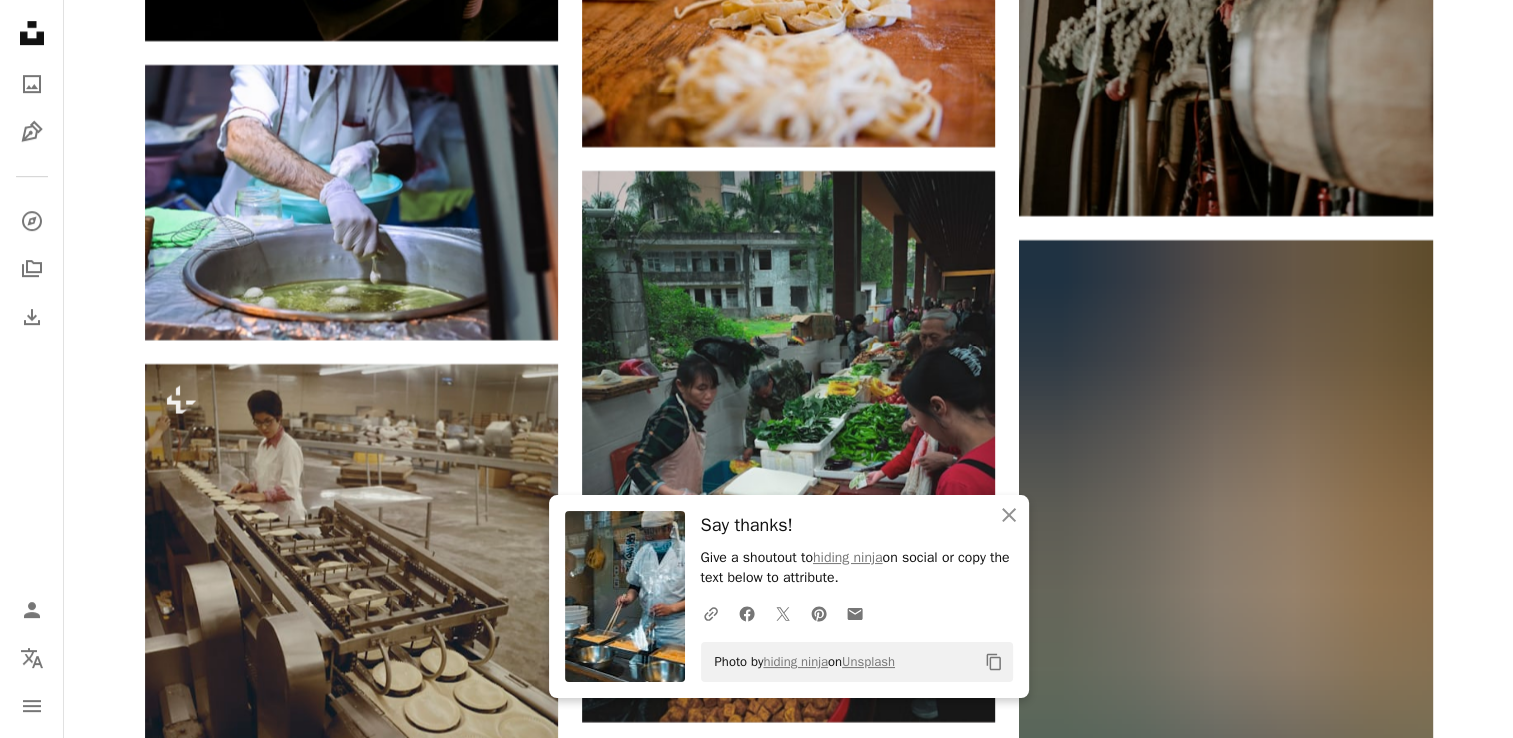 scroll, scrollTop: 38888, scrollLeft: 0, axis: vertical 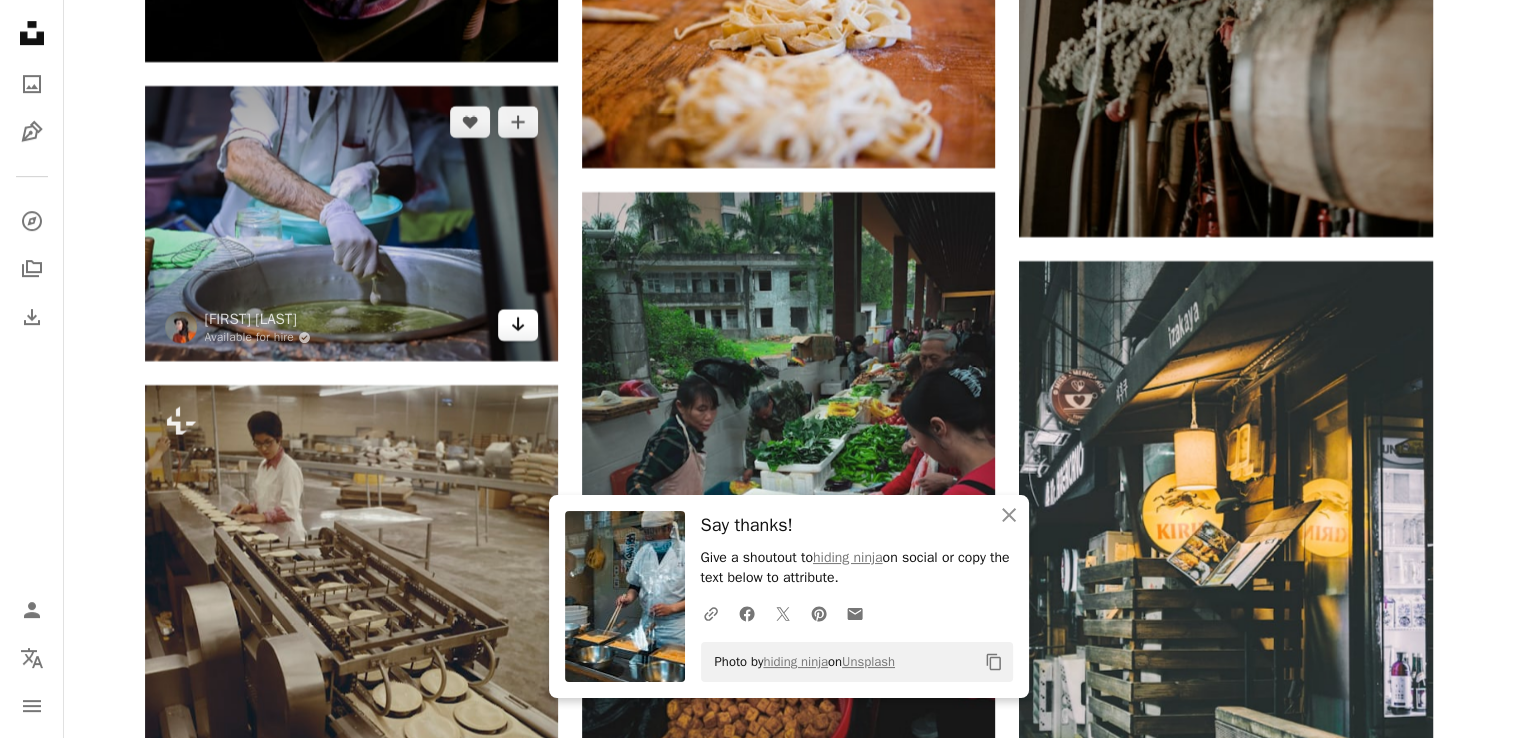 click on "Arrow pointing down" 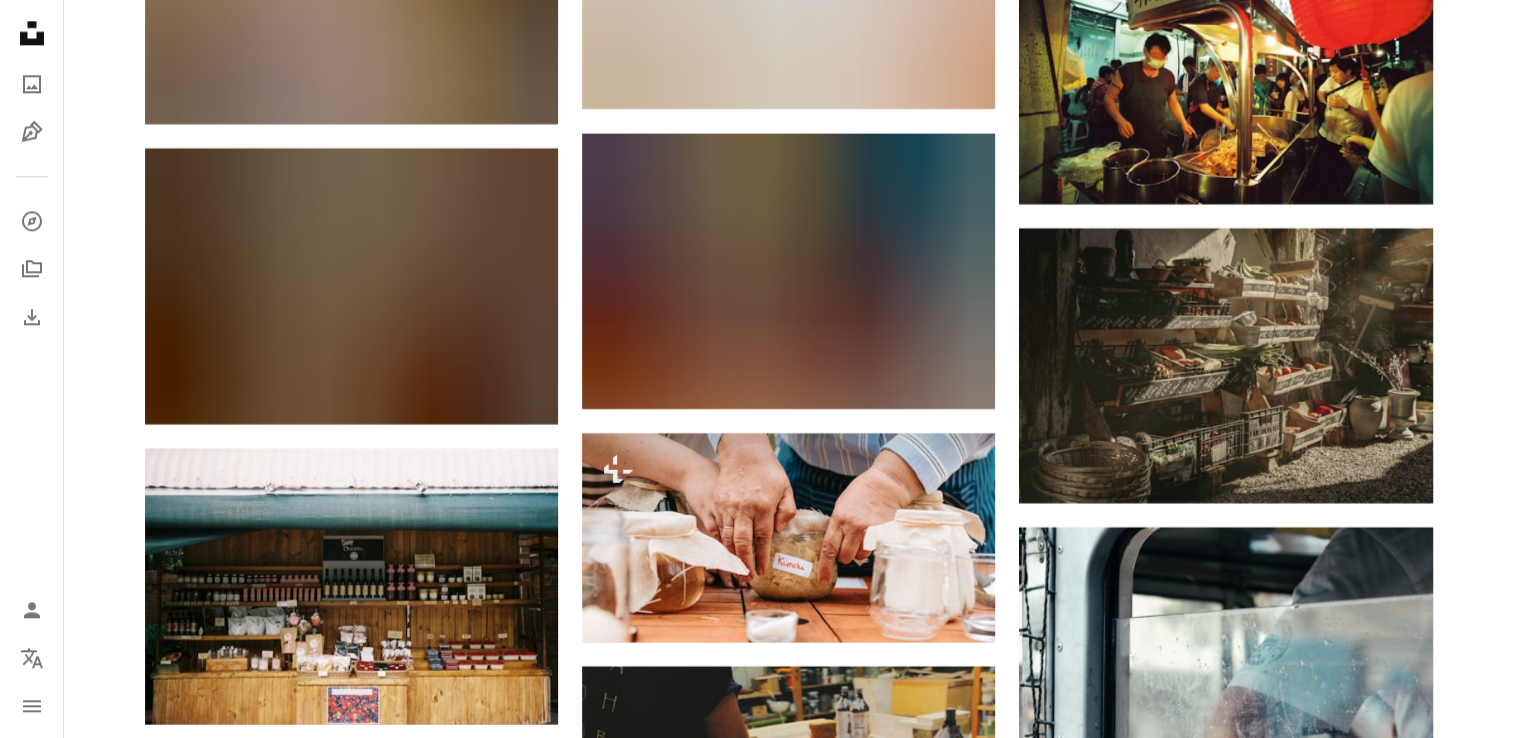 scroll, scrollTop: 40172, scrollLeft: 0, axis: vertical 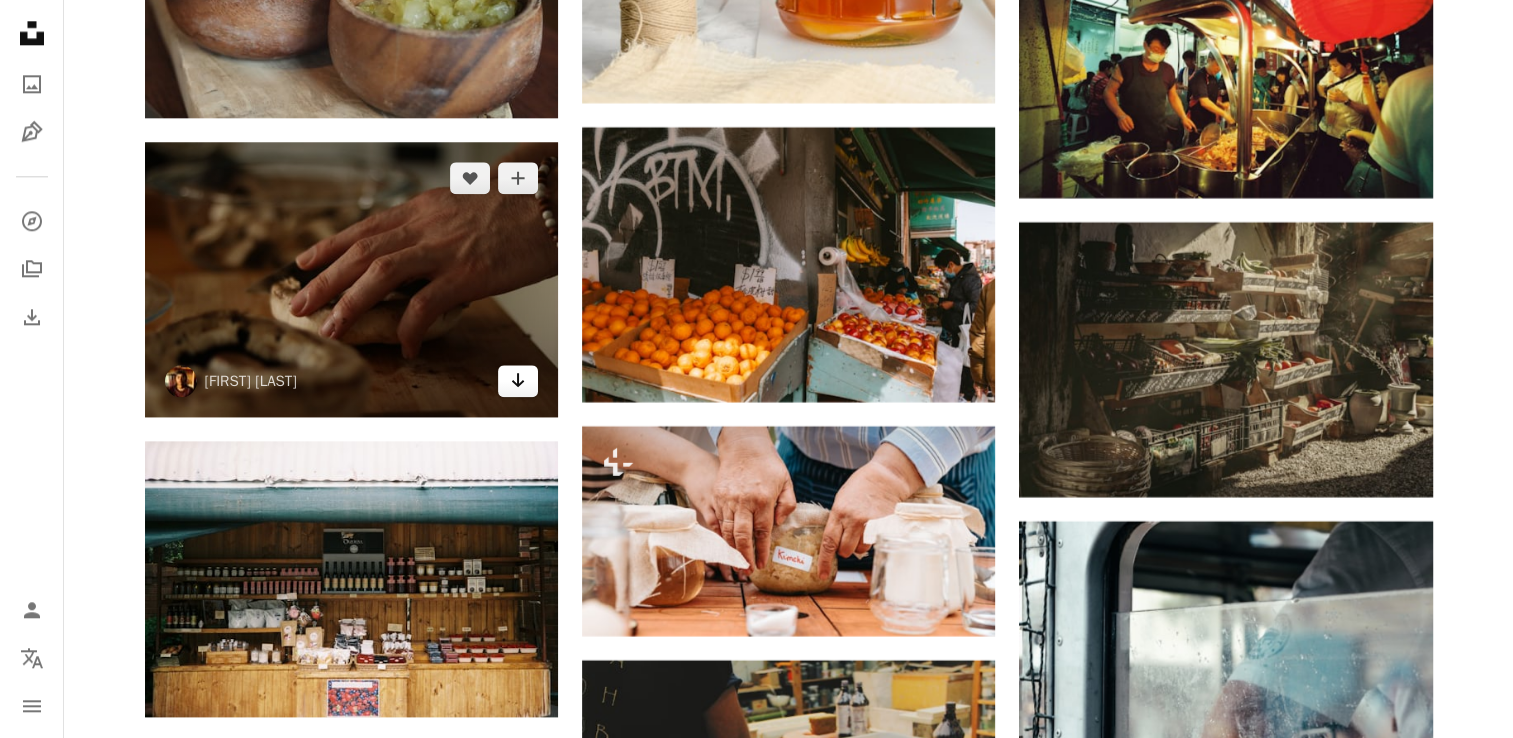 click on "Arrow pointing down" 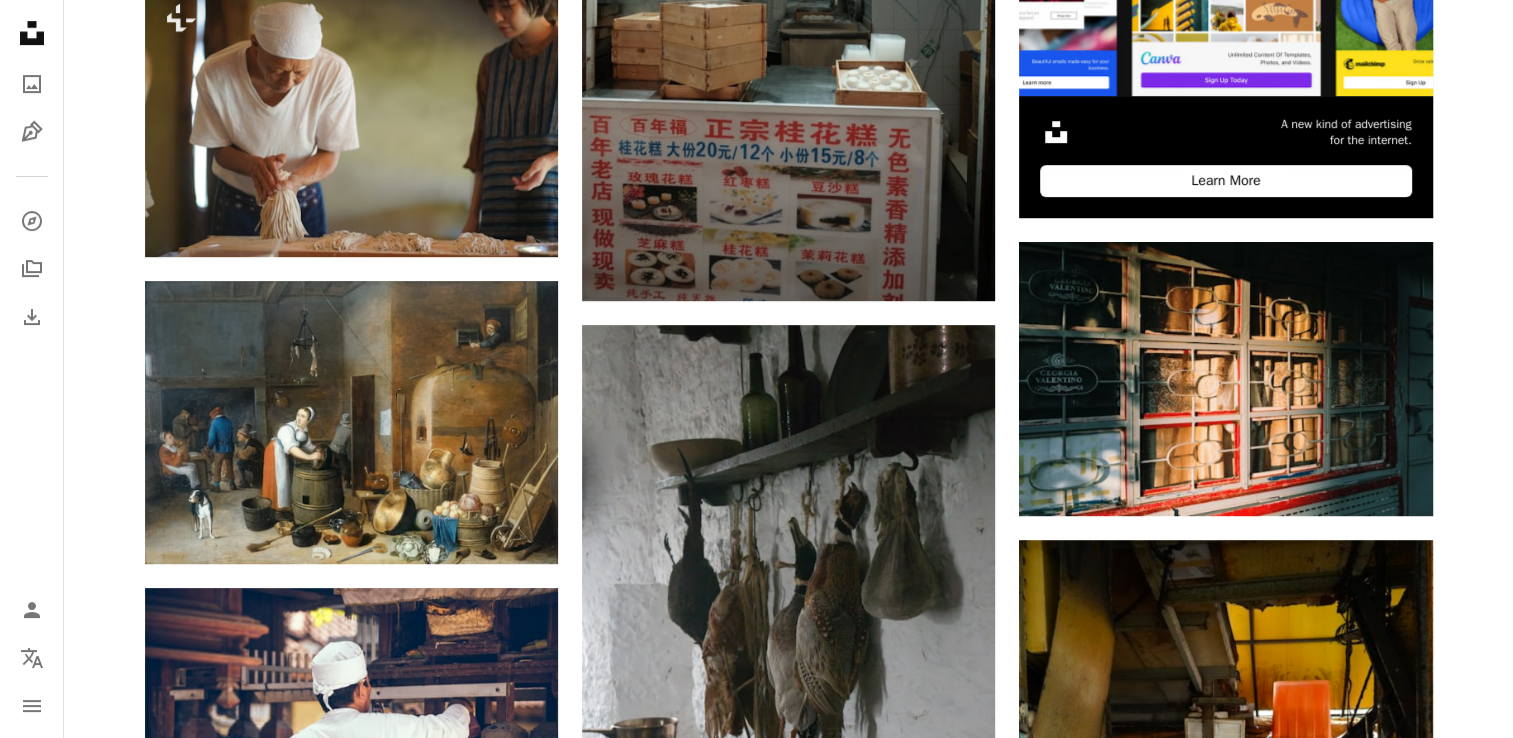 scroll, scrollTop: 0, scrollLeft: 0, axis: both 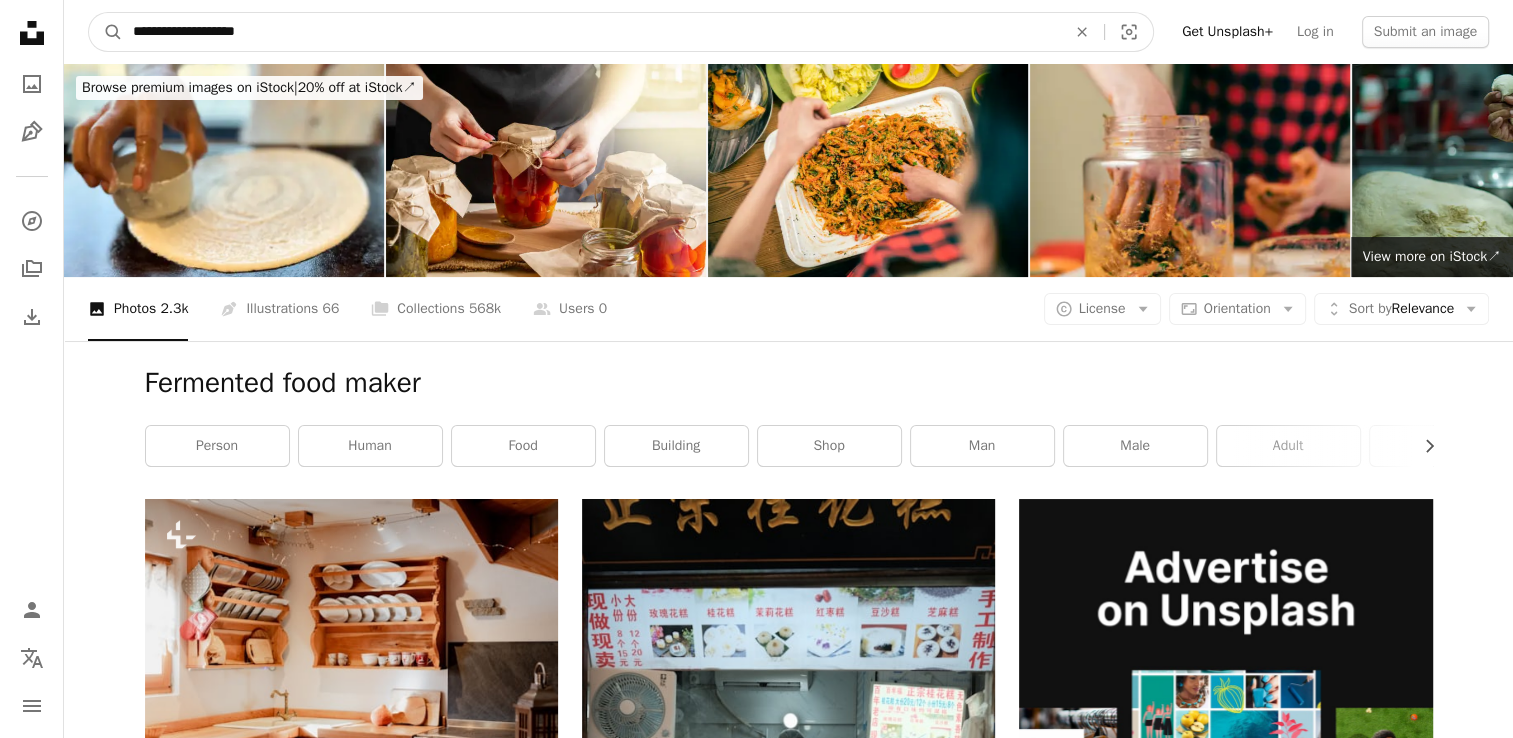 click on "**********" at bounding box center (591, 32) 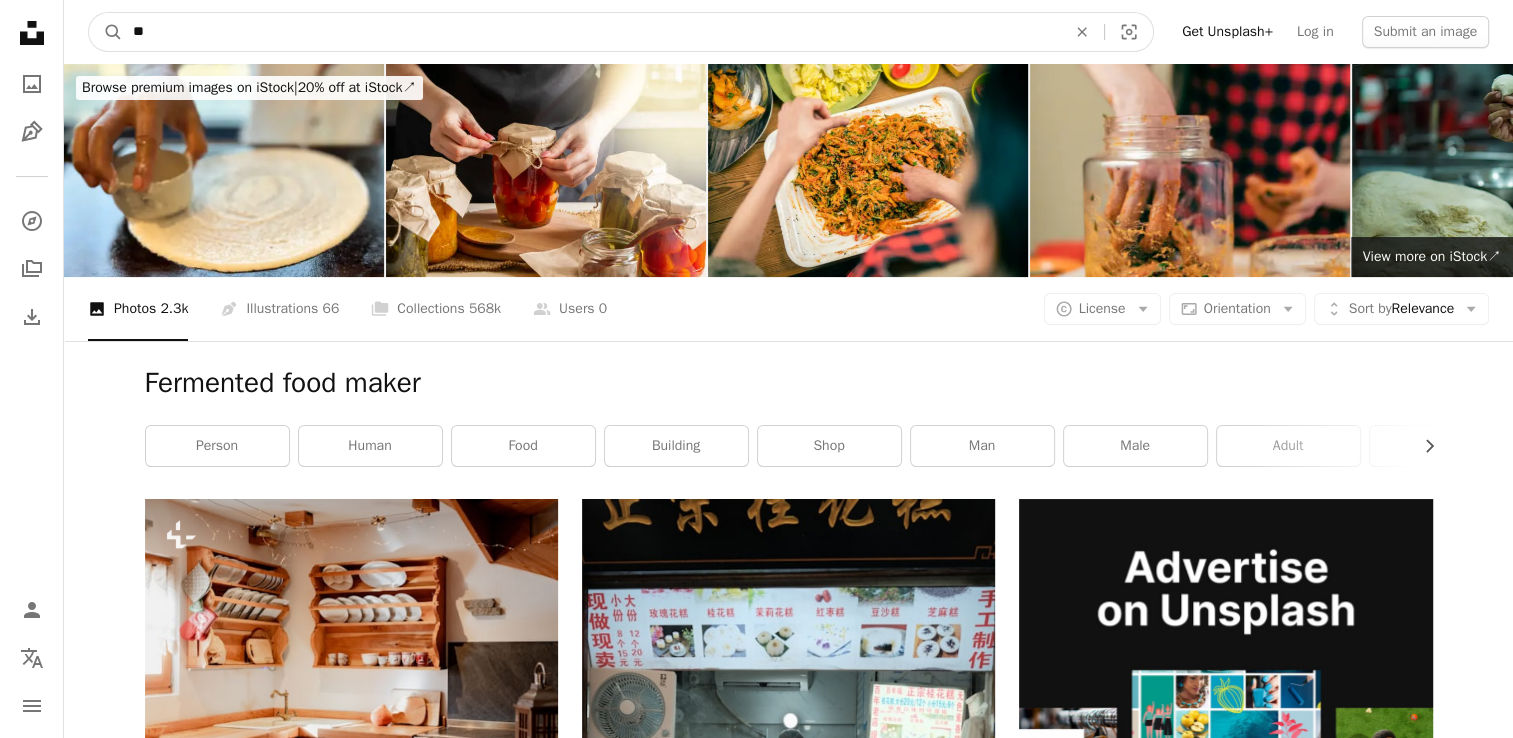 type on "*" 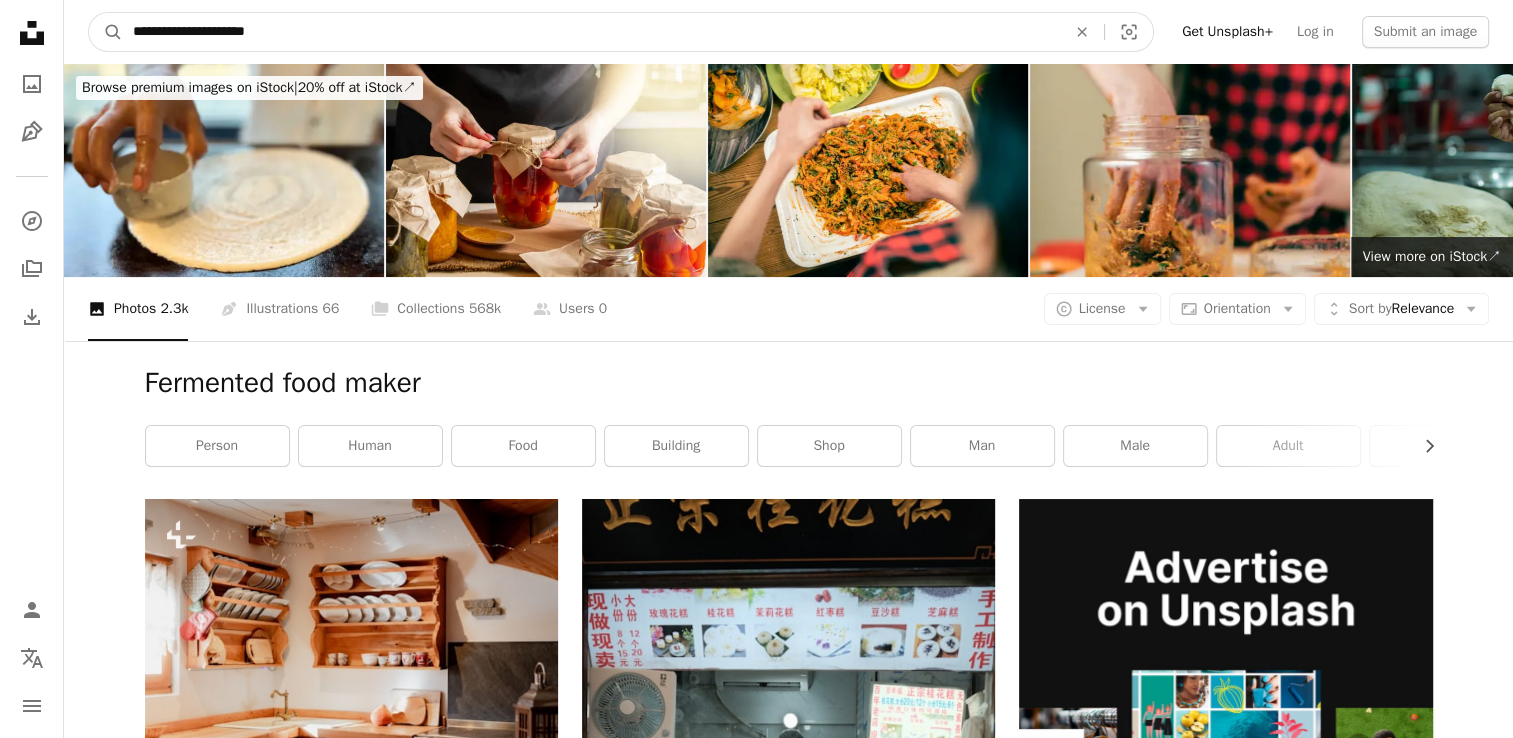 type on "**********" 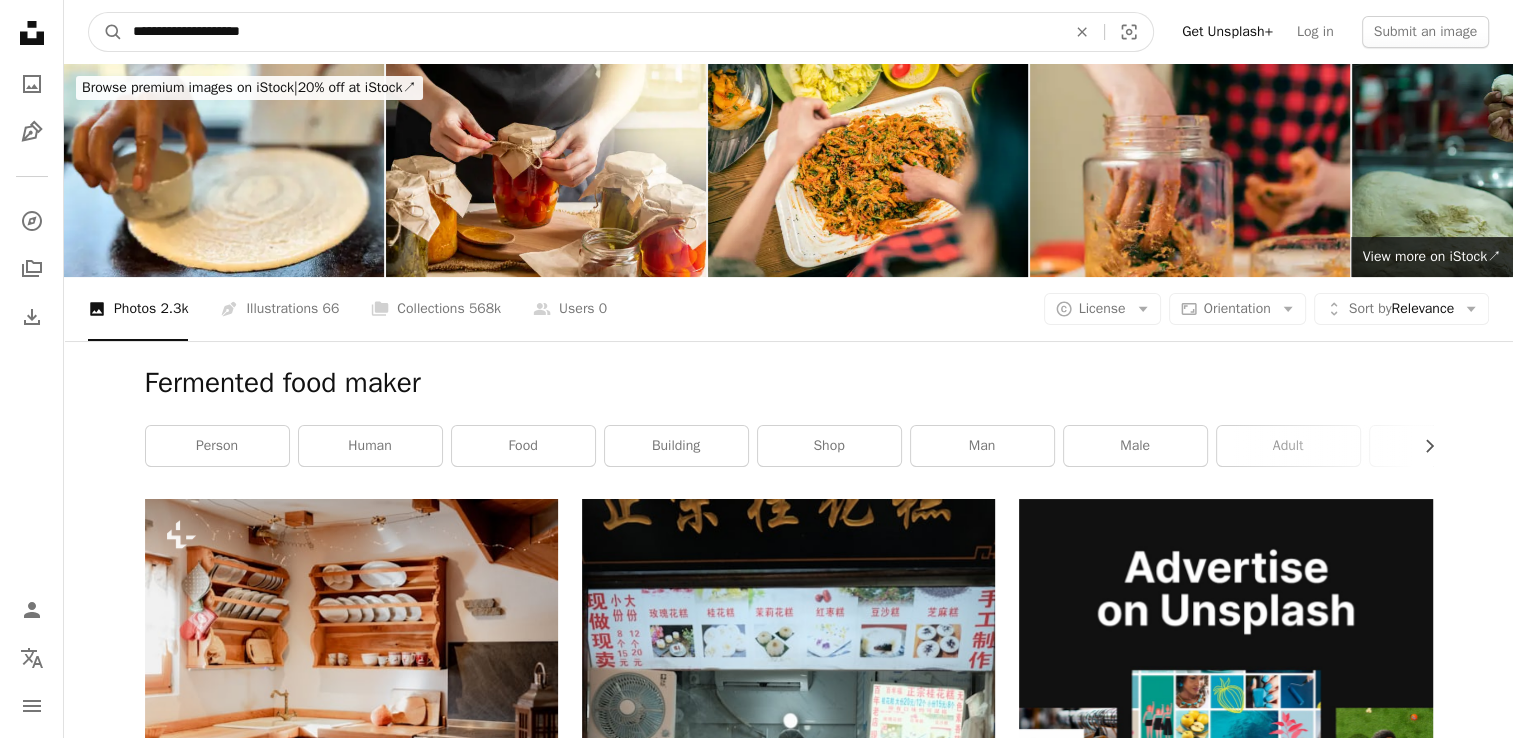 click on "A magnifying glass" at bounding box center (106, 32) 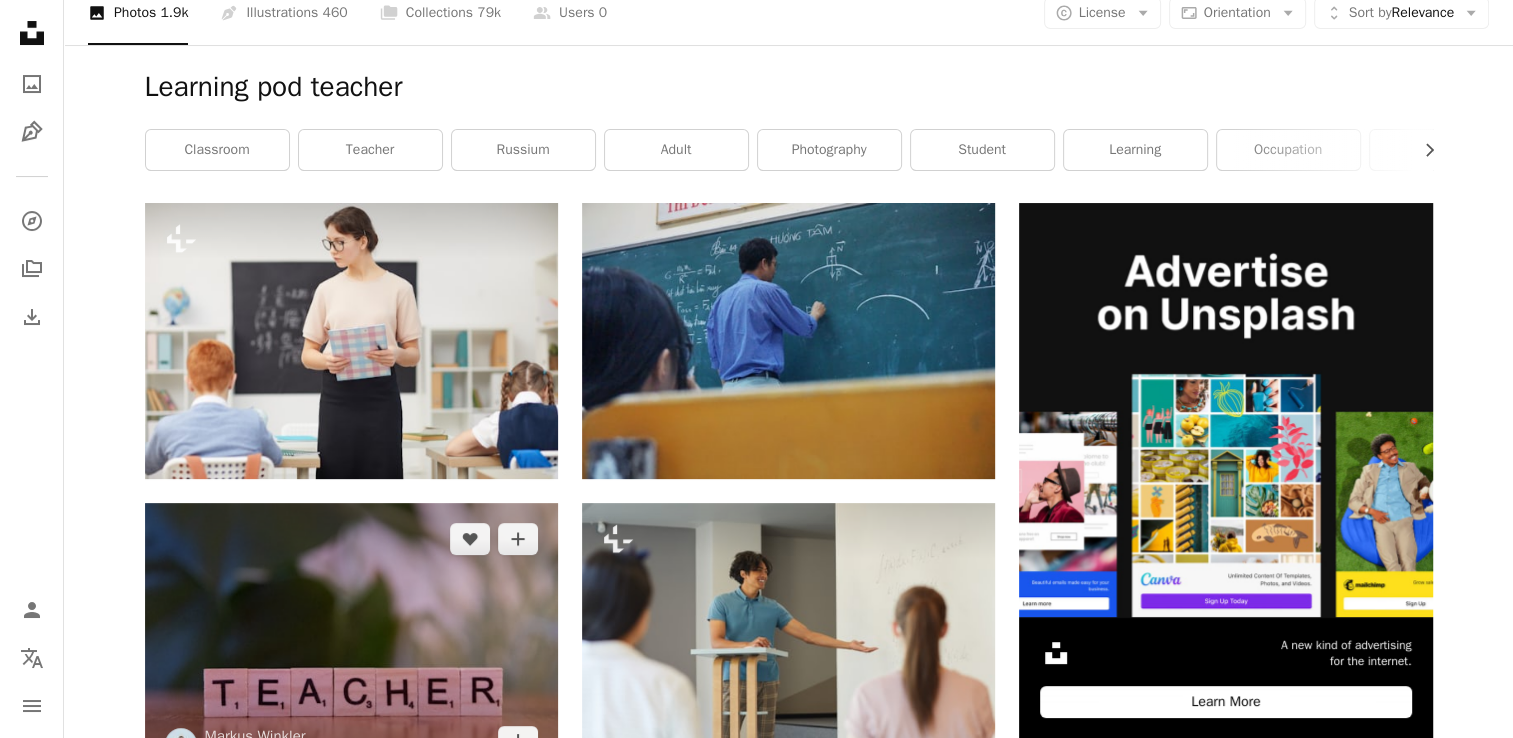 scroll, scrollTop: 0, scrollLeft: 0, axis: both 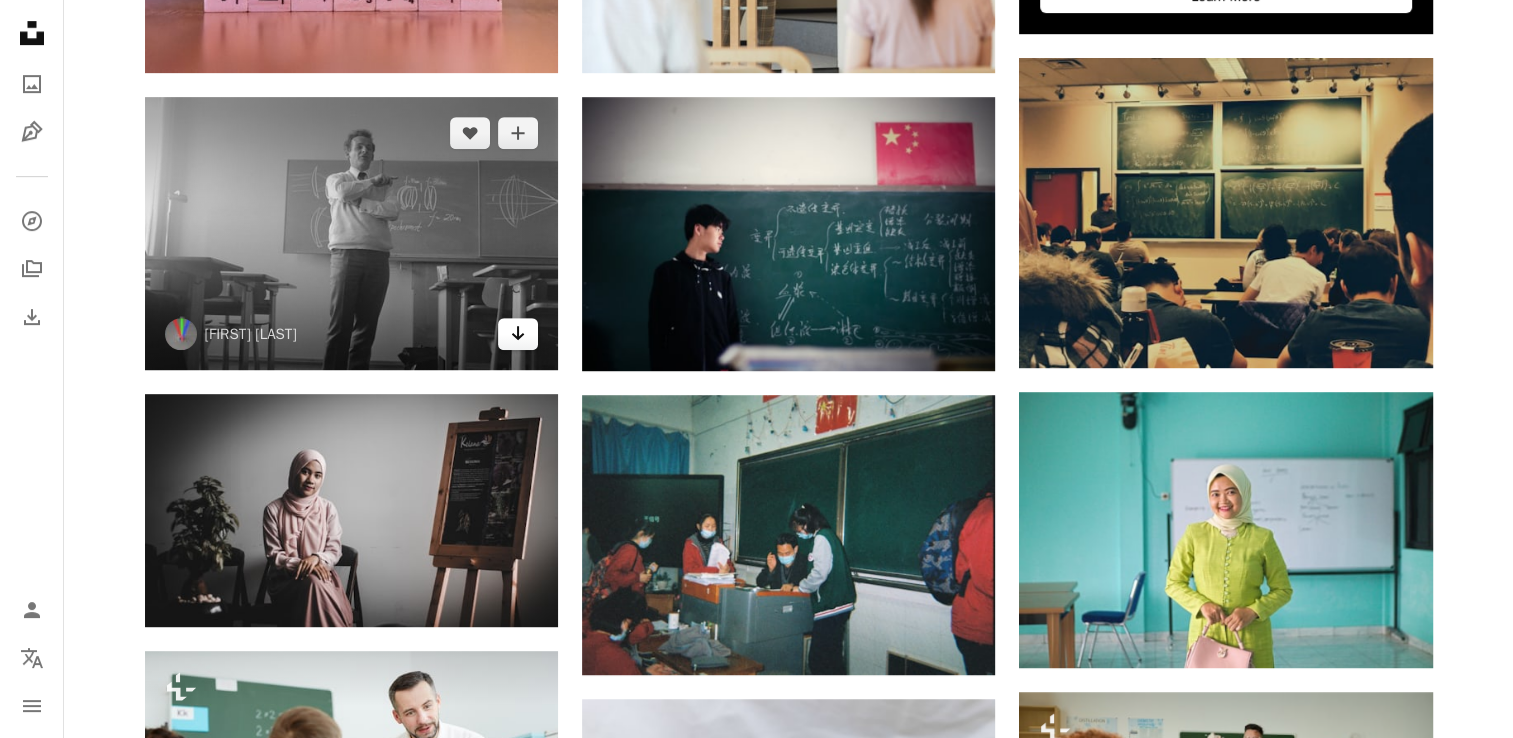 click on "Arrow pointing down" at bounding box center [518, 334] 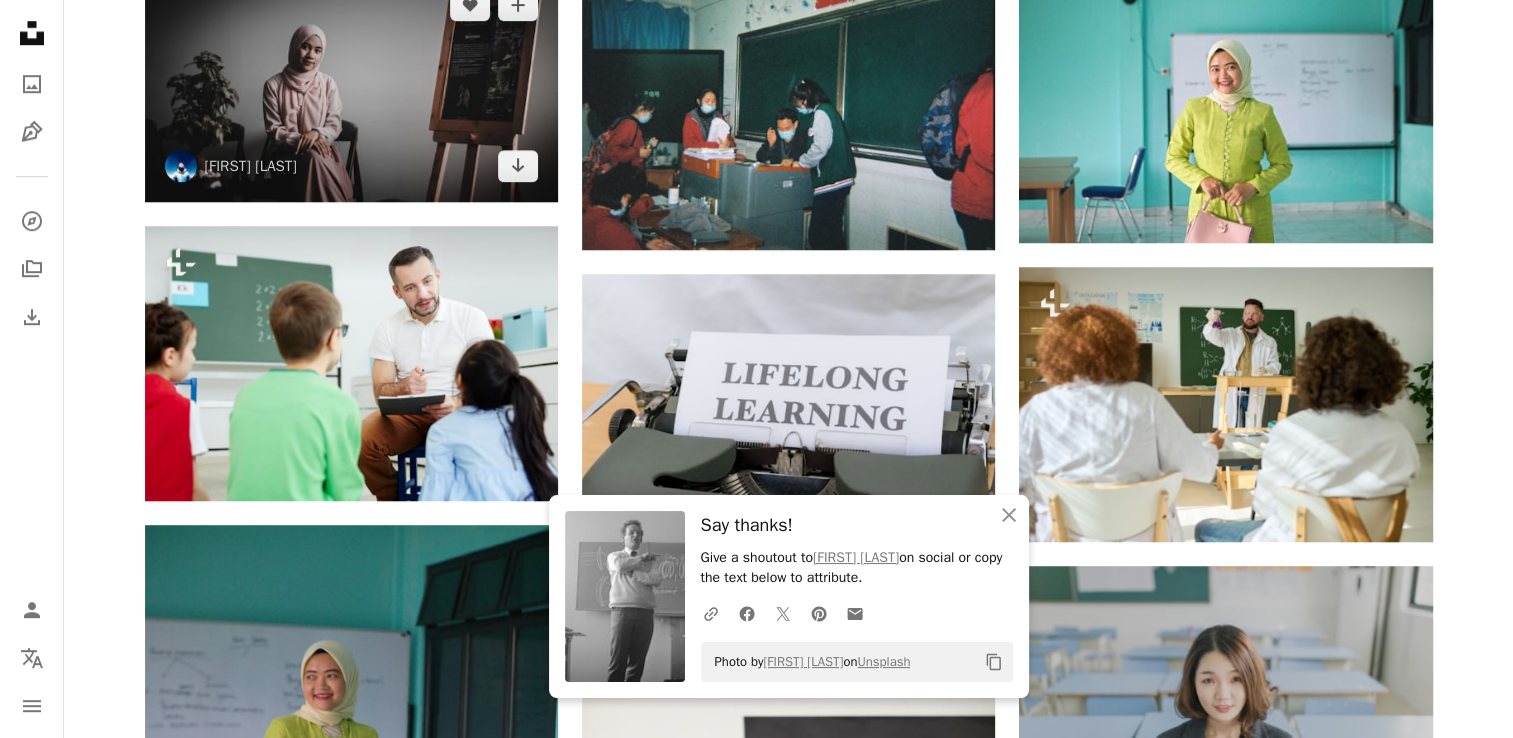 scroll, scrollTop: 1422, scrollLeft: 0, axis: vertical 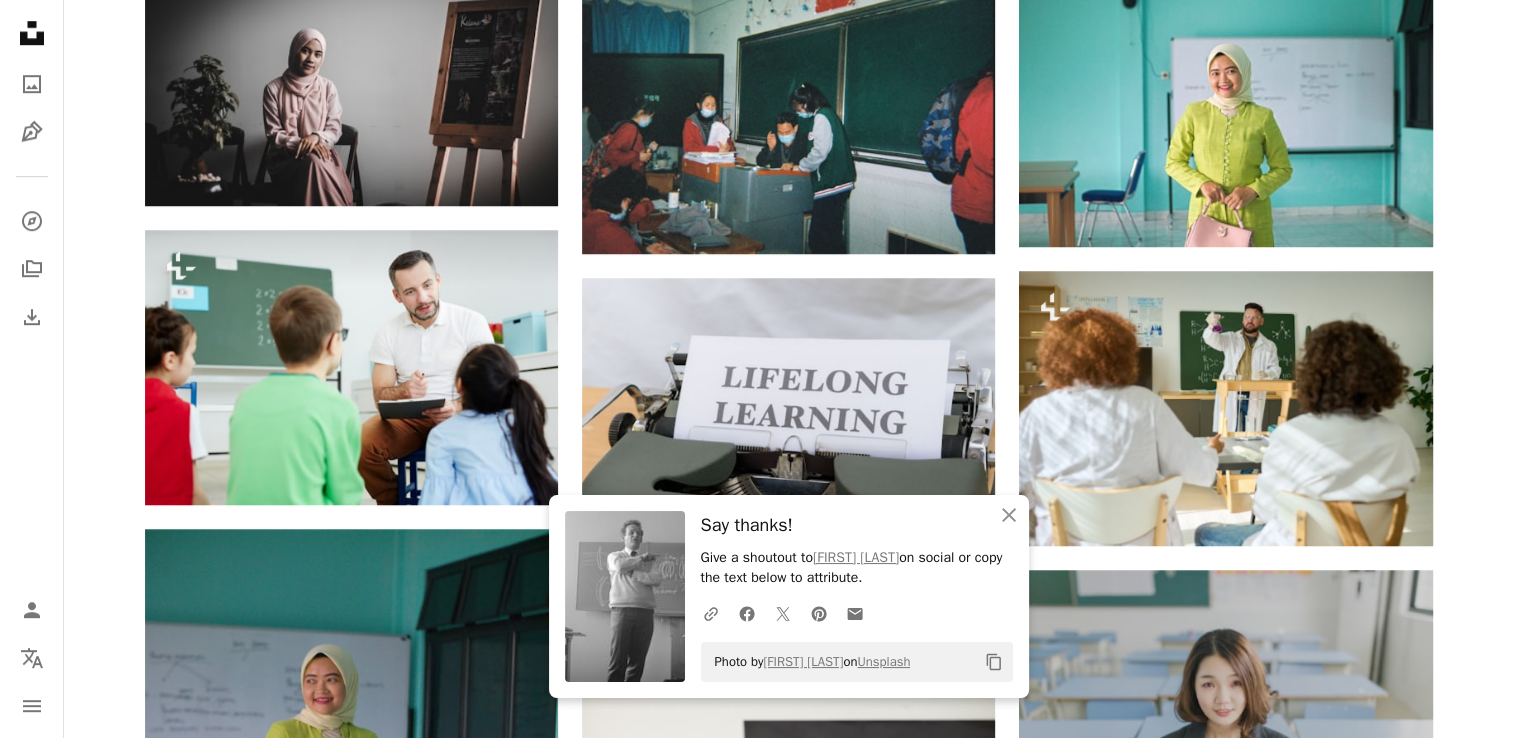 click on "Plus sign for Unsplash+ A heart A plus sign Getty Images For Unsplash+ A lock Download A heart A plus sign STUDIO Available for hire A checkmark inside of a circle Arrow pointing down A heart A plus sign Available for hire A checkmark inside of a circle Arrow pointing down A heart A plus sign Arrow pointing down Plus sign for Unsplash+ A heart A plus sign Getty Images For Unsplash+ A lock Download A heart A plus sign Arrow pointing down A heart A plus sign Arrow pointing down A heart A plus sign Available for hire A checkmark inside of a circle Arrow pointing down Plus sign for Unsplash+ A heart A plus sign Getty Images For" at bounding box center (788, 435) 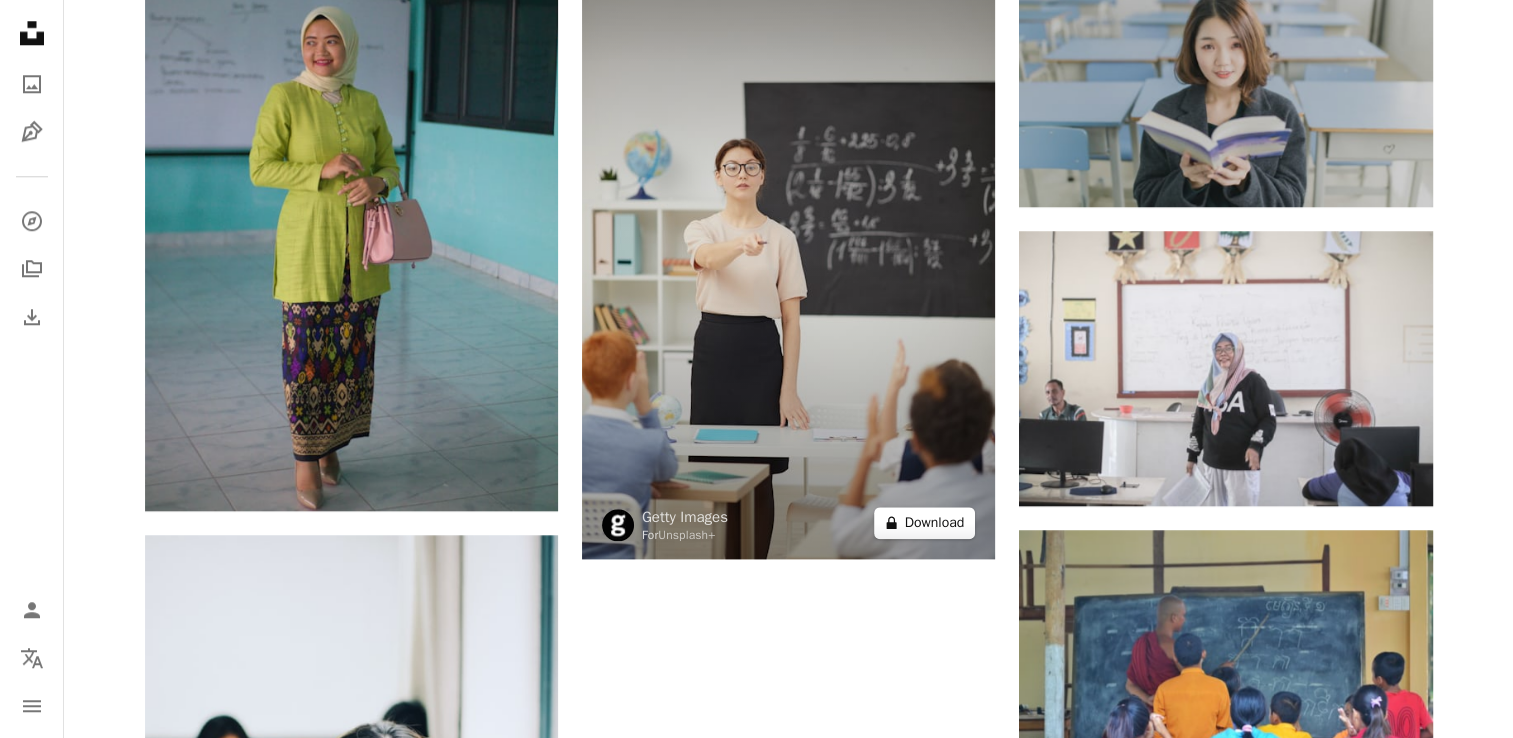 scroll, scrollTop: 2058, scrollLeft: 0, axis: vertical 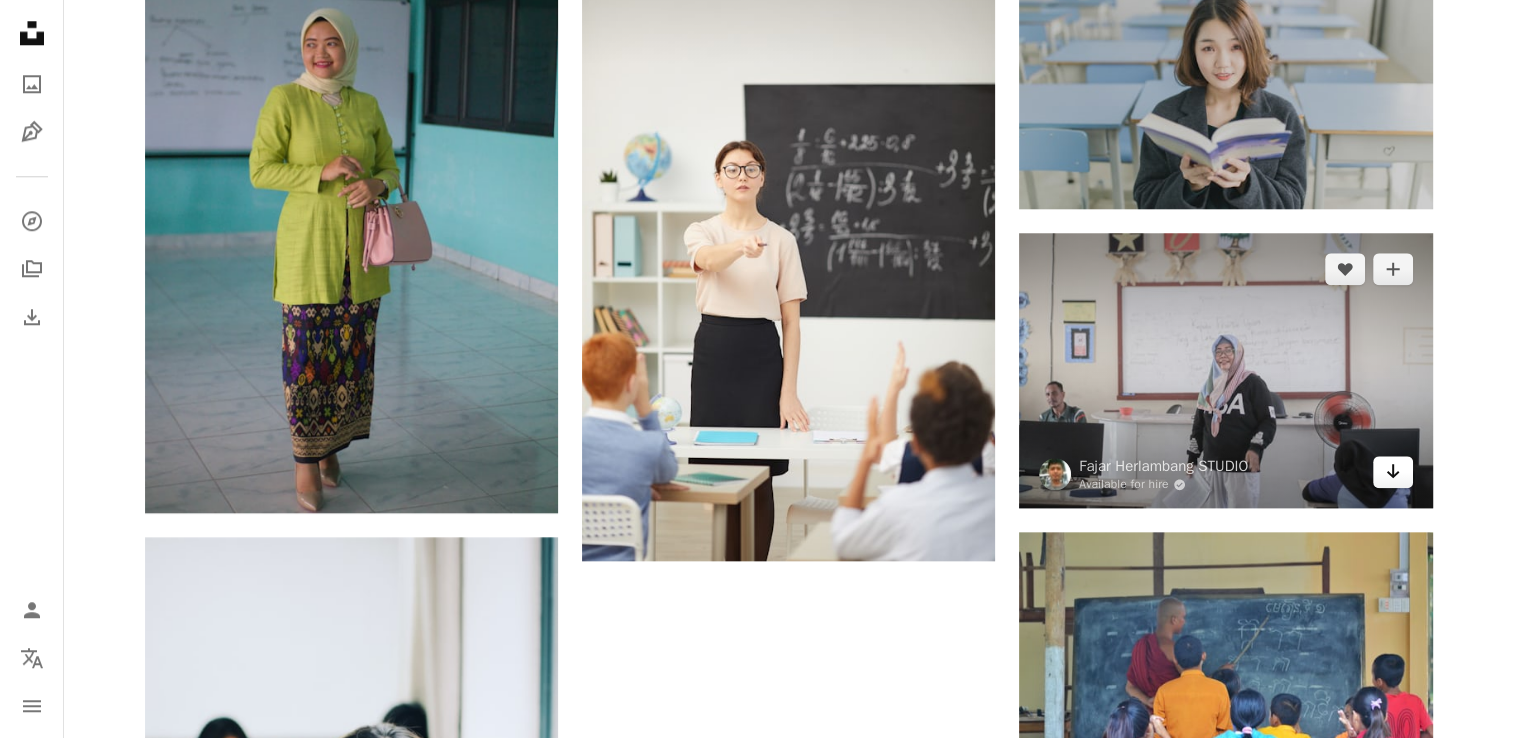 click on "Arrow pointing down" 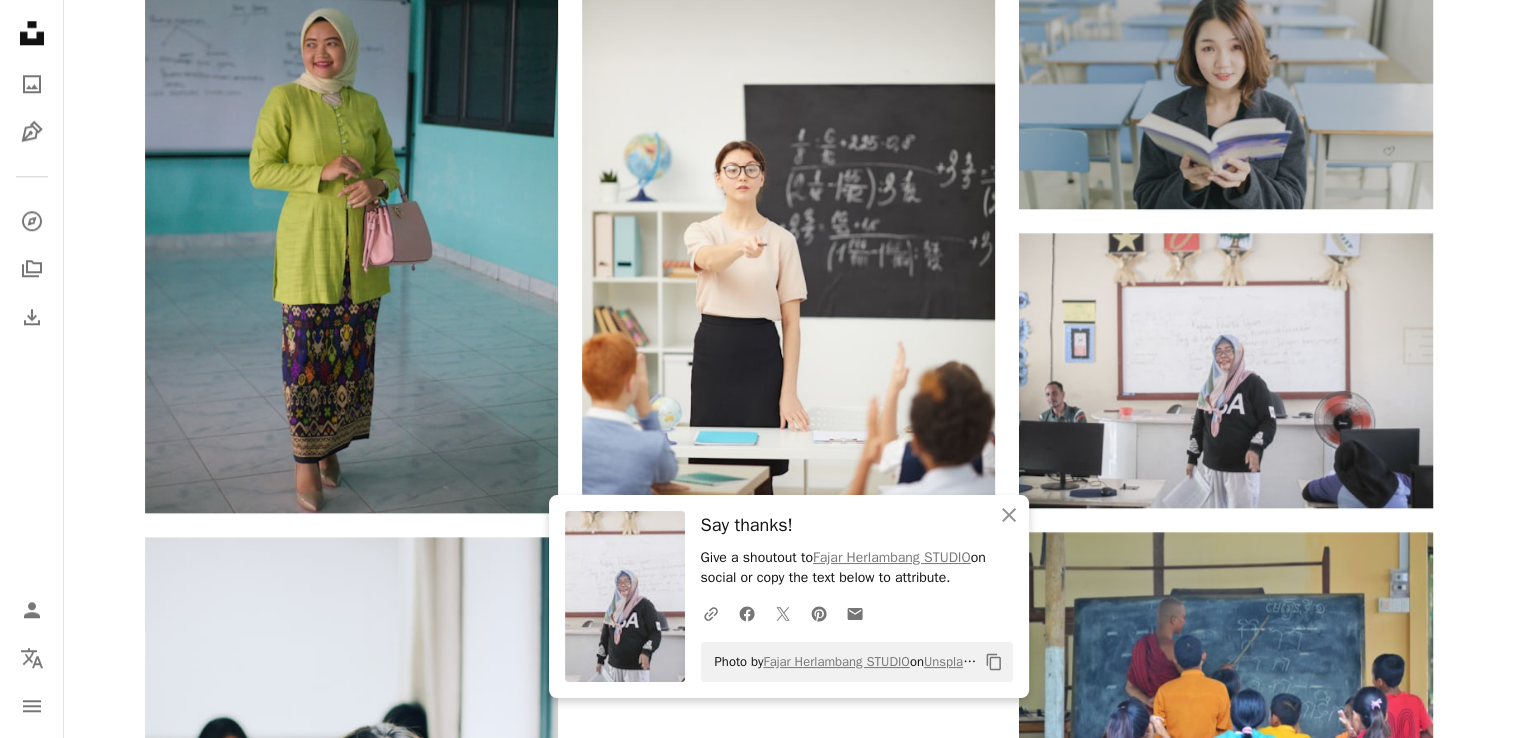 click on "Plus sign for Unsplash+ A heart A plus sign Getty Images For Unsplash+ A lock Download A heart A plus sign STUDIO Available for hire A checkmark inside of a circle Arrow pointing down A heart A plus sign Available for hire A checkmark inside of a circle Arrow pointing down A heart A plus sign Arrow pointing down Plus sign for Unsplash+ A heart A plus sign Getty Images For Unsplash+ A lock Download A heart A plus sign Arrow pointing down A heart A plus sign Arrow pointing down A heart A plus sign Available for hire A checkmark inside of a circle Arrow pointing down Plus sign for Unsplash+ A heart A plus sign Getty Images For" at bounding box center (788, -201) 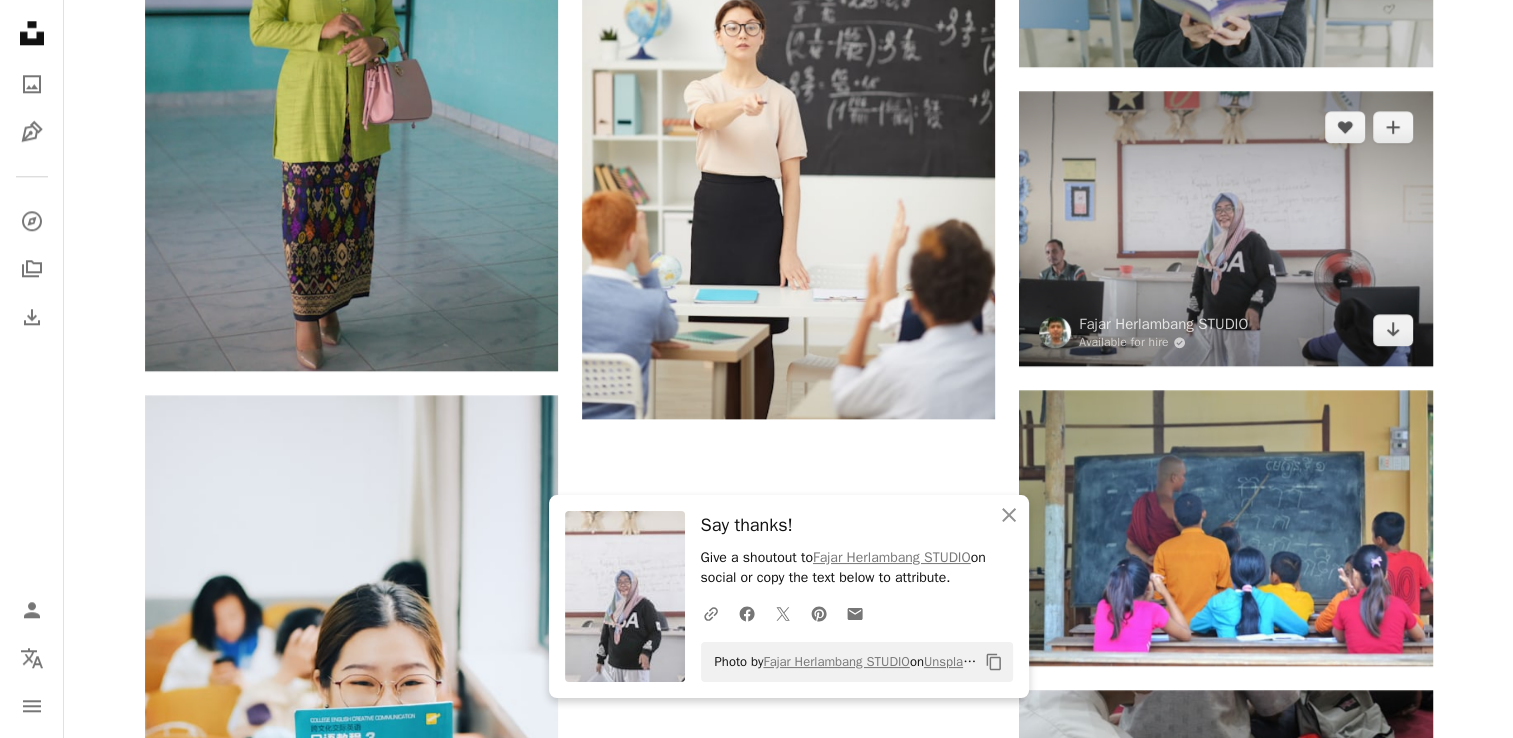 scroll, scrollTop: 2201, scrollLeft: 0, axis: vertical 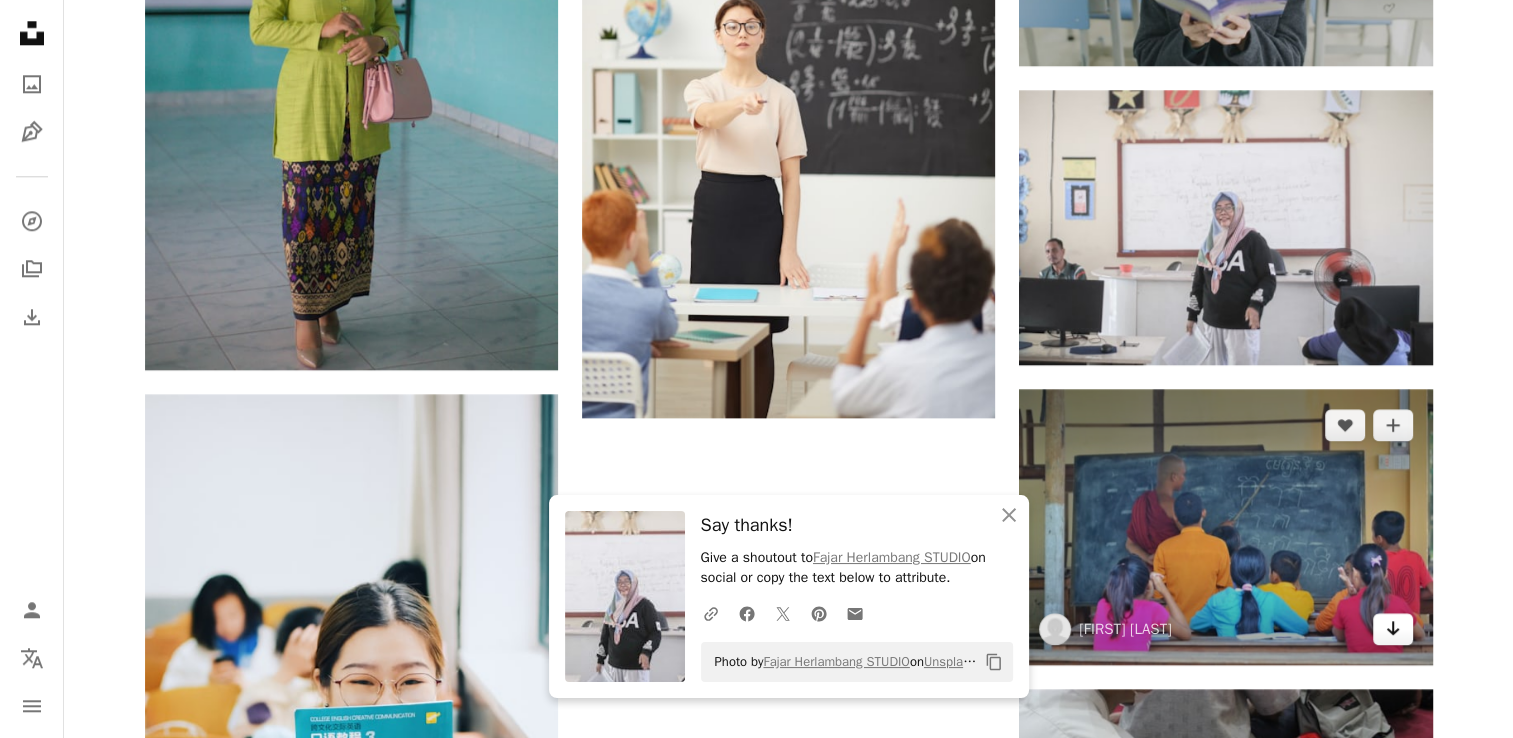 click on "Arrow pointing down" 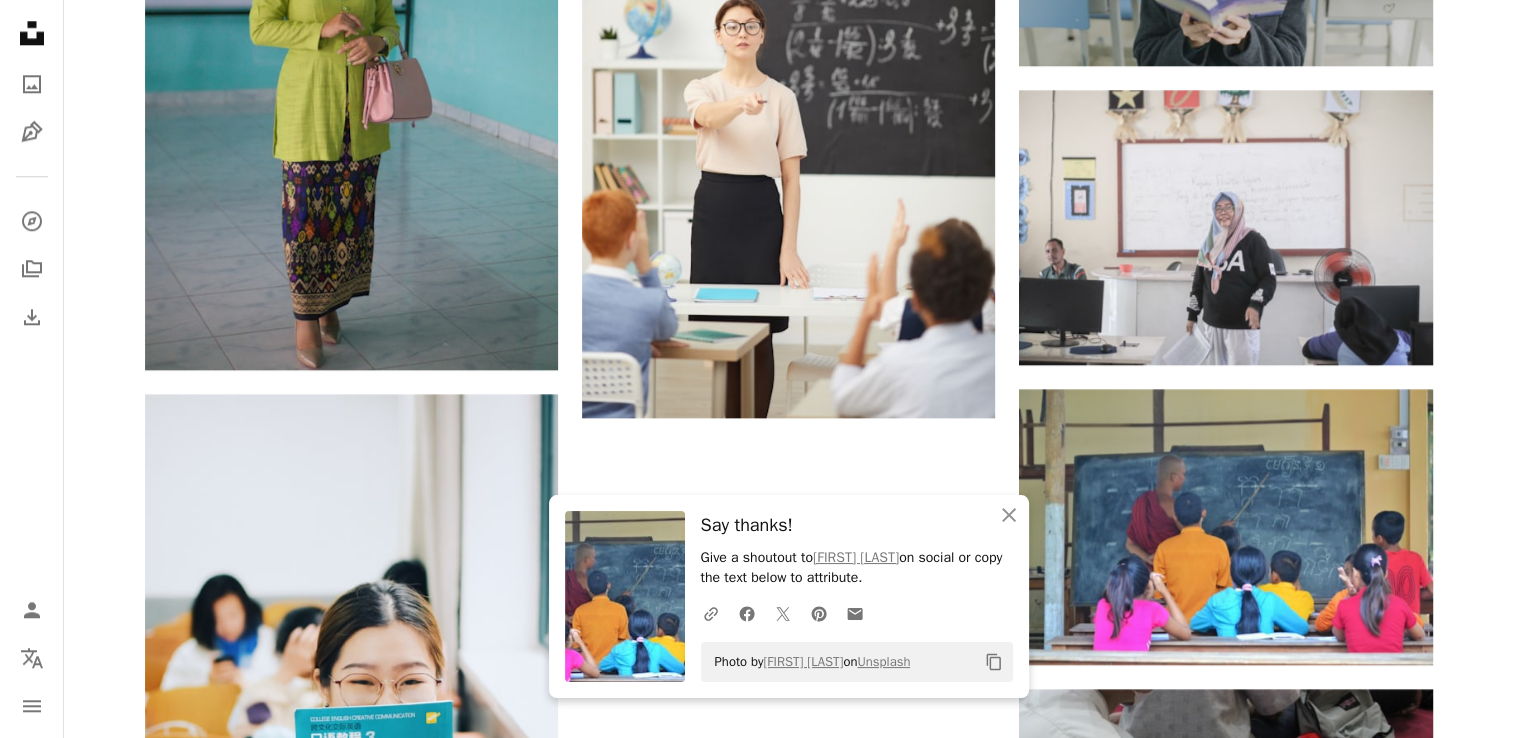 click on "Plus sign for Unsplash+ A heart A plus sign Getty Images For Unsplash+ A lock Download A heart A plus sign STUDIO Available for hire A checkmark inside of a circle Arrow pointing down A heart A plus sign Available for hire A checkmark inside of a circle Arrow pointing down A heart A plus sign Arrow pointing down Plus sign for Unsplash+ A heart A plus sign Getty Images For Unsplash+ A lock Download A heart A plus sign Arrow pointing down A heart A plus sign Arrow pointing down A heart A plus sign Available for hire A checkmark inside of a circle Arrow pointing down Plus sign for Unsplash+ A heart A plus sign Getty Images For" at bounding box center [788, -344] 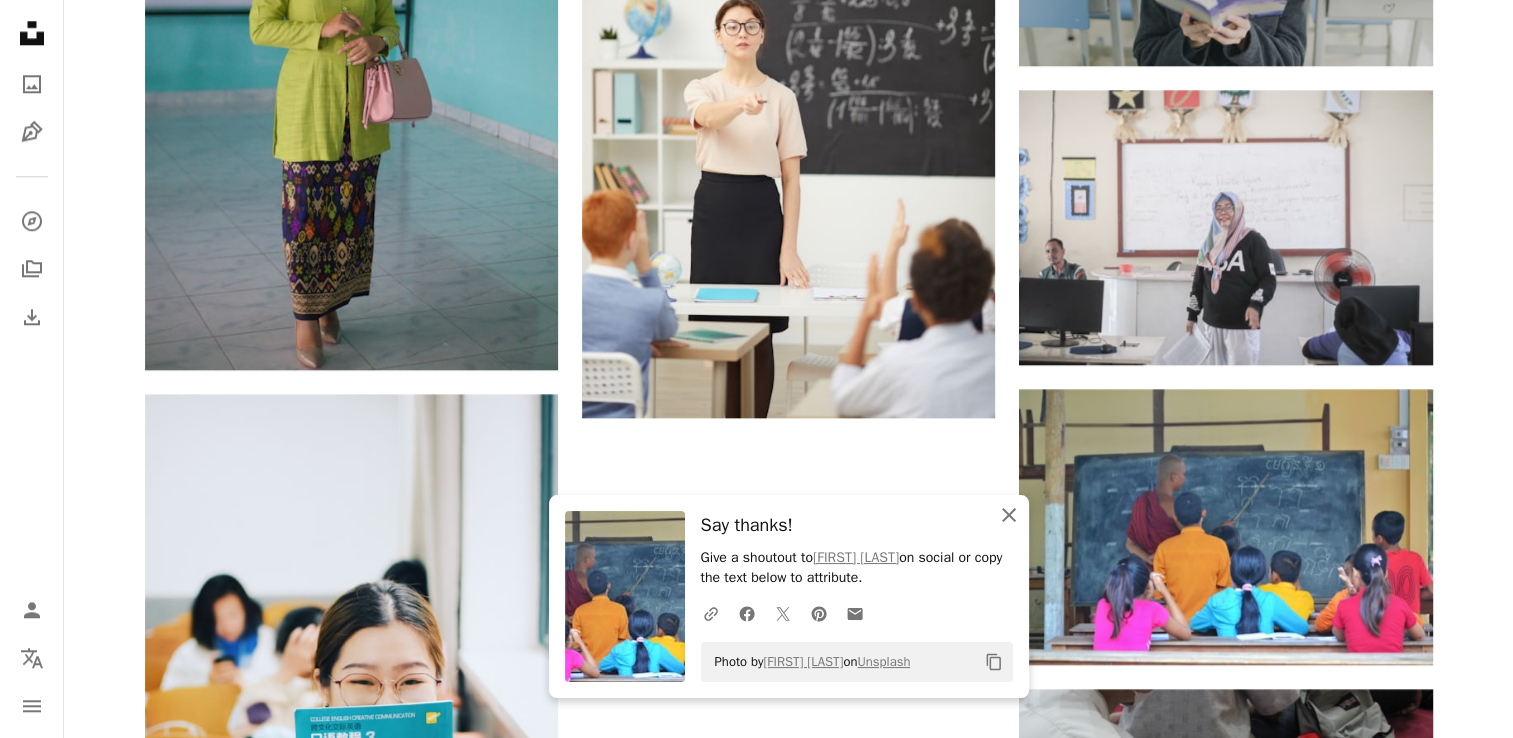 click 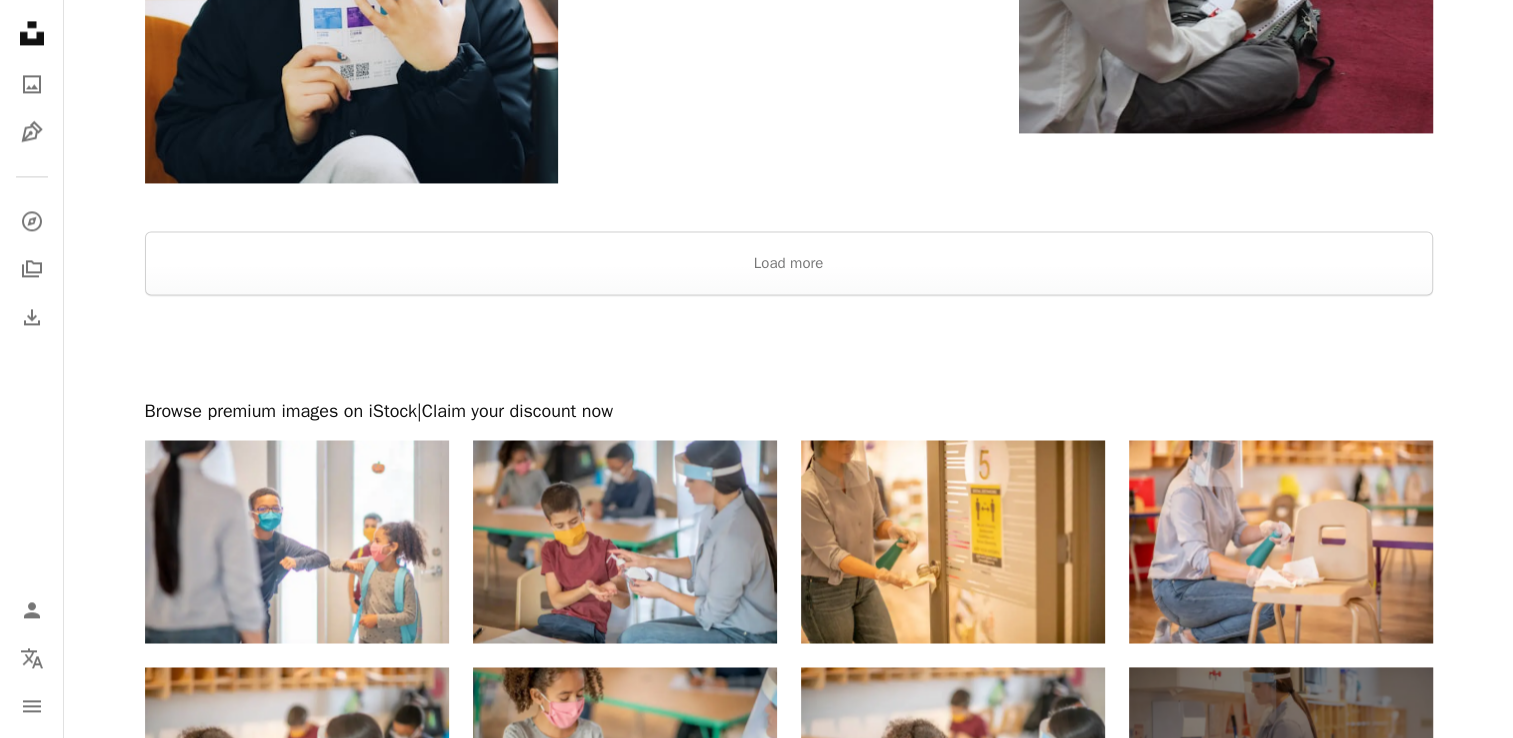 scroll, scrollTop: 3032, scrollLeft: 0, axis: vertical 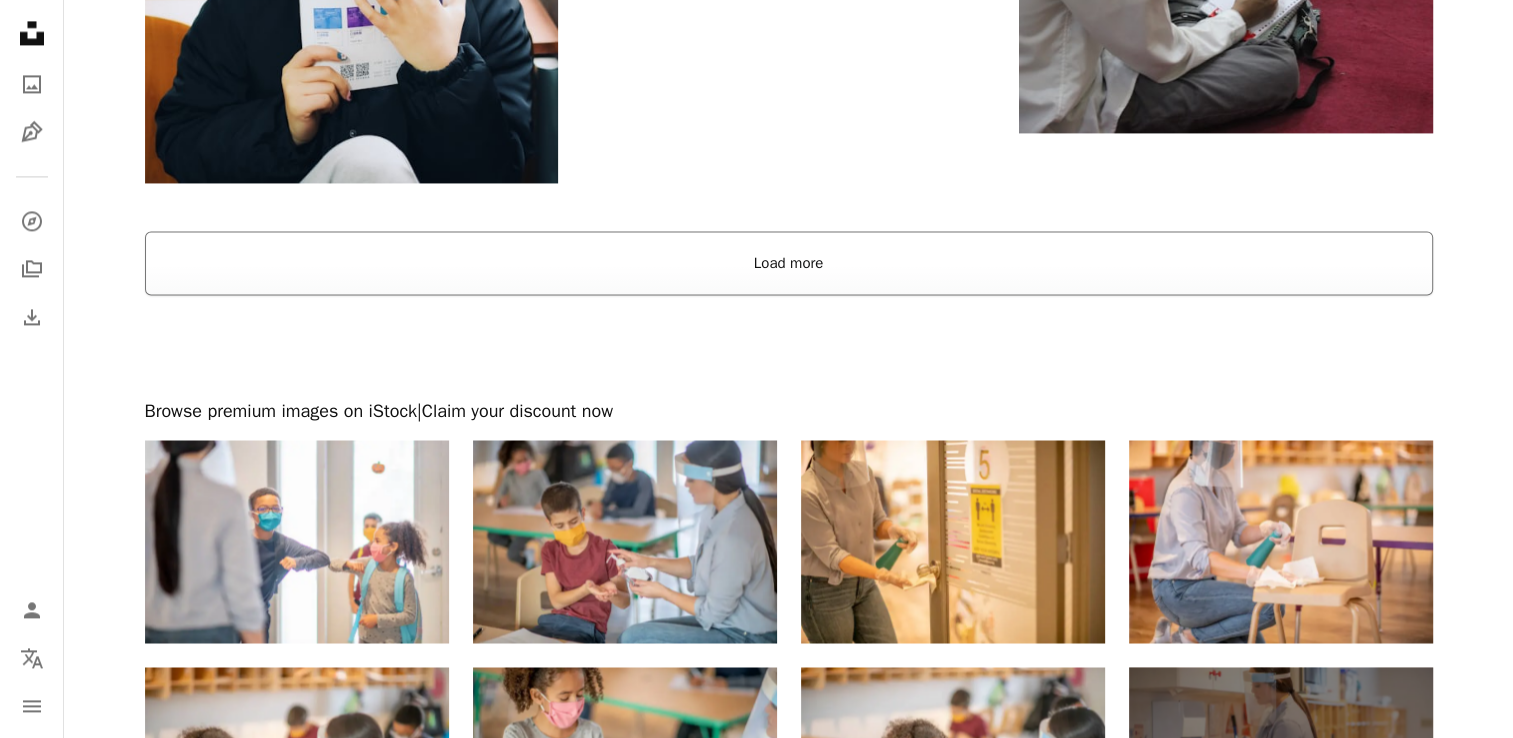 click on "Load more" at bounding box center [789, 263] 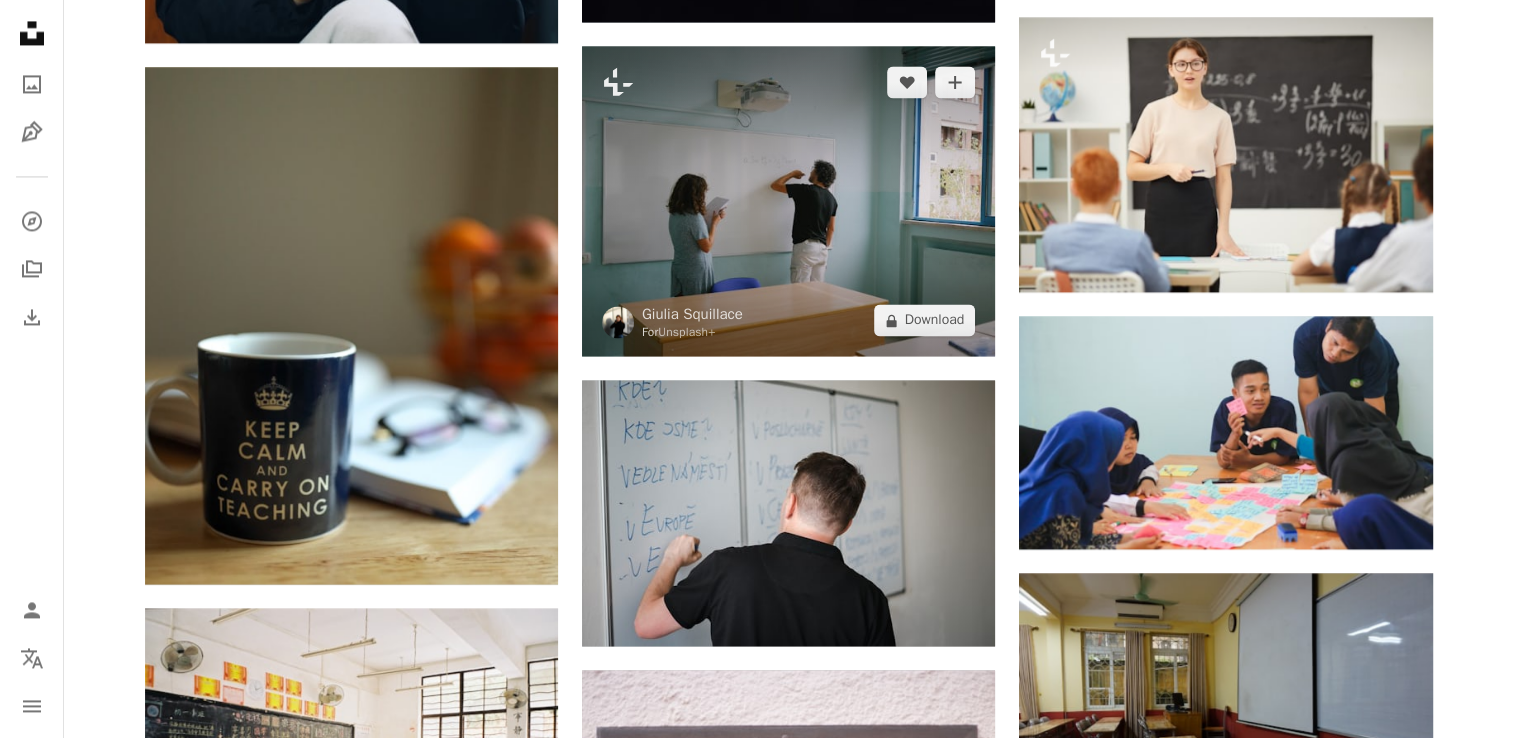 scroll, scrollTop: 3340, scrollLeft: 0, axis: vertical 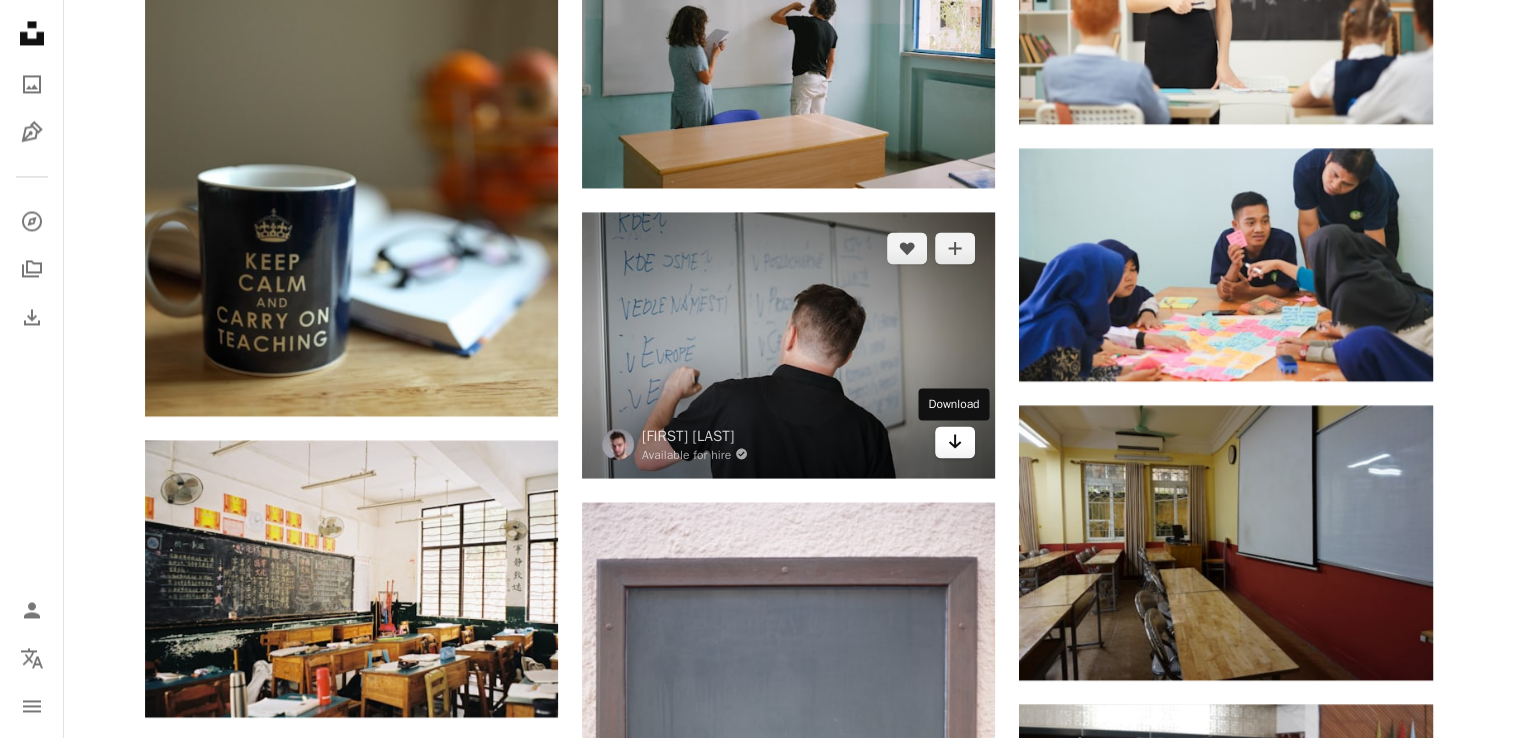 click on "Arrow pointing down" 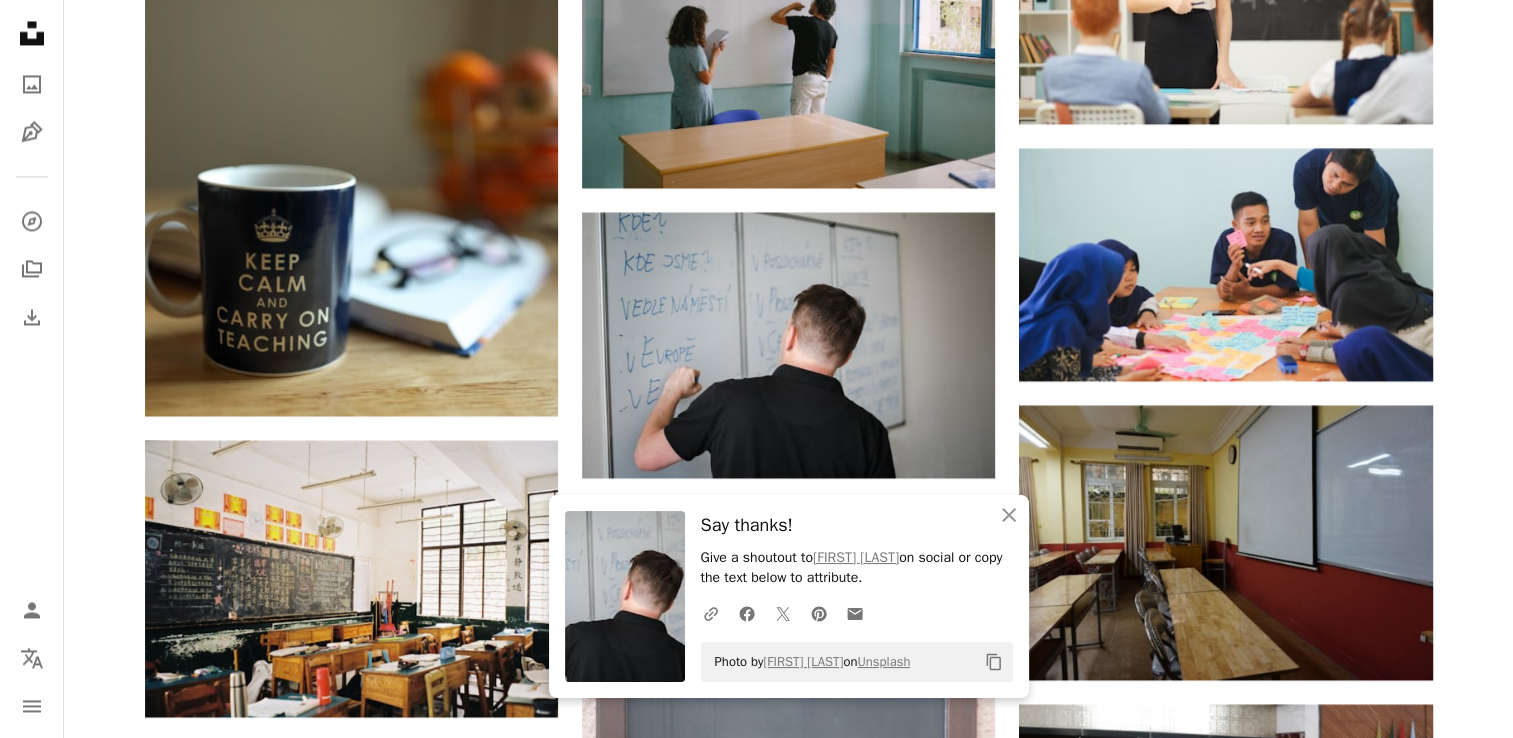 click on "Plus sign for Unsplash+ A heart A plus sign Getty Images For Unsplash+ A lock Download A heart A plus sign STUDIO Available for hire A checkmark inside of a circle Arrow pointing down A heart A plus sign Available for hire A checkmark inside of a circle Arrow pointing down A heart A plus sign Available for hire A checkmark inside of a circle Arrow pointing down A heart A plus sign Arrow pointing down Plus sign for Unsplash+ A heart A plus sign Getty Images For Unsplash+ A lock Download The best in on-brand content creation Learn More Available for hire A checkmark inside of a circle" at bounding box center [788, 1471] 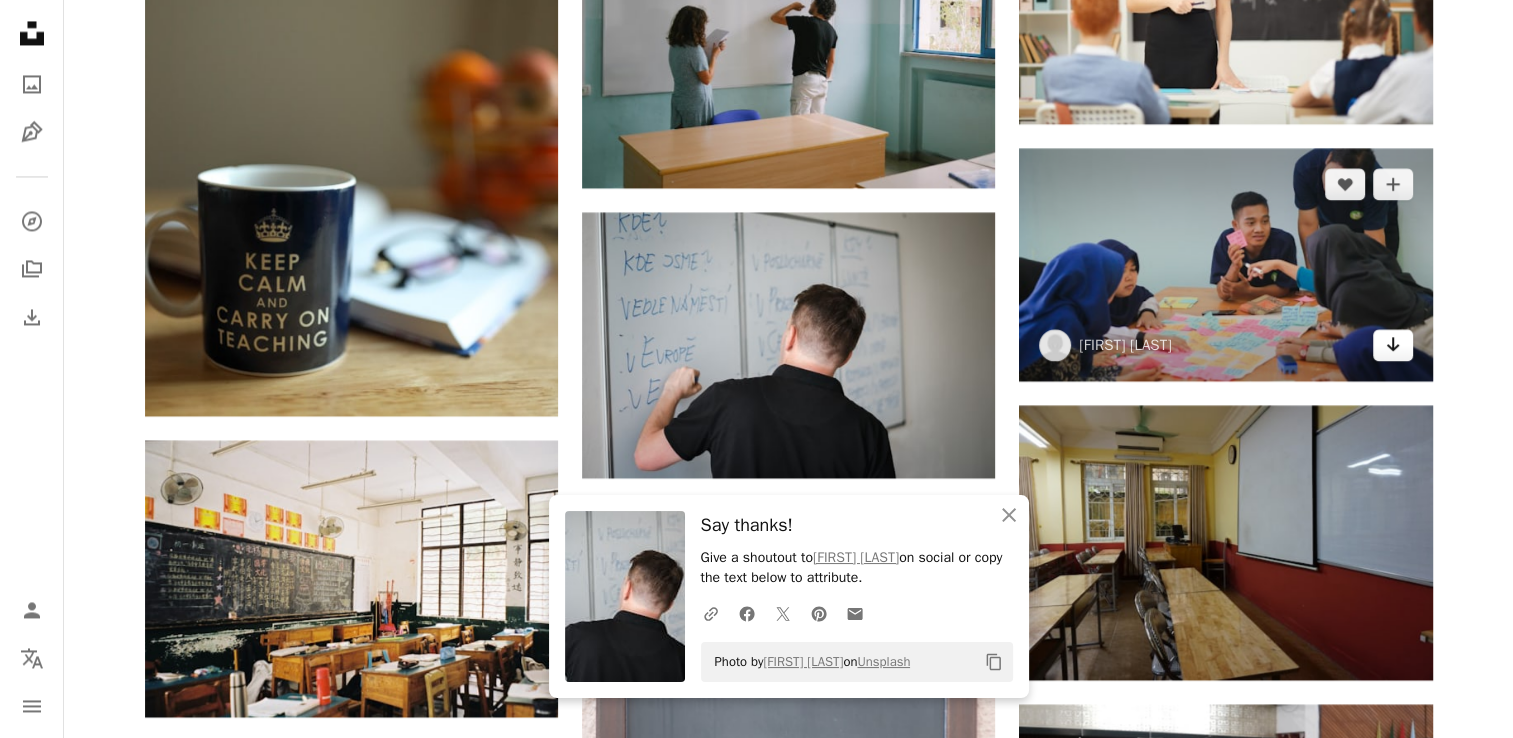 click on "Arrow pointing down" 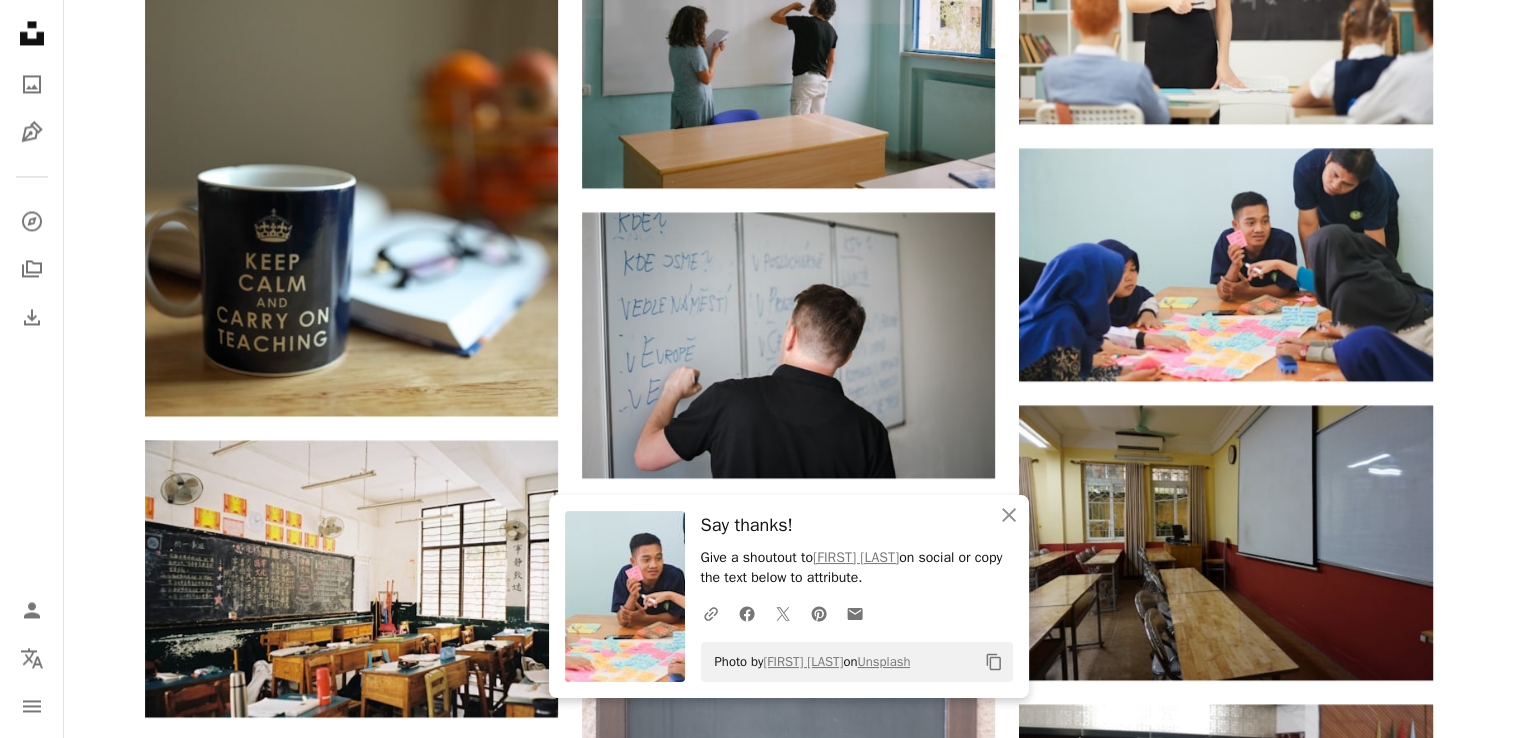 click on "Plus sign for Unsplash+ A heart A plus sign Getty Images For Unsplash+ A lock Download A heart A plus sign STUDIO Available for hire A checkmark inside of a circle Arrow pointing down A heart A plus sign Available for hire A checkmark inside of a circle Arrow pointing down A heart A plus sign Available for hire A checkmark inside of a circle Arrow pointing down A heart A plus sign Arrow pointing down Plus sign for Unsplash+ A heart A plus sign Getty Images For Unsplash+ A lock Download The best in on-brand content creation Learn More Available for hire A checkmark inside of a circle" at bounding box center [788, 1471] 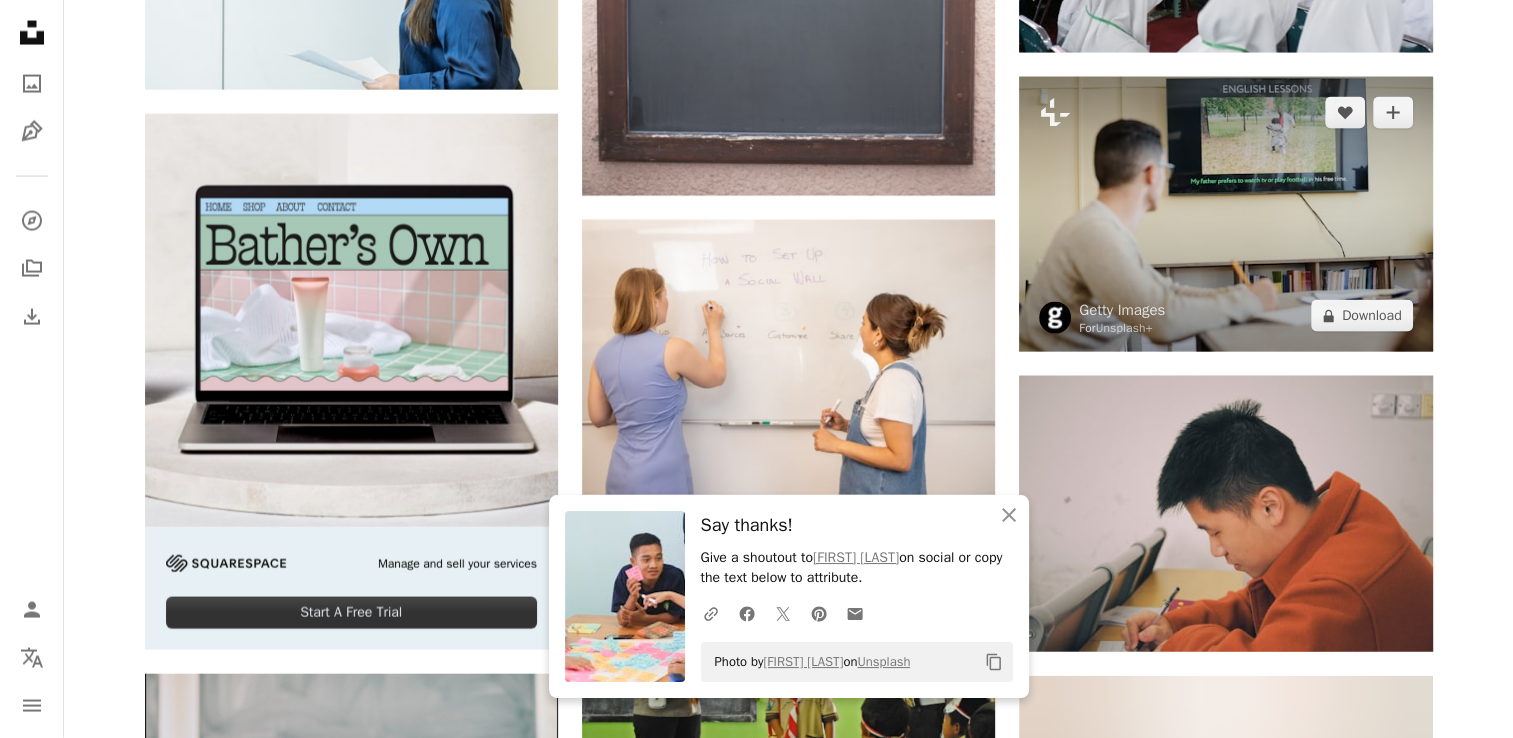 scroll, scrollTop: 4265, scrollLeft: 0, axis: vertical 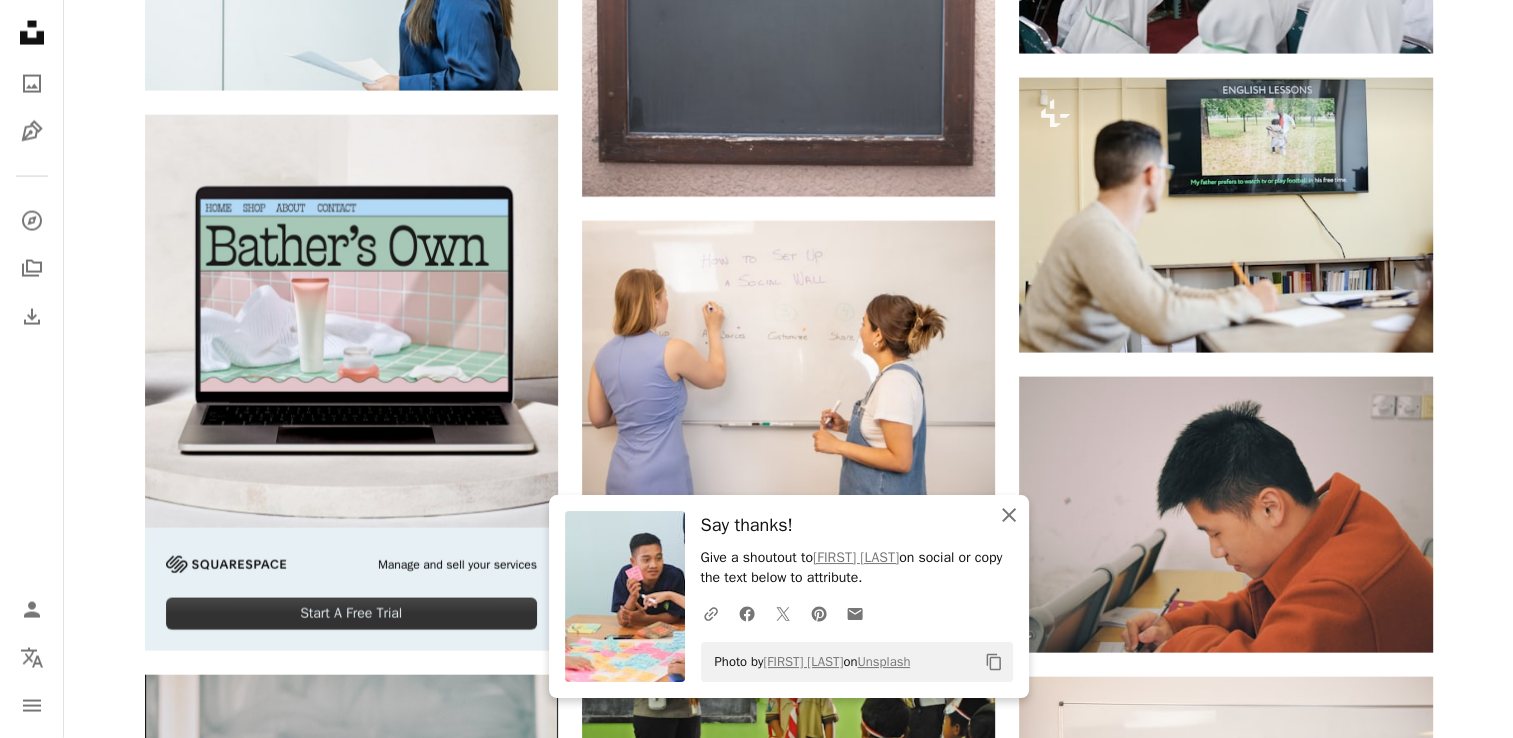 click on "An X shape" 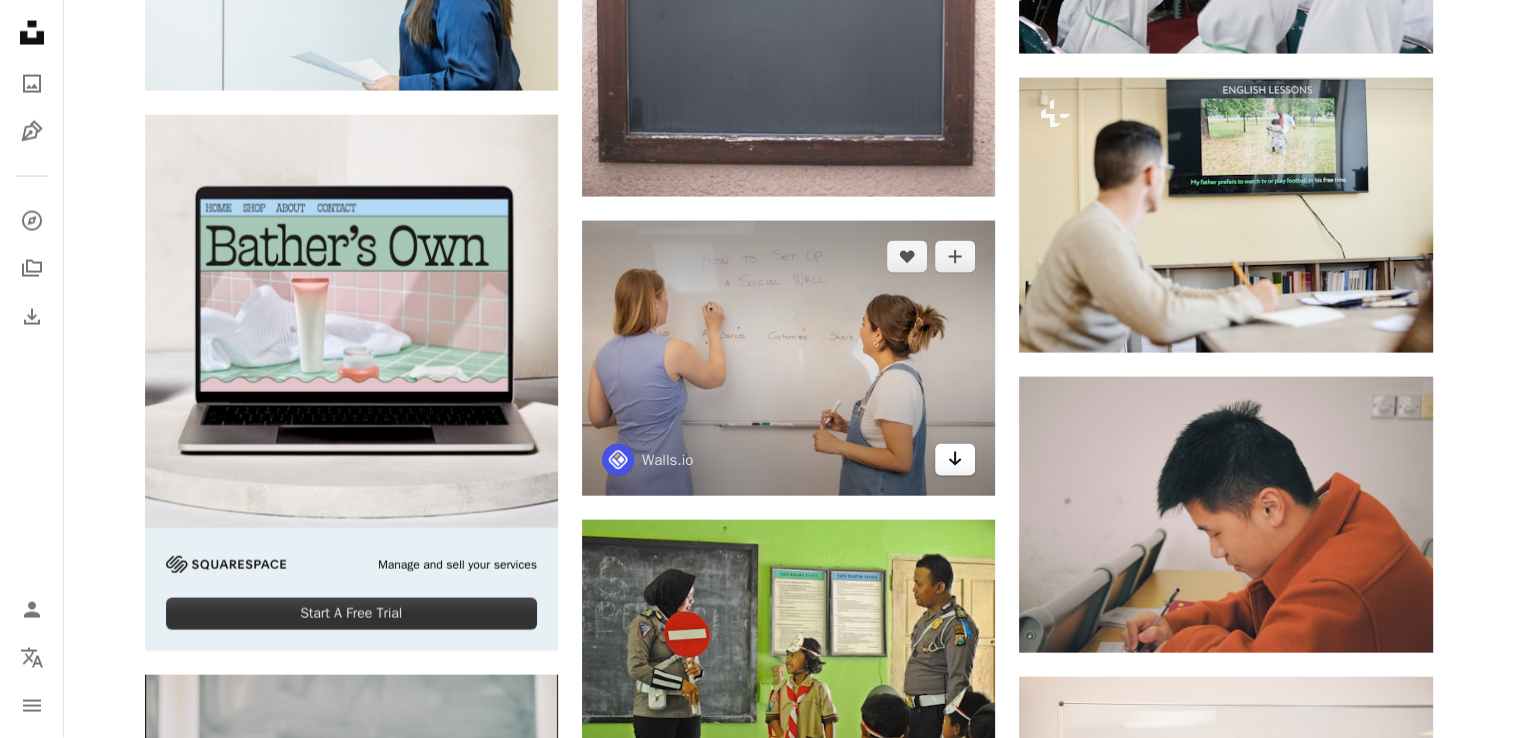click 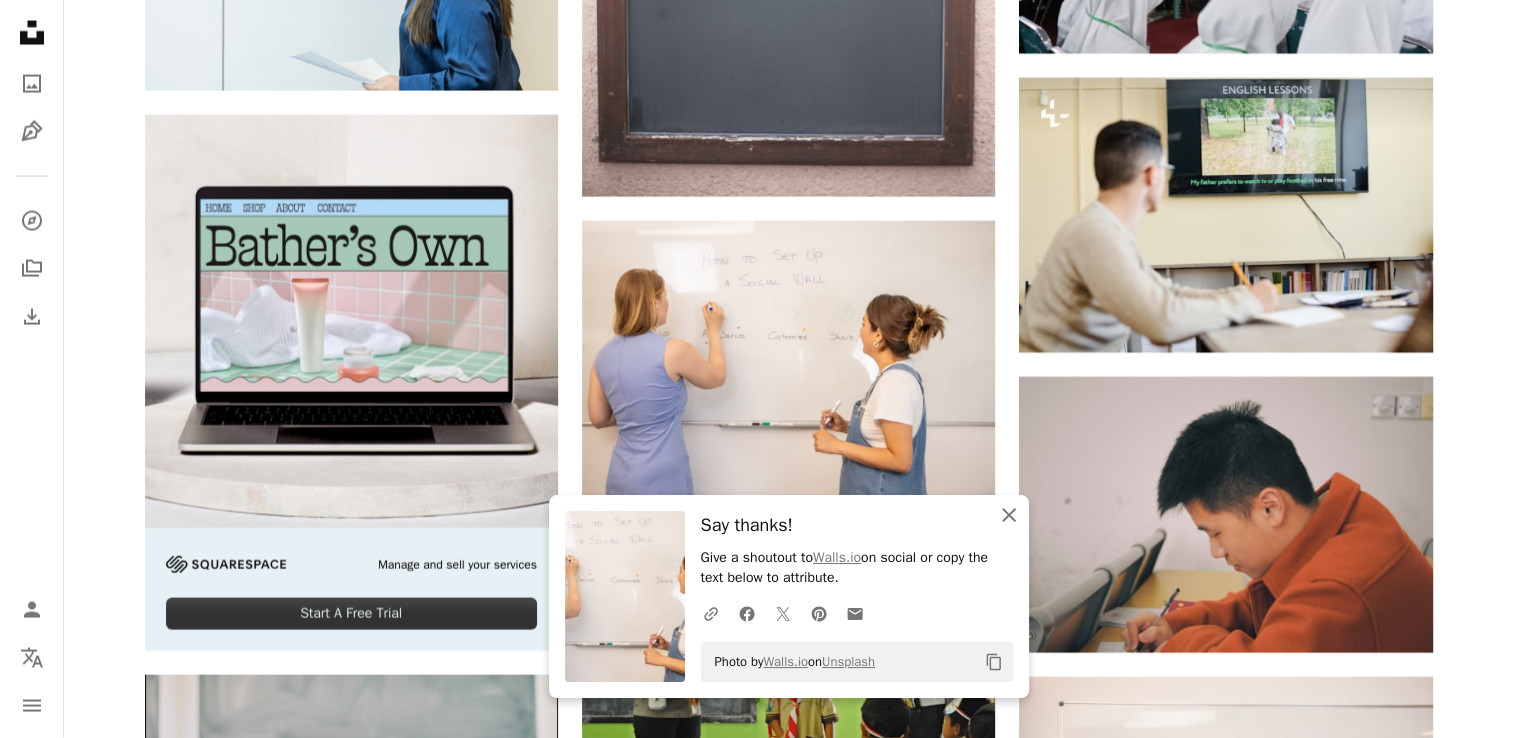 click on "An X shape" 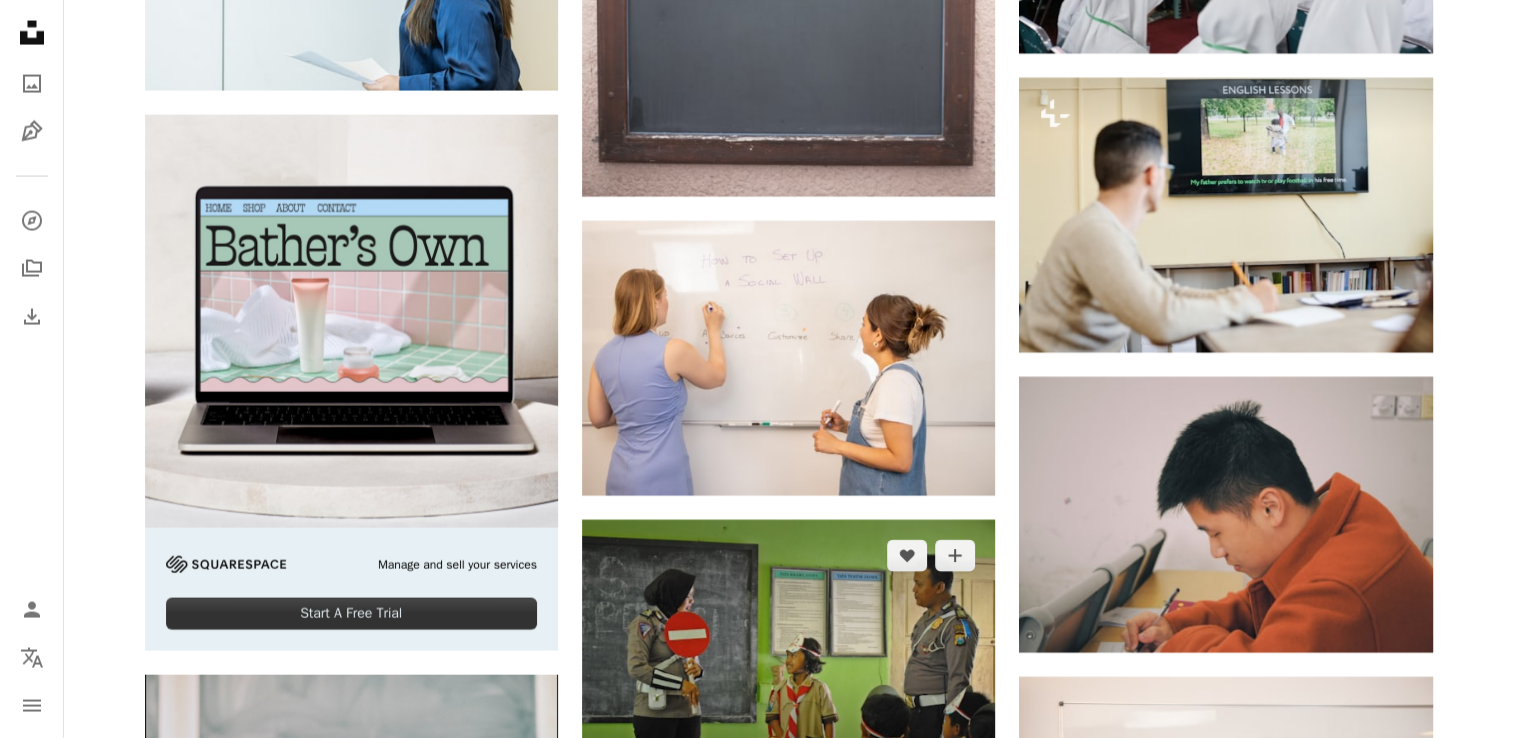 scroll, scrollTop: 4525, scrollLeft: 0, axis: vertical 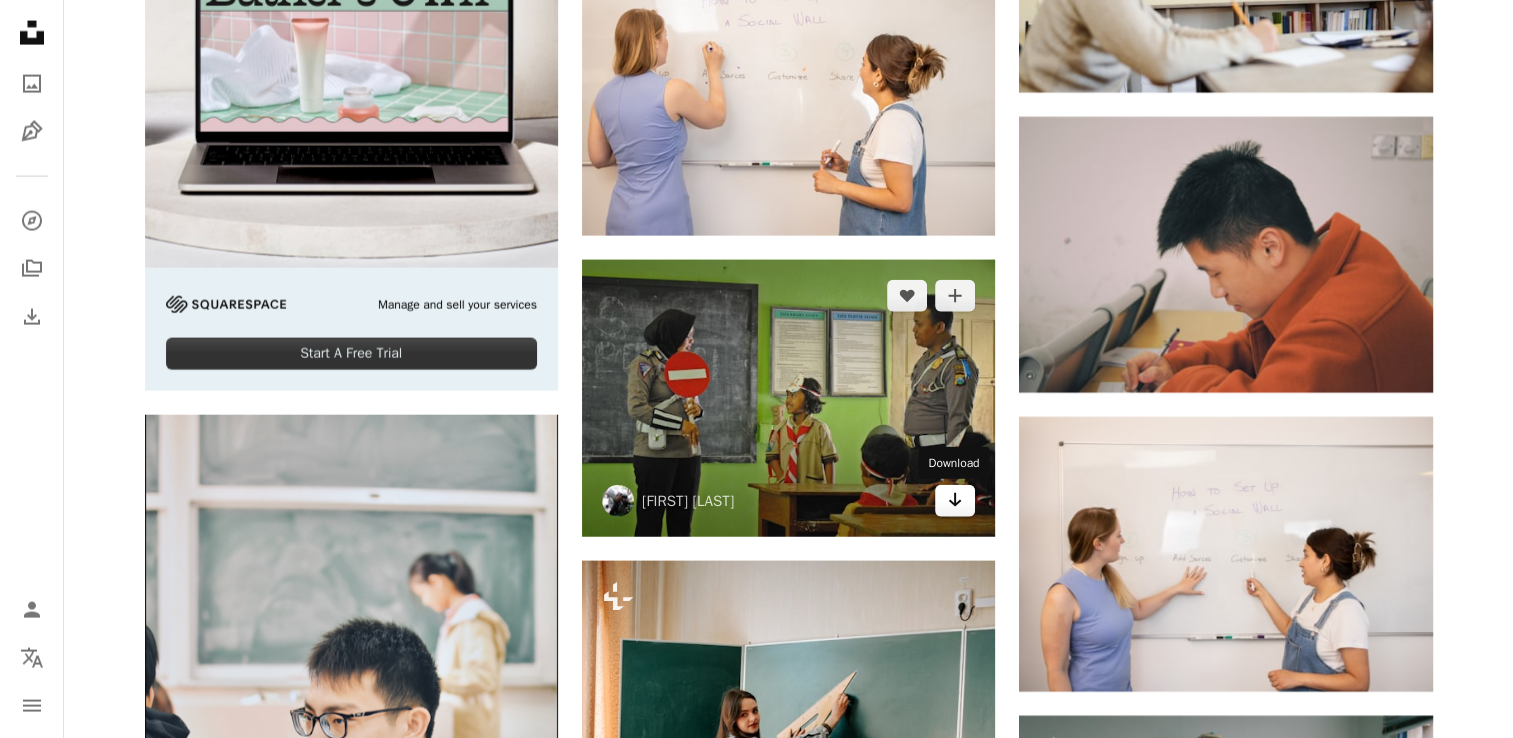 click on "Arrow pointing down" 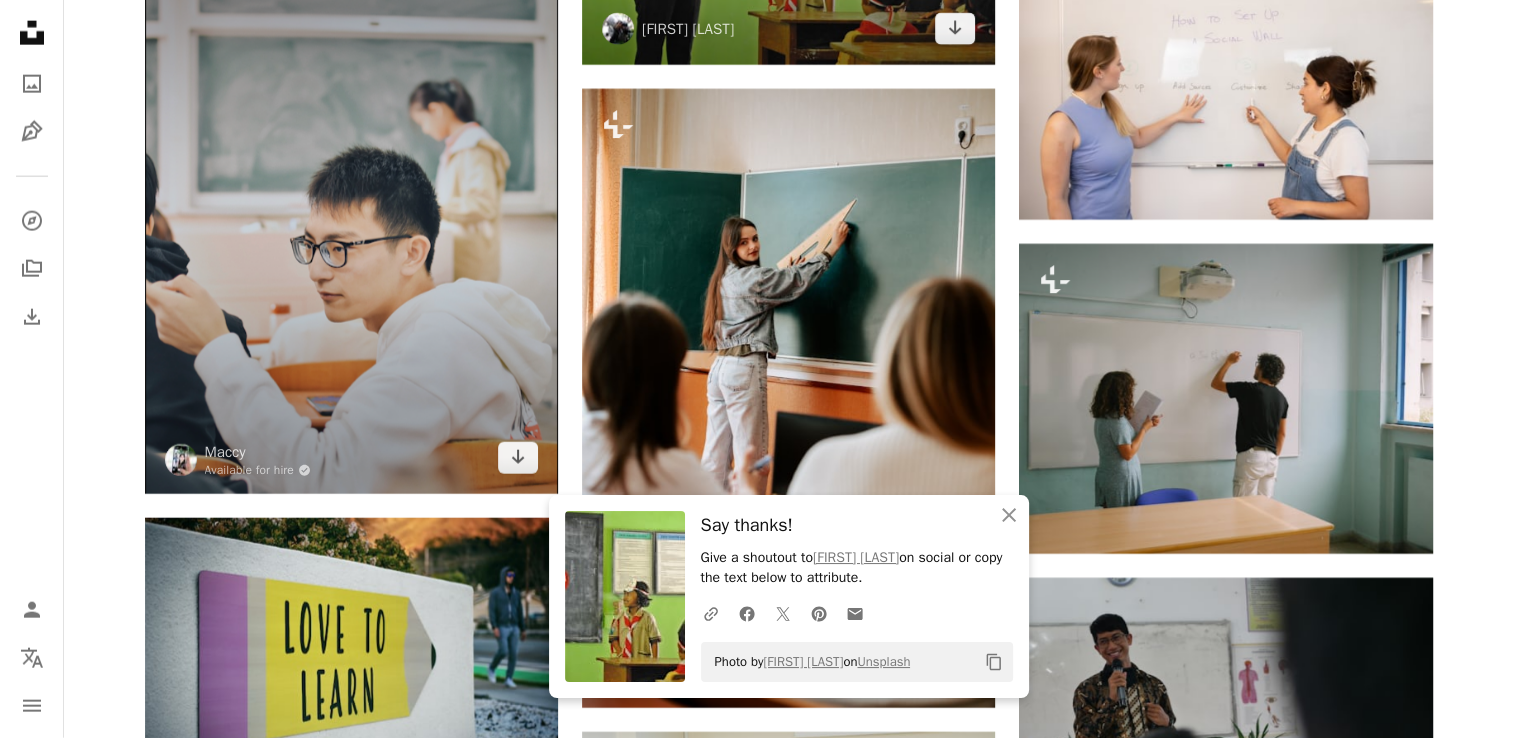 scroll, scrollTop: 4998, scrollLeft: 0, axis: vertical 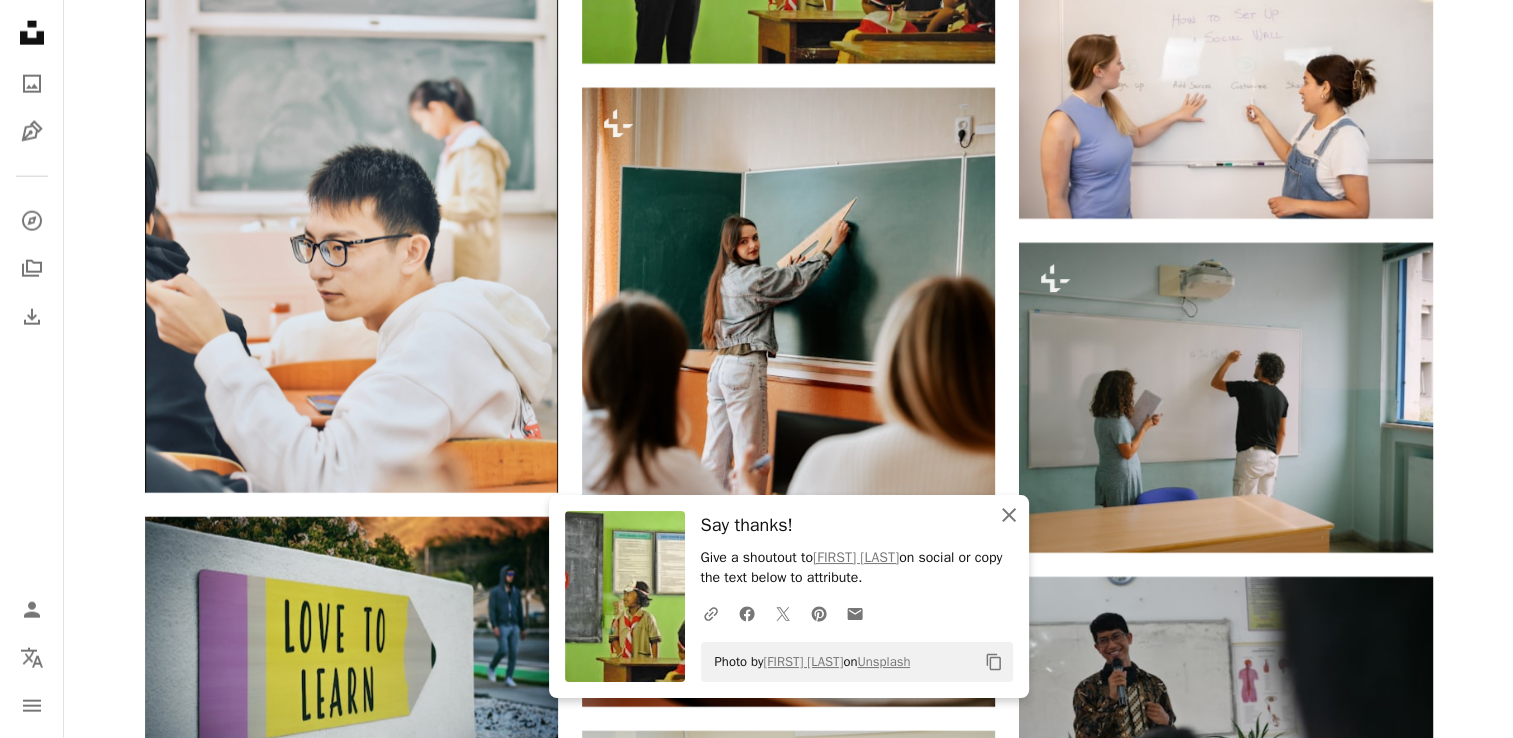 click 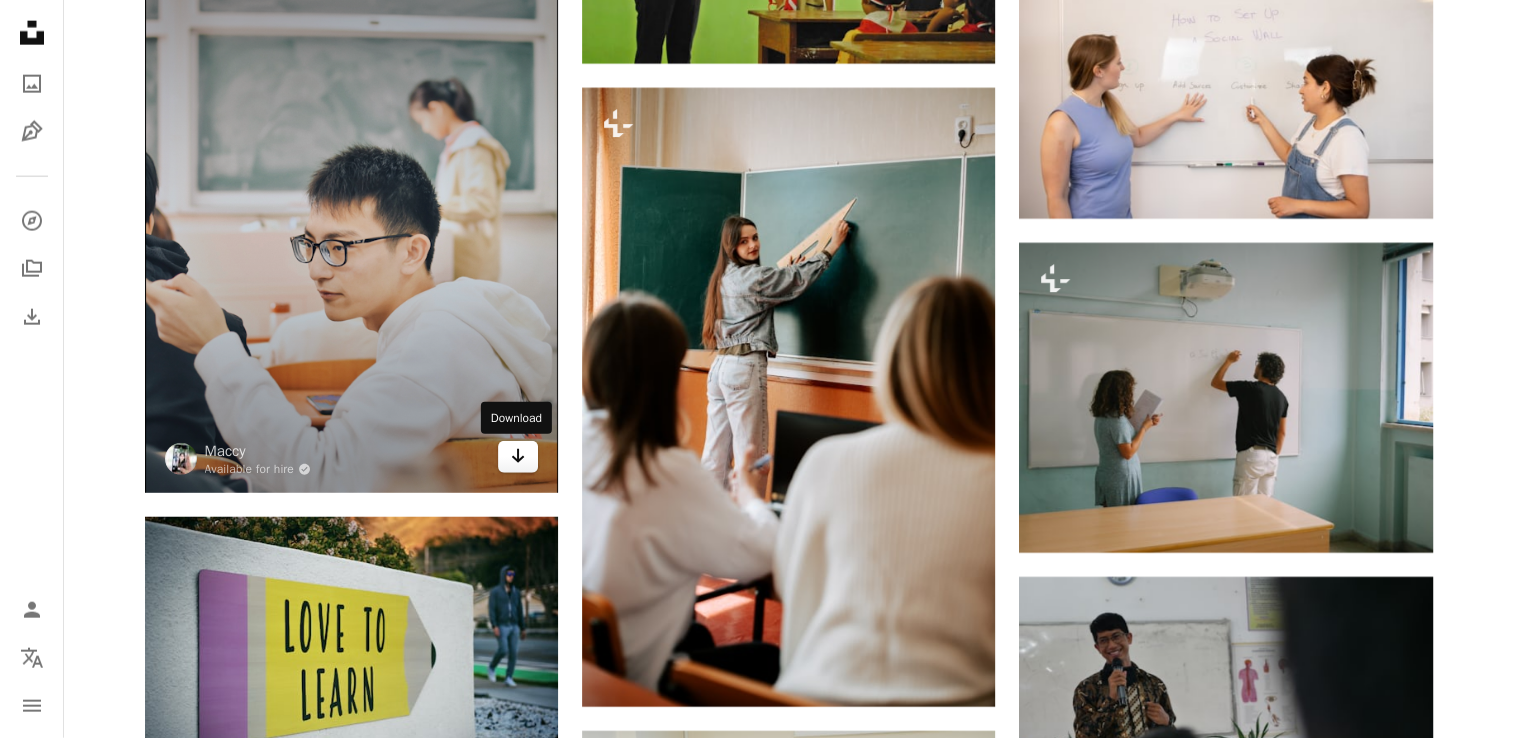 click on "Arrow pointing down" 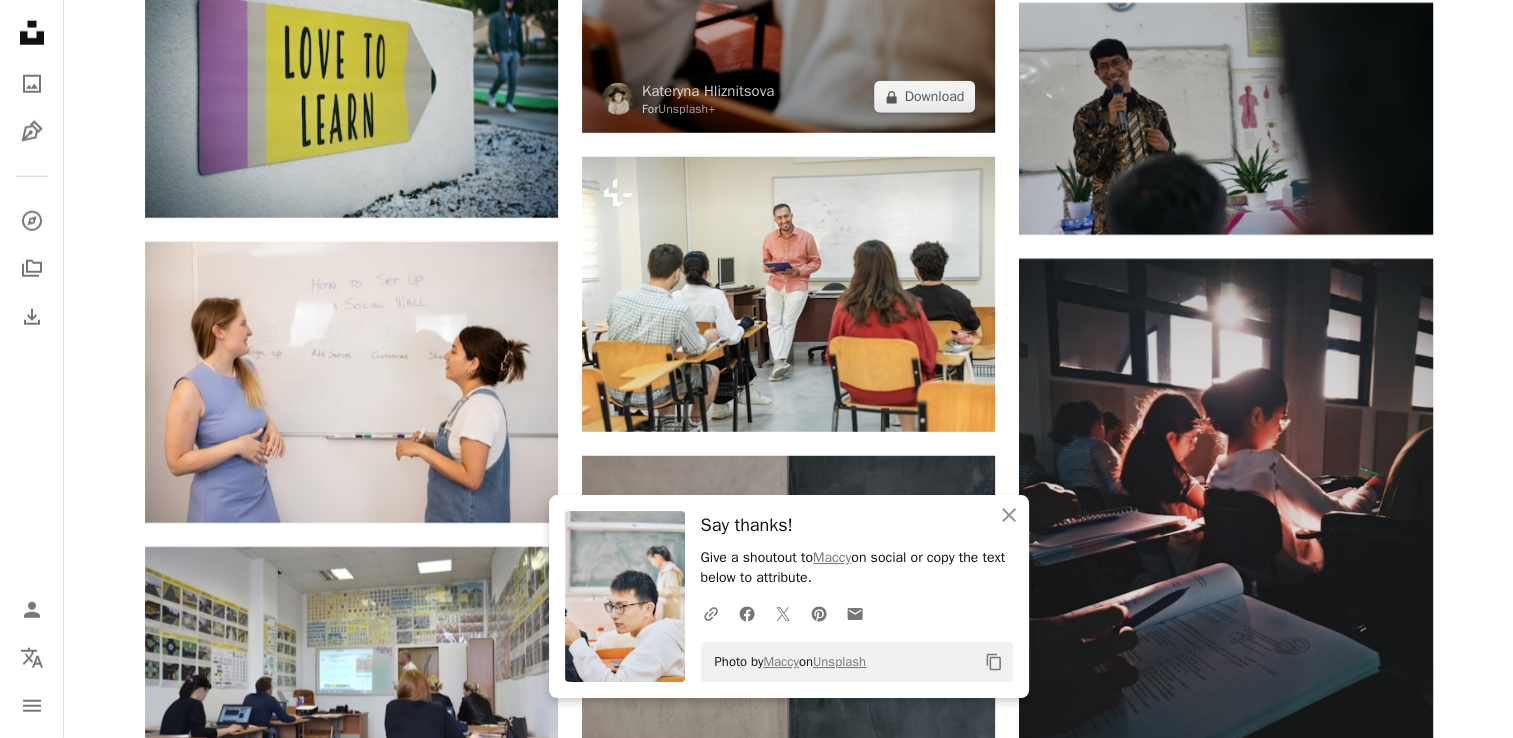 scroll, scrollTop: 5572, scrollLeft: 0, axis: vertical 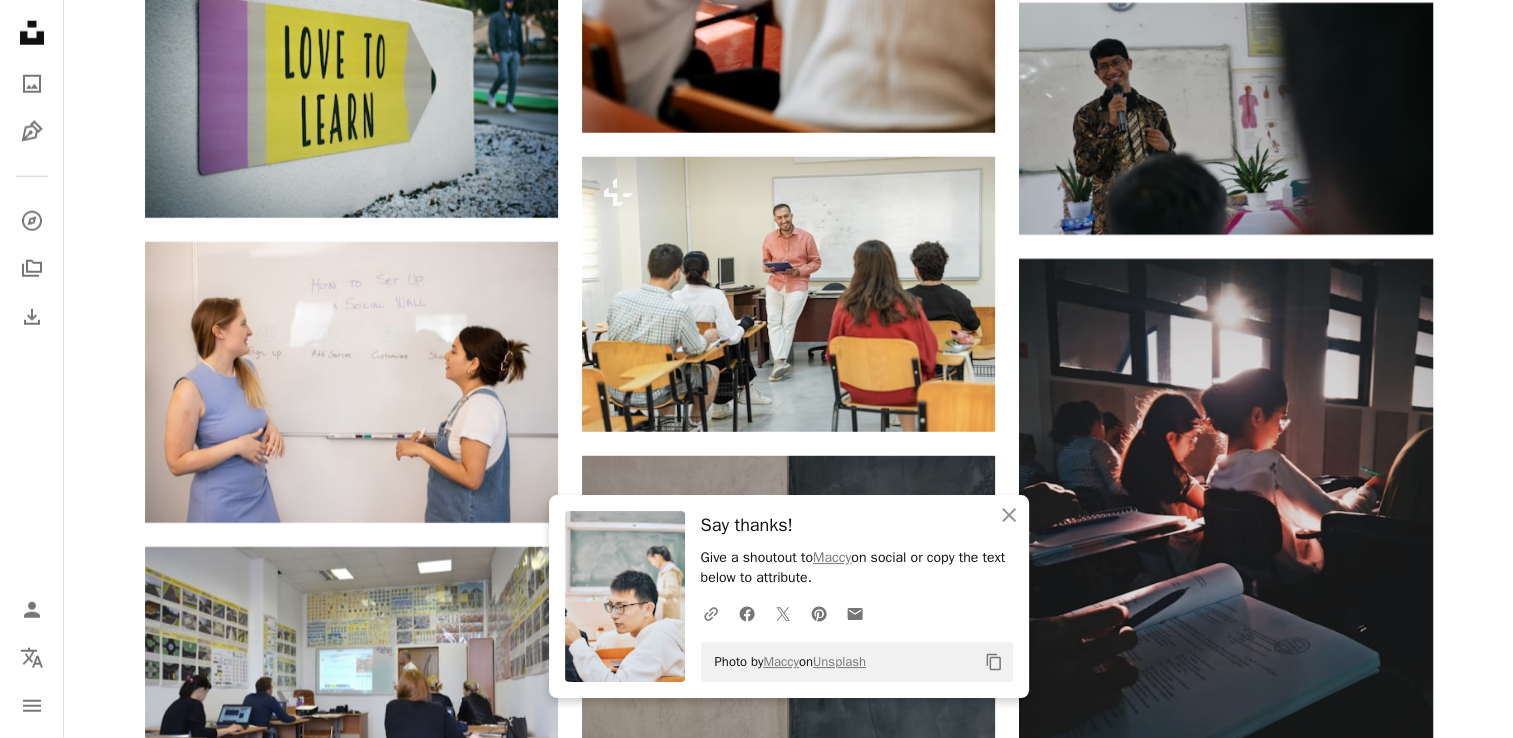 click on "Plus sign for Unsplash+ A heart A plus sign Getty Images For Unsplash+ A lock Download A heart A plus sign STUDIO Available for hire A checkmark inside of a circle Arrow pointing down A heart A plus sign Available for hire A checkmark inside of a circle Arrow pointing down A heart A plus sign Available for hire A checkmark inside of a circle Arrow pointing down A heart A plus sign Arrow pointing down Plus sign for Unsplash+ A heart A plus sign Getty Images For Unsplash+ A lock Download The best in on-brand content creation Learn More Available for hire A checkmark inside of a circle" at bounding box center (788, -762) 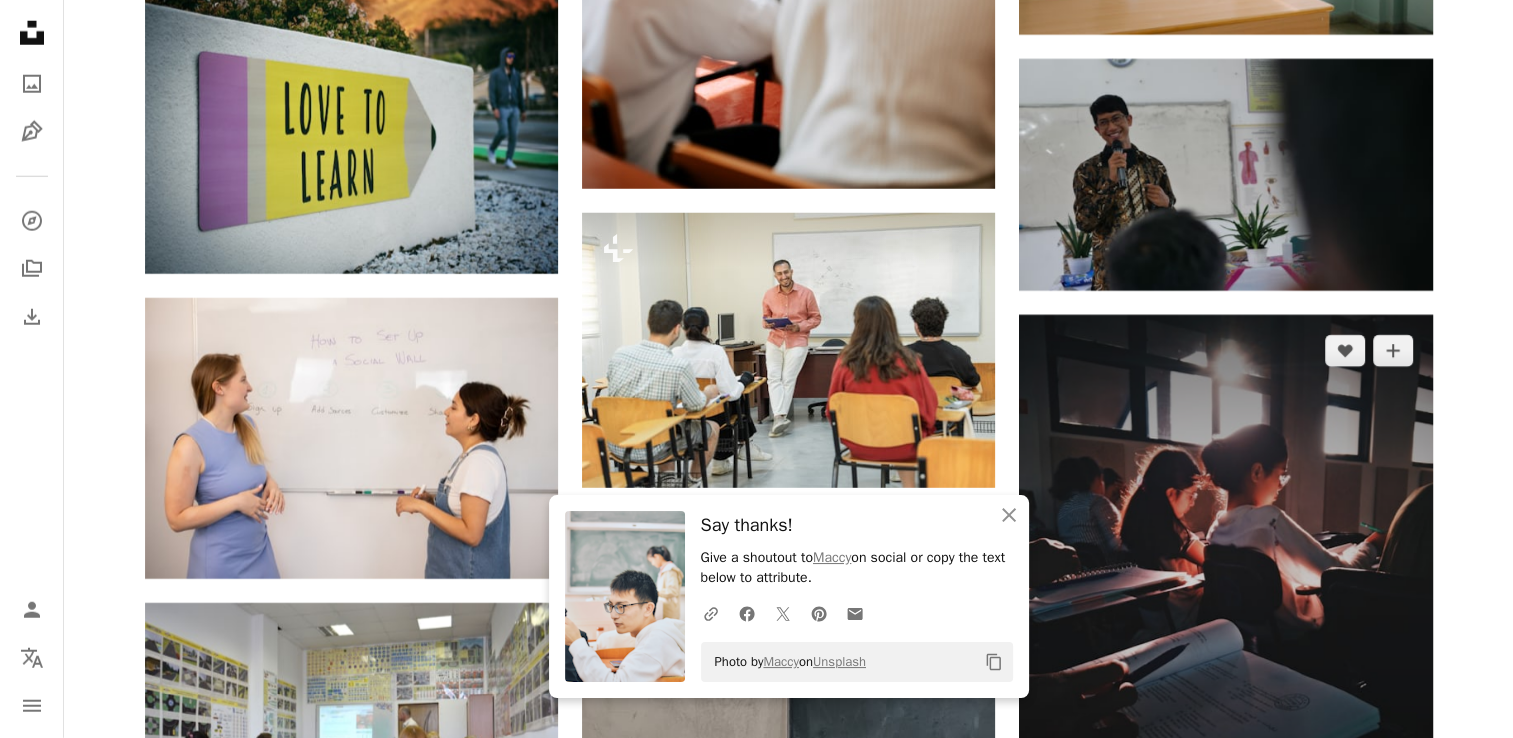 scroll, scrollTop: 5502, scrollLeft: 0, axis: vertical 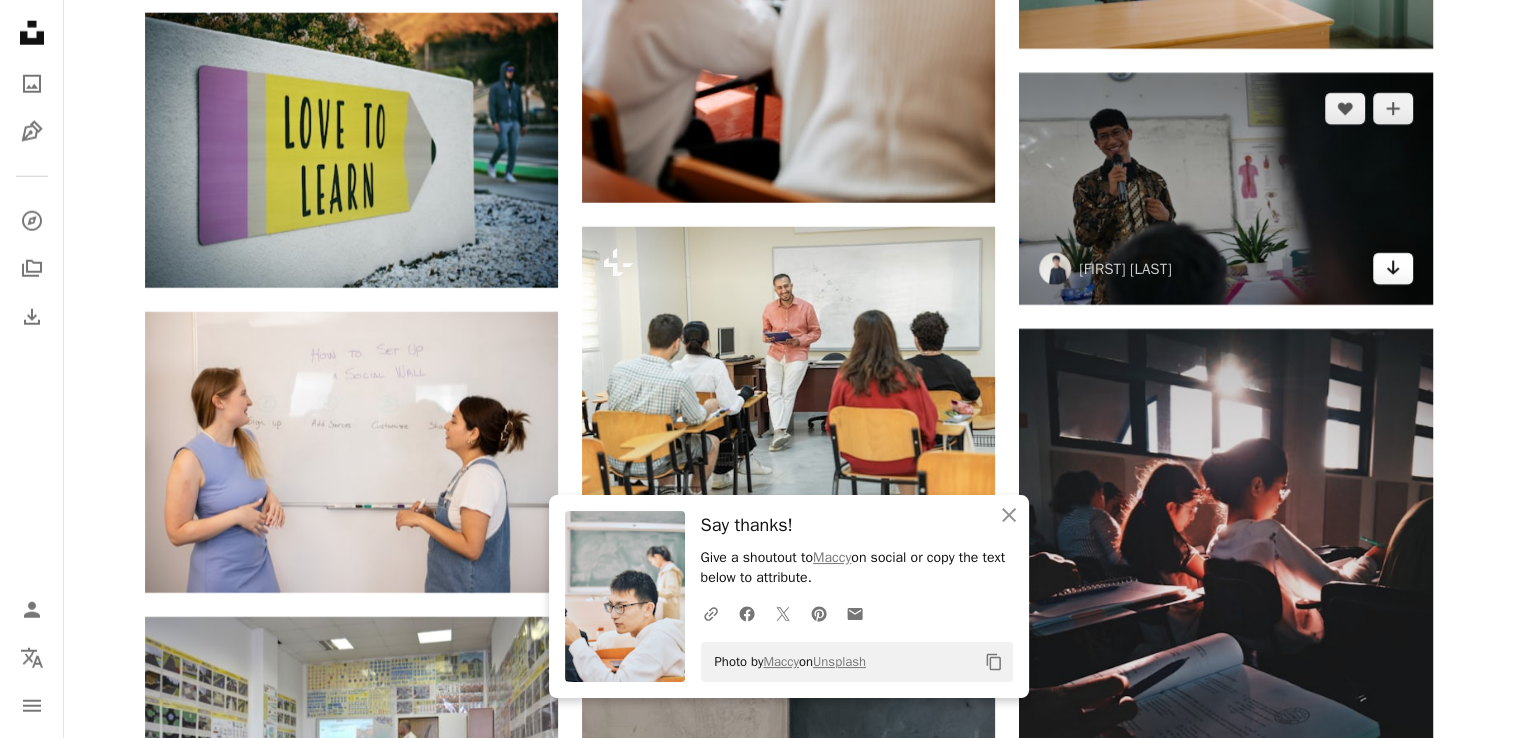 click on "Arrow pointing down" 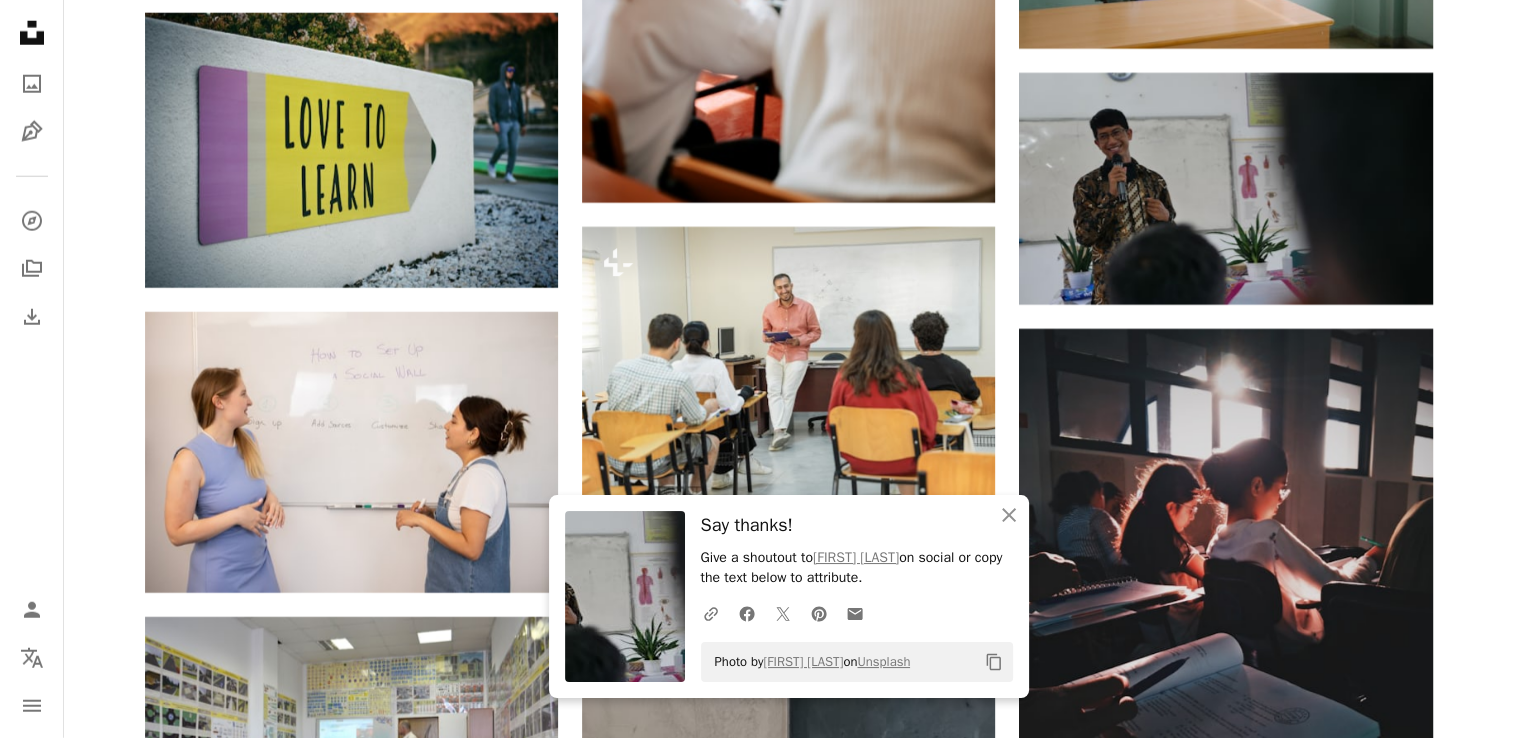 click on "Plus sign for Unsplash+ A heart A plus sign Getty Images For Unsplash+ A lock Download A heart A plus sign STUDIO Available for hire A checkmark inside of a circle Arrow pointing down A heart A plus sign Available for hire A checkmark inside of a circle Arrow pointing down A heart A plus sign Available for hire A checkmark inside of a circle Arrow pointing down A heart A plus sign Arrow pointing down Plus sign for Unsplash+ A heart A plus sign Getty Images For Unsplash+ A lock Download The best in on-brand content creation Learn More Available for hire A checkmark inside of a circle" at bounding box center (788, -692) 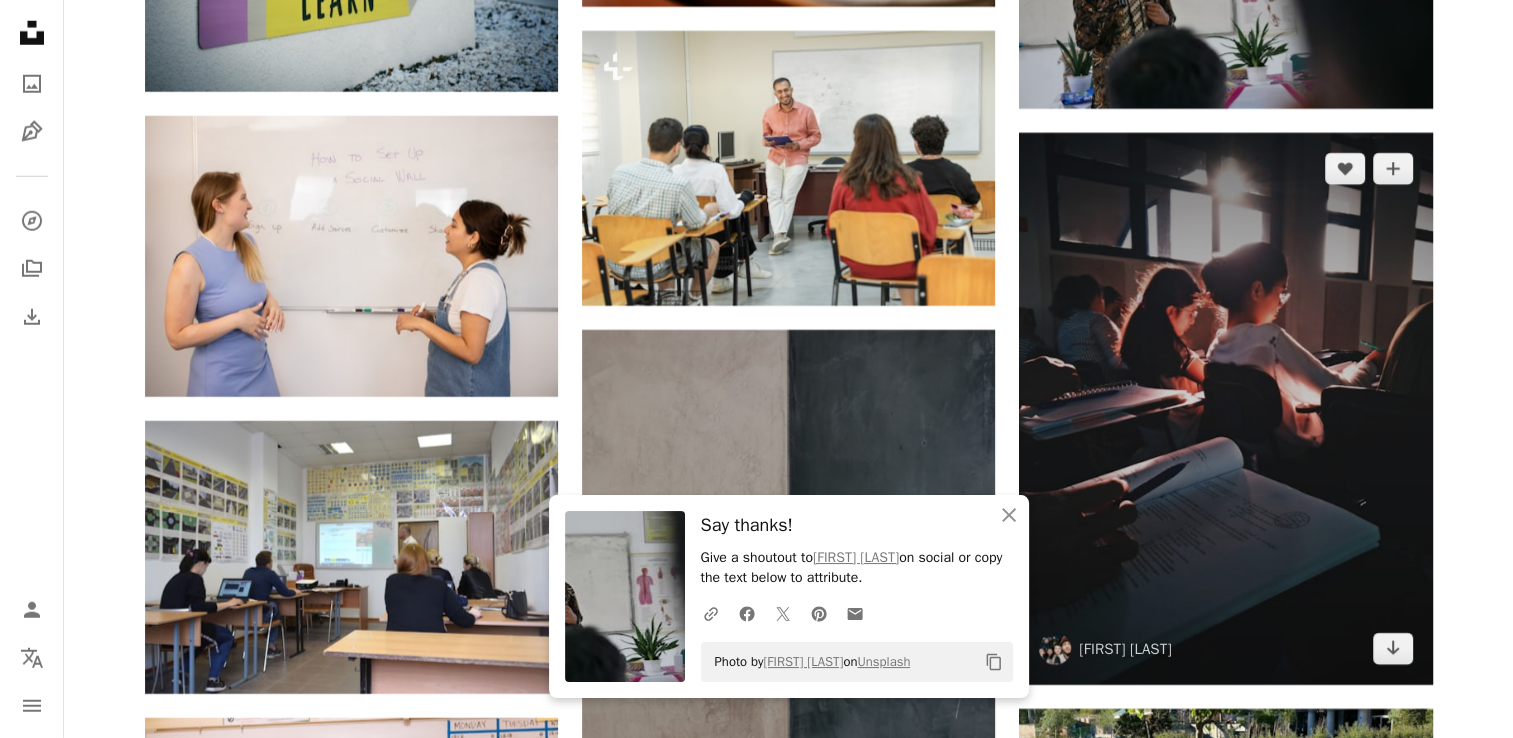 scroll, scrollTop: 5746, scrollLeft: 0, axis: vertical 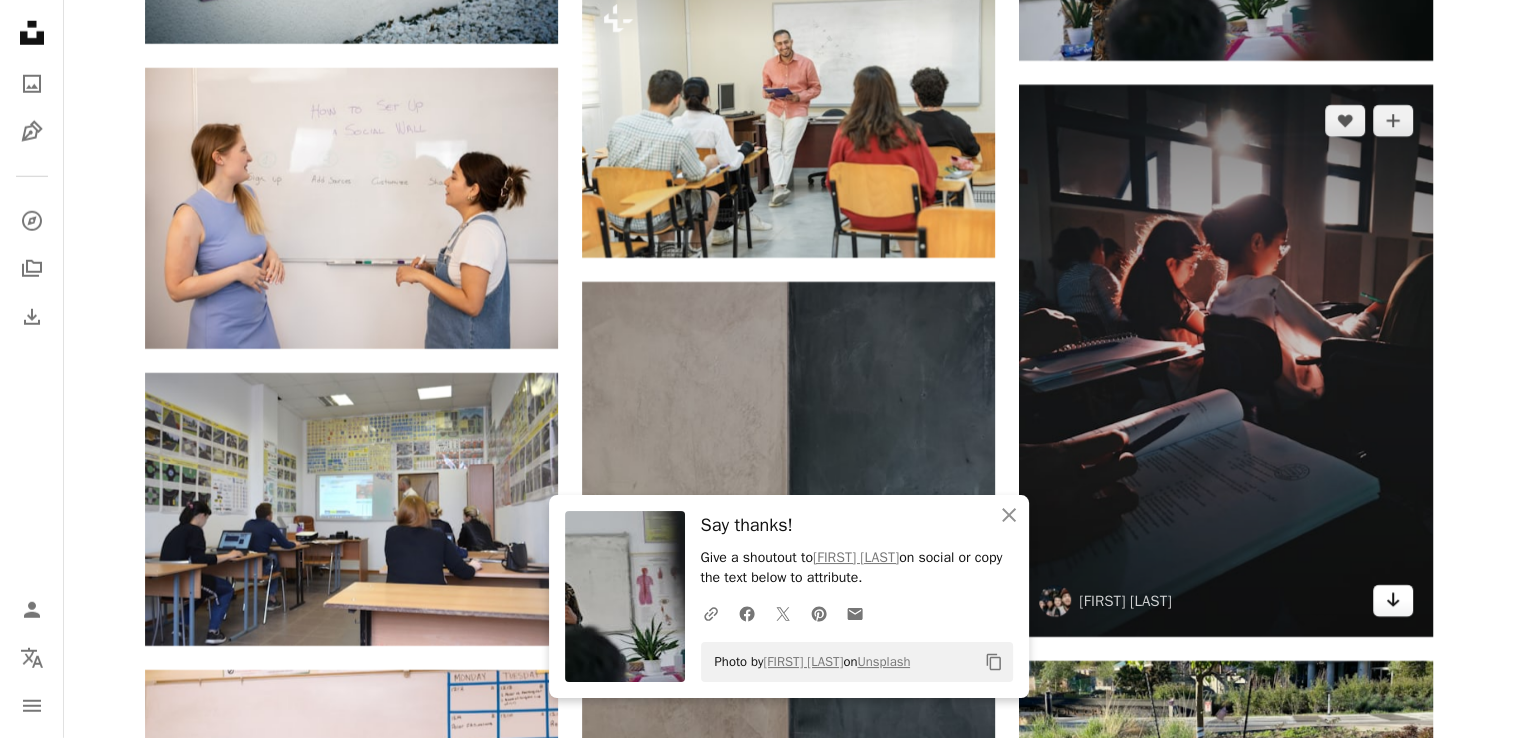 click 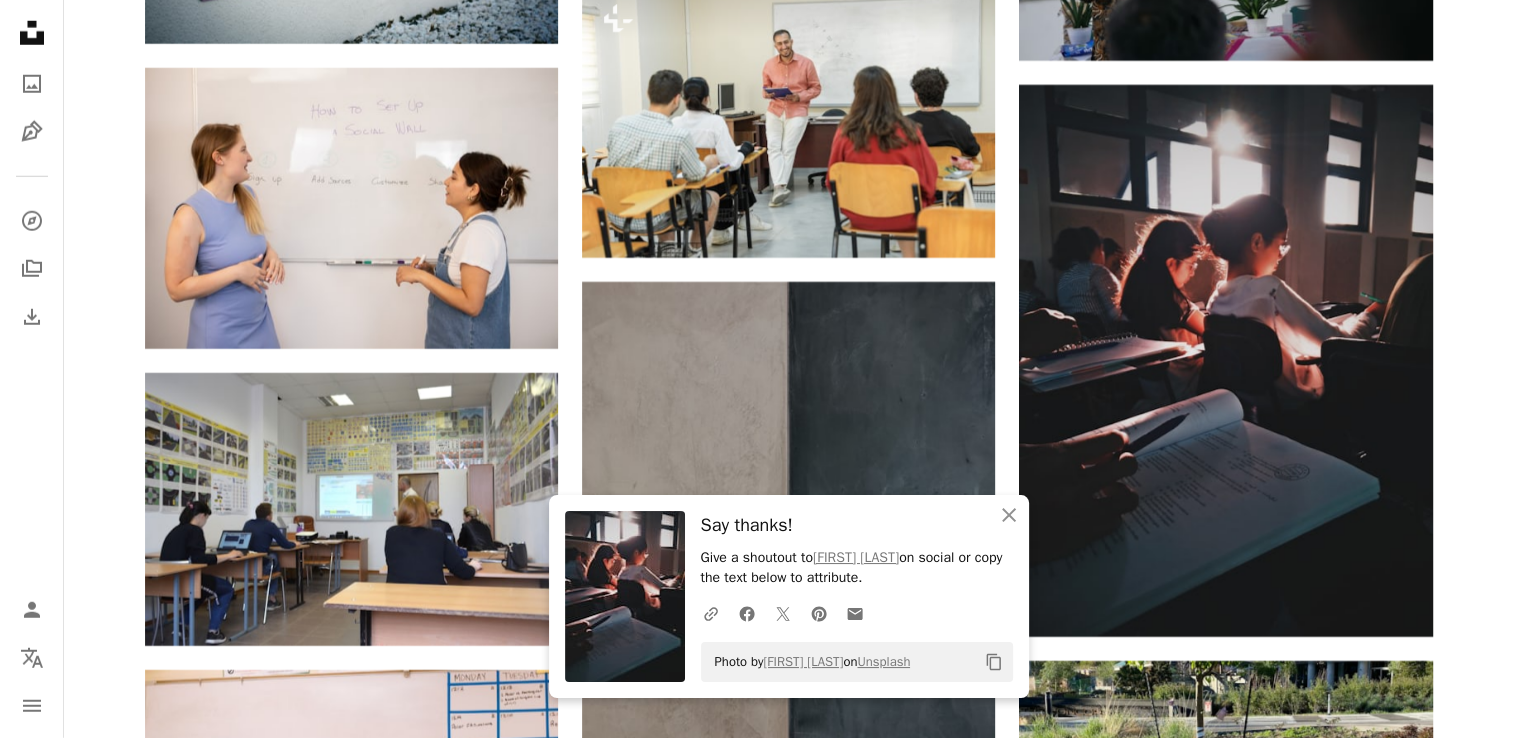 click on "Plus sign for Unsplash+ A heart A plus sign Getty Images For Unsplash+ A lock Download A heart A plus sign STUDIO Available for hire A checkmark inside of a circle Arrow pointing down A heart A plus sign Available for hire A checkmark inside of a circle Arrow pointing down A heart A plus sign Available for hire A checkmark inside of a circle Arrow pointing down A heart A plus sign Arrow pointing down Plus sign for Unsplash+ A heart A plus sign Getty Images For Unsplash+ A lock Download The best in on-brand content creation Learn More Available for hire A checkmark inside of a circle" at bounding box center (788, -936) 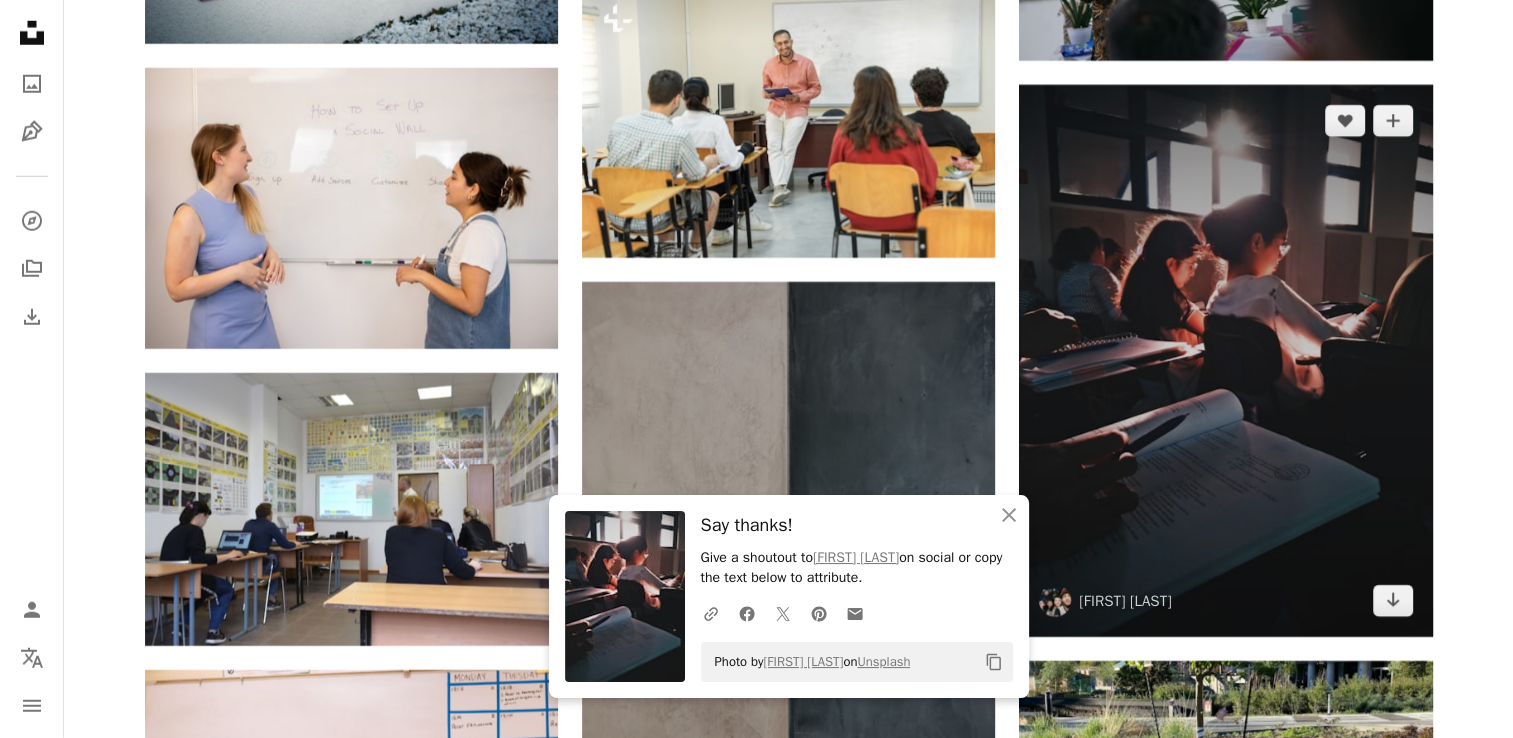 scroll, scrollTop: 5954, scrollLeft: 0, axis: vertical 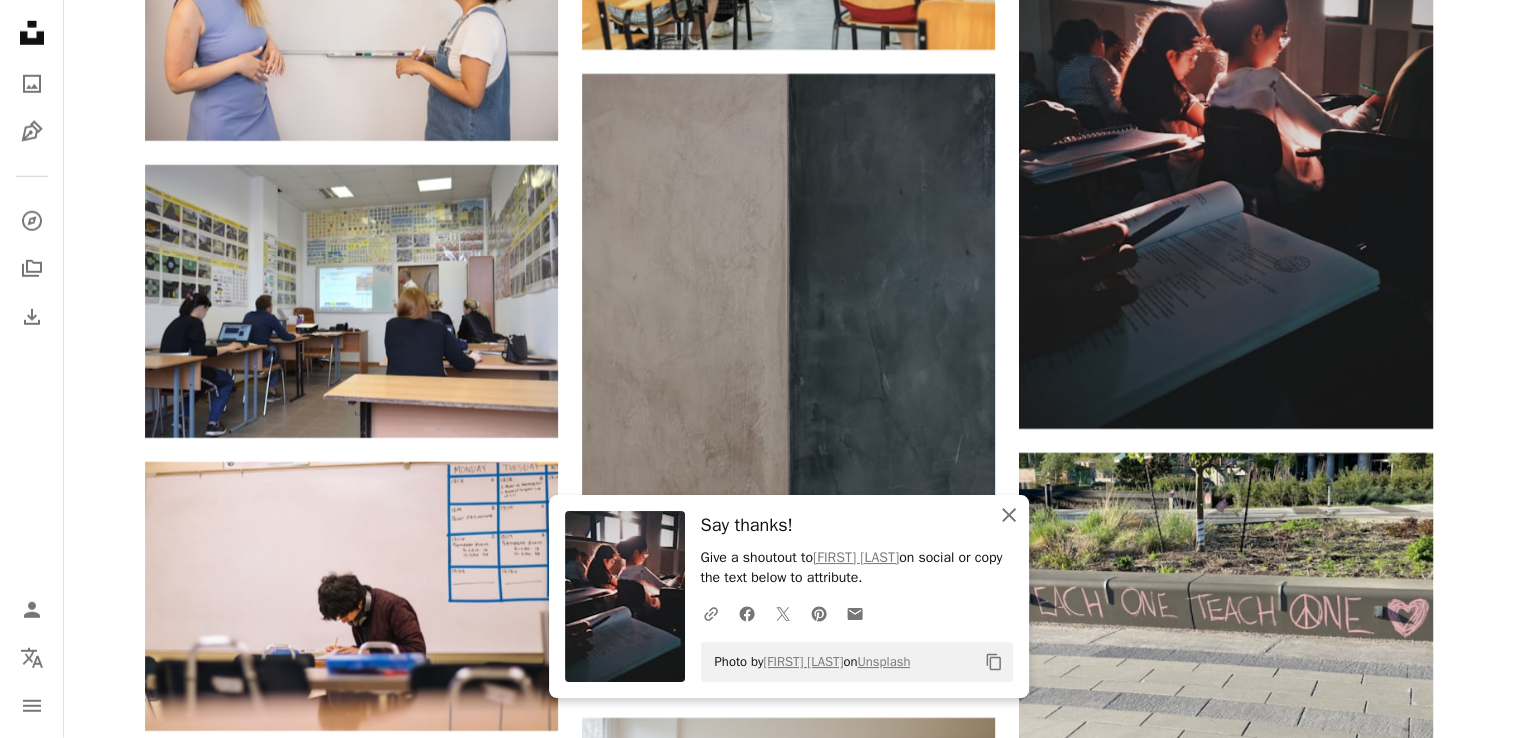 click on "An X shape" 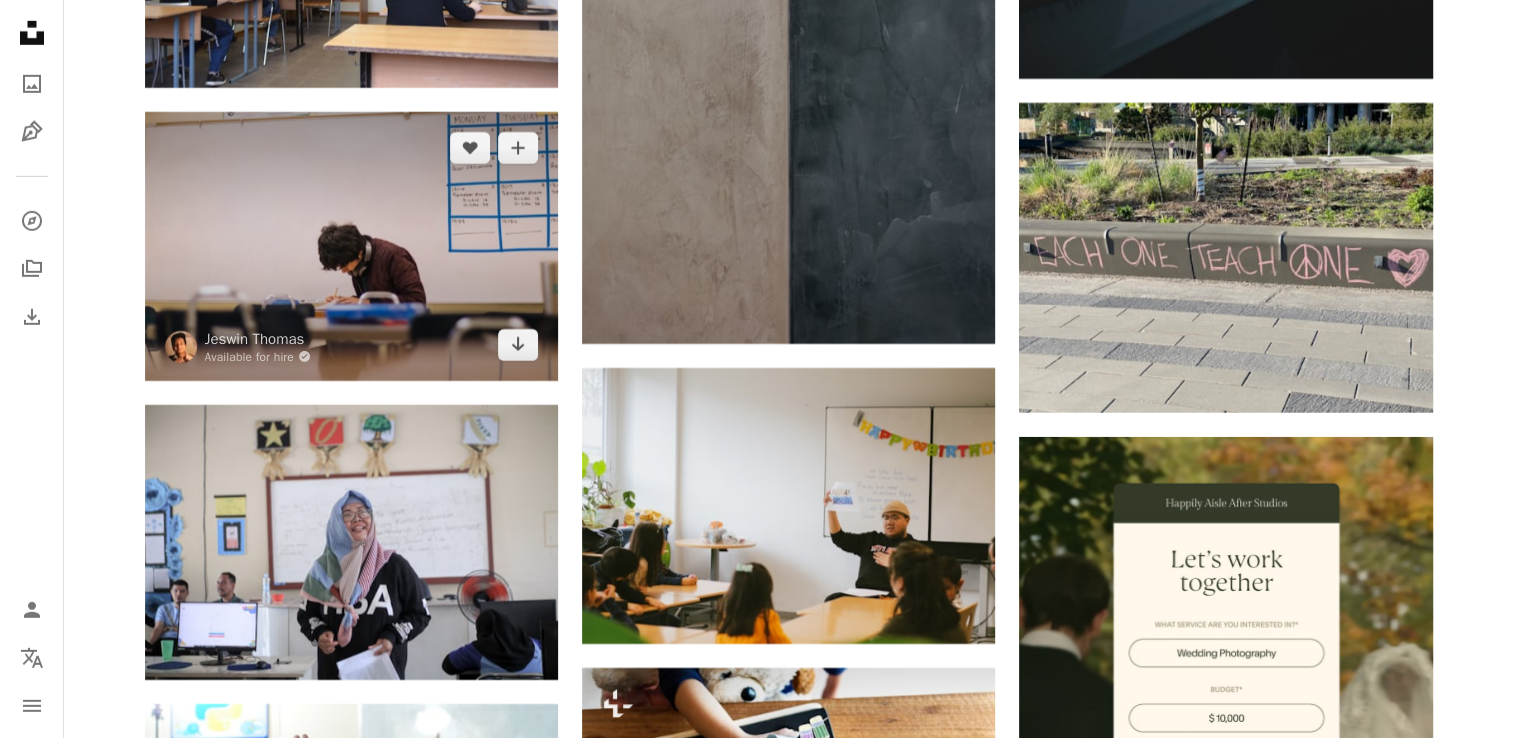 scroll, scrollTop: 6304, scrollLeft: 0, axis: vertical 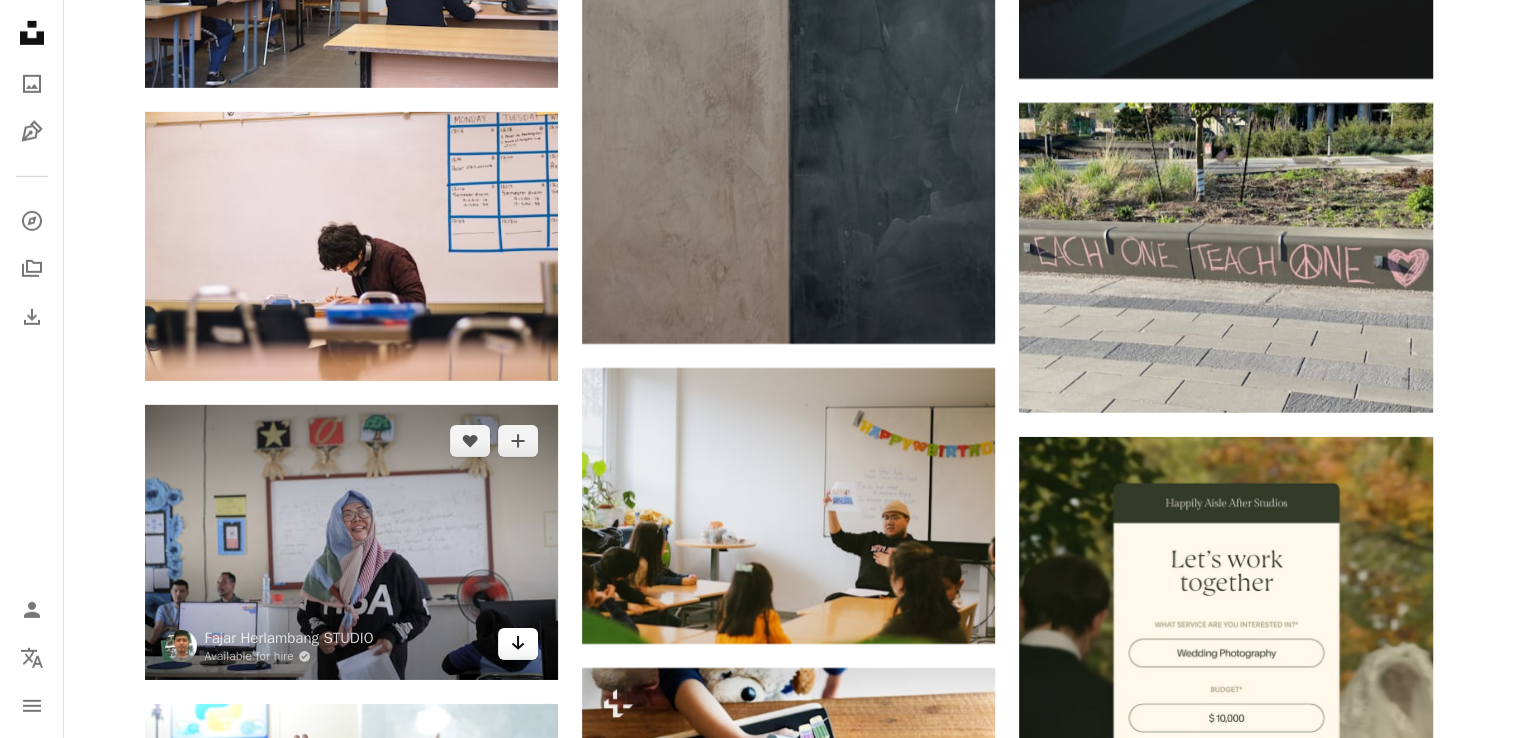 click on "Arrow pointing down" at bounding box center (518, 644) 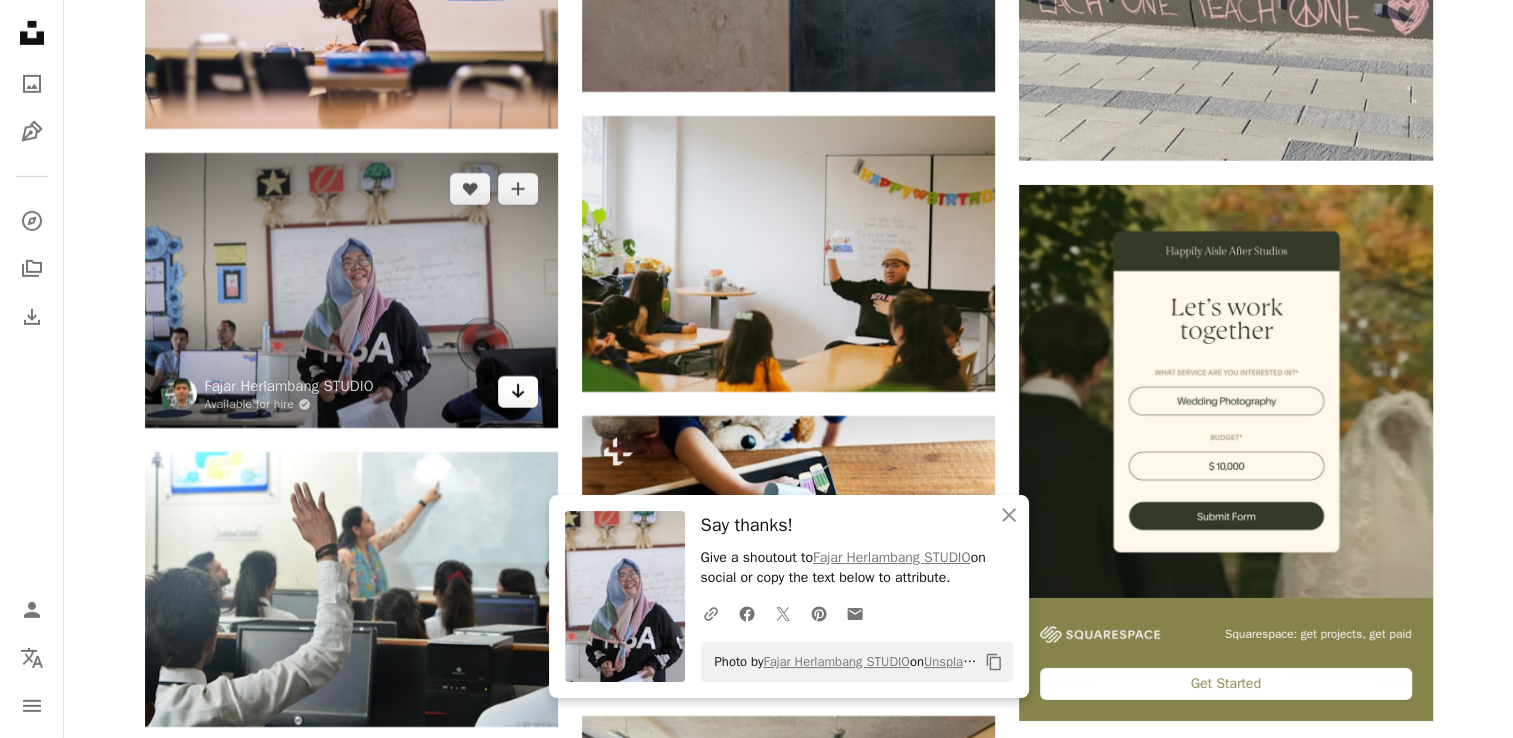 scroll, scrollTop: 6557, scrollLeft: 0, axis: vertical 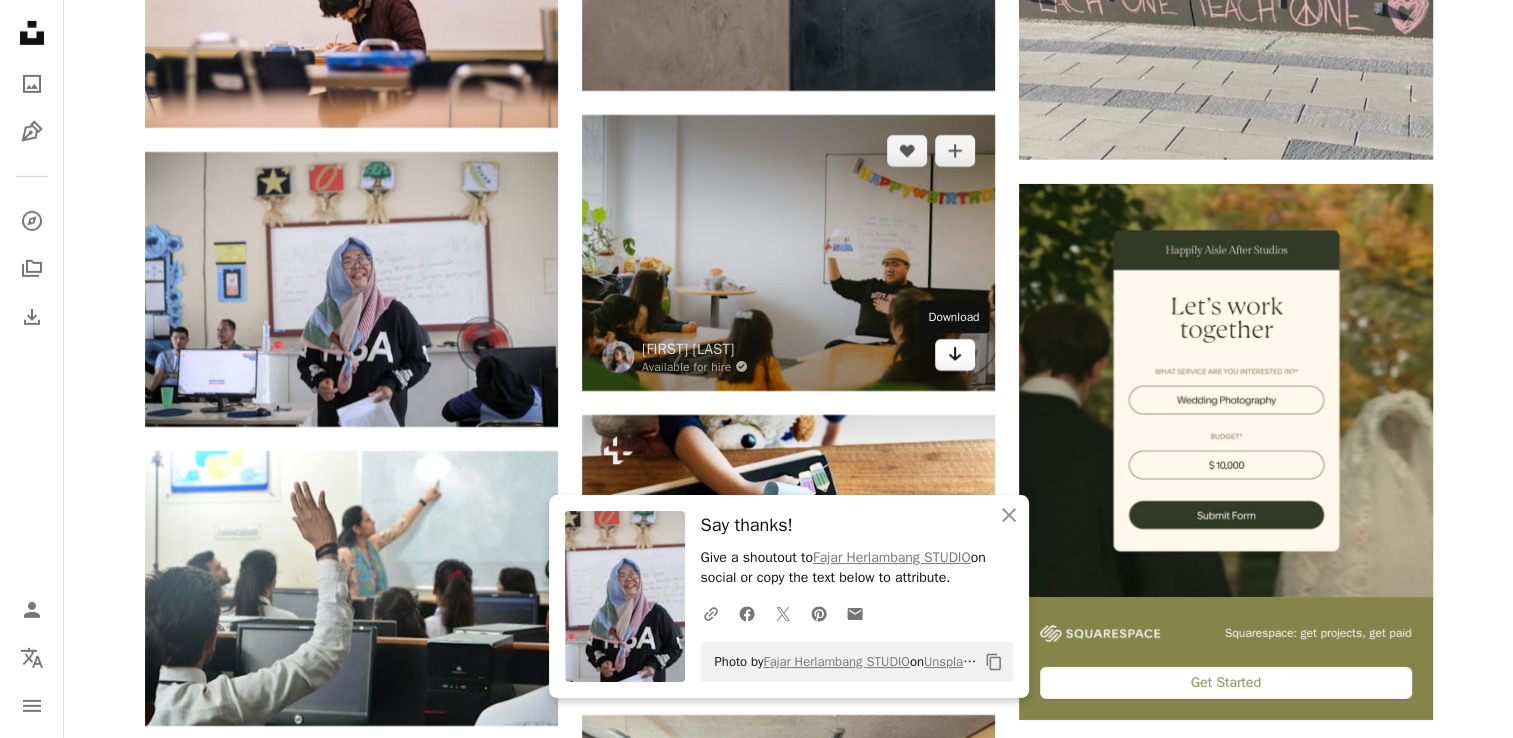 click on "Arrow pointing down" 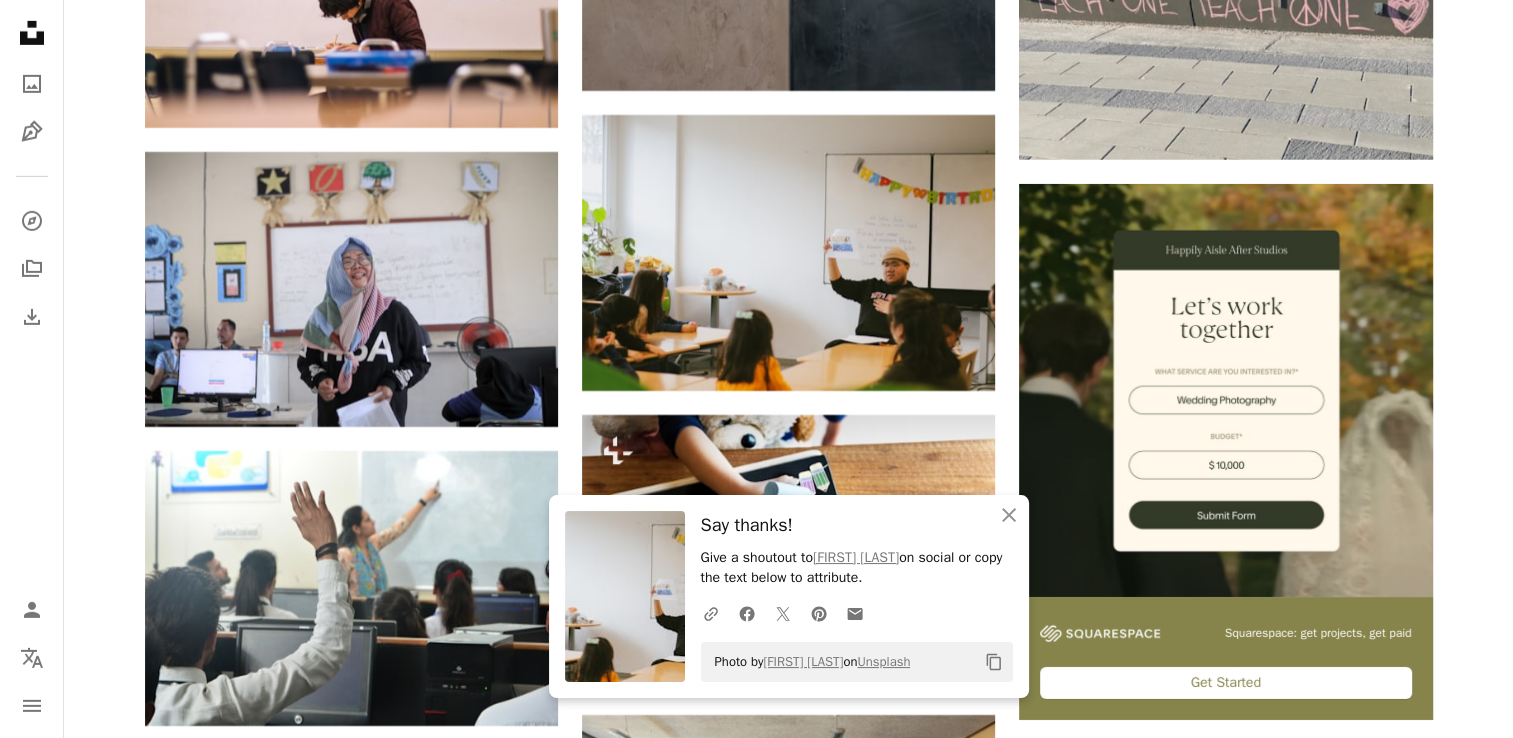 click on "Plus sign for Unsplash+ A heart A plus sign Getty Images For Unsplash+ A lock Download A heart A plus sign STUDIO Available for hire A checkmark inside of a circle Arrow pointing down A heart A plus sign Available for hire A checkmark inside of a circle Arrow pointing down A heart A plus sign Available for hire A checkmark inside of a circle Arrow pointing down A heart A plus sign Arrow pointing down Plus sign for Unsplash+ A heart A plus sign Getty Images For Unsplash+ A lock Download The best in on-brand content creation Learn More Available for hire A checkmark inside of a circle" at bounding box center [788, -702] 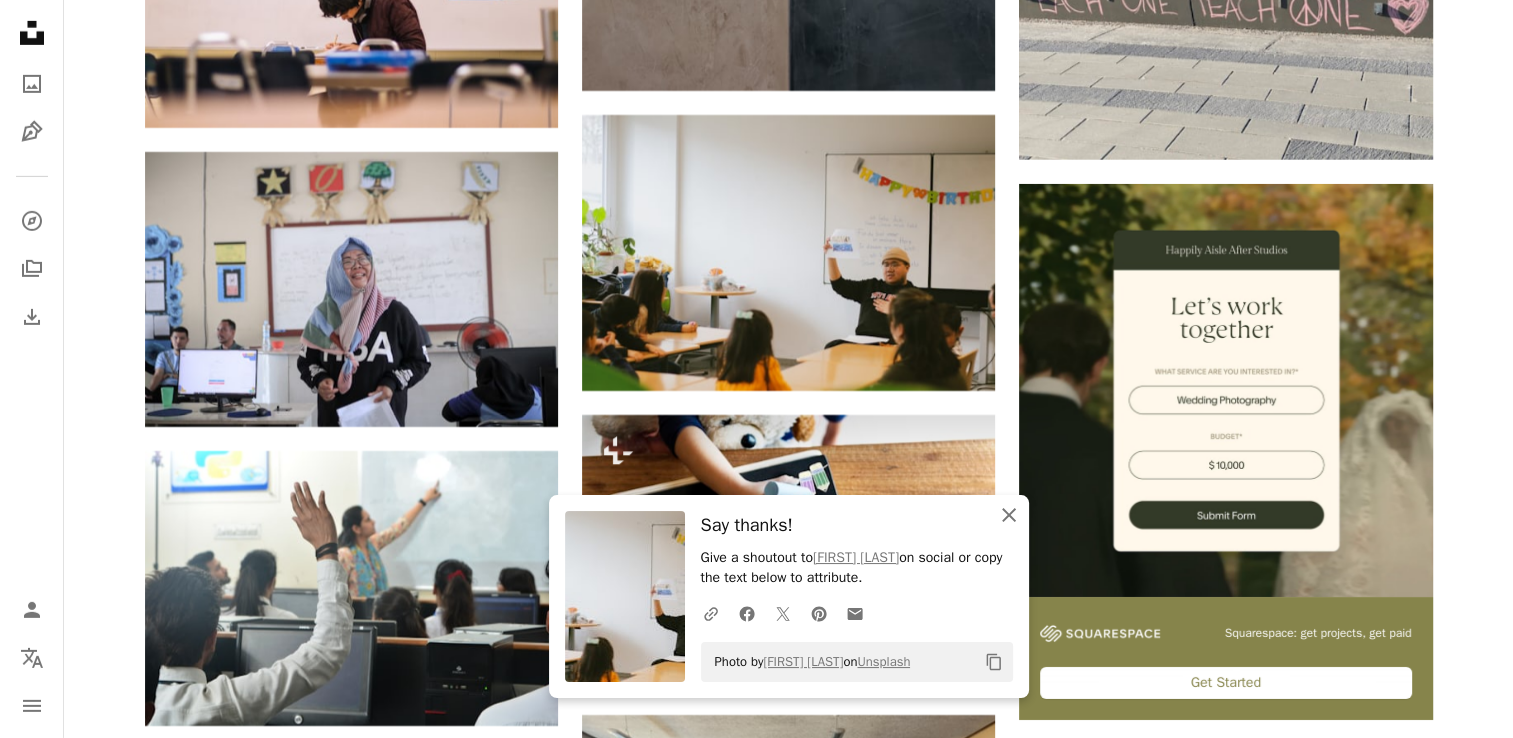 click on "An X shape" 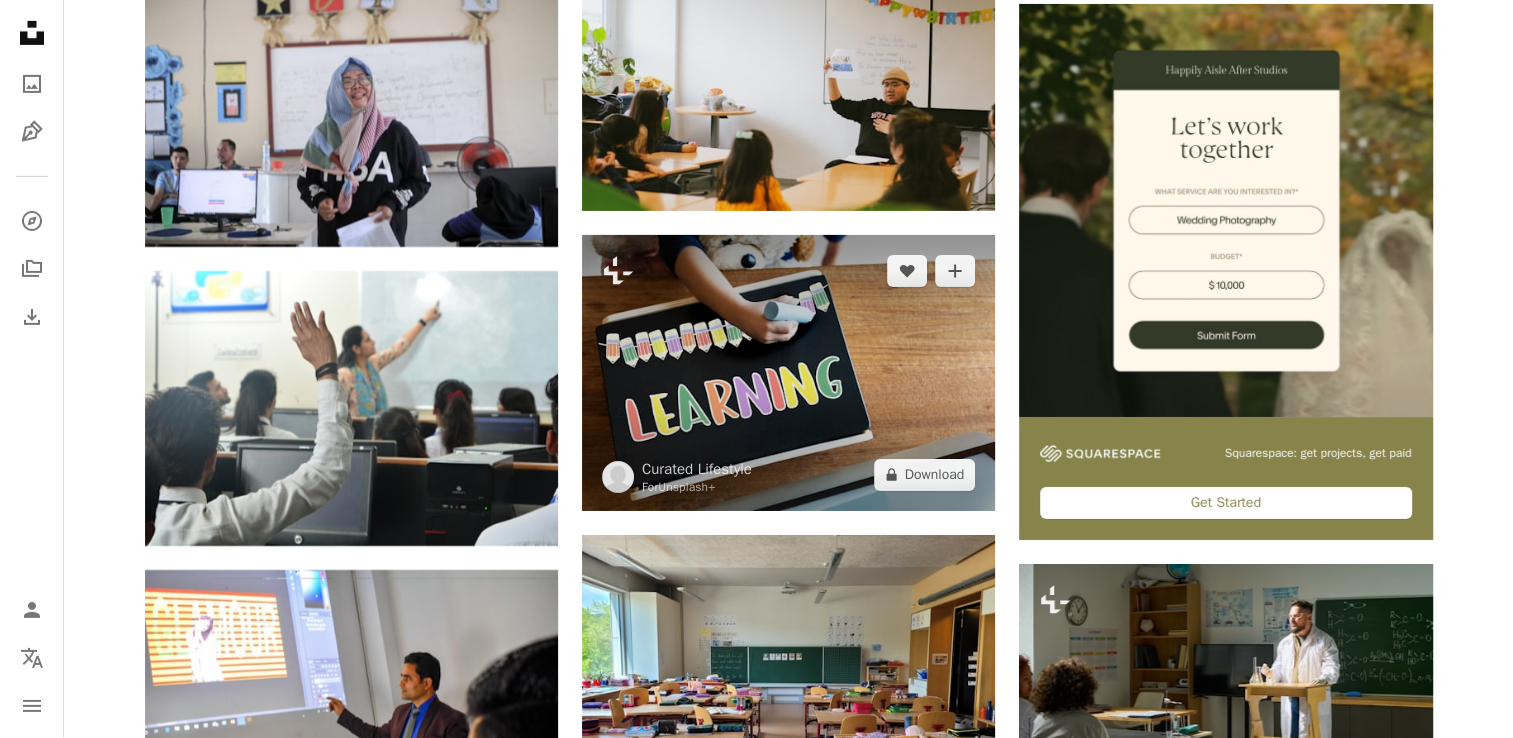 scroll, scrollTop: 6736, scrollLeft: 0, axis: vertical 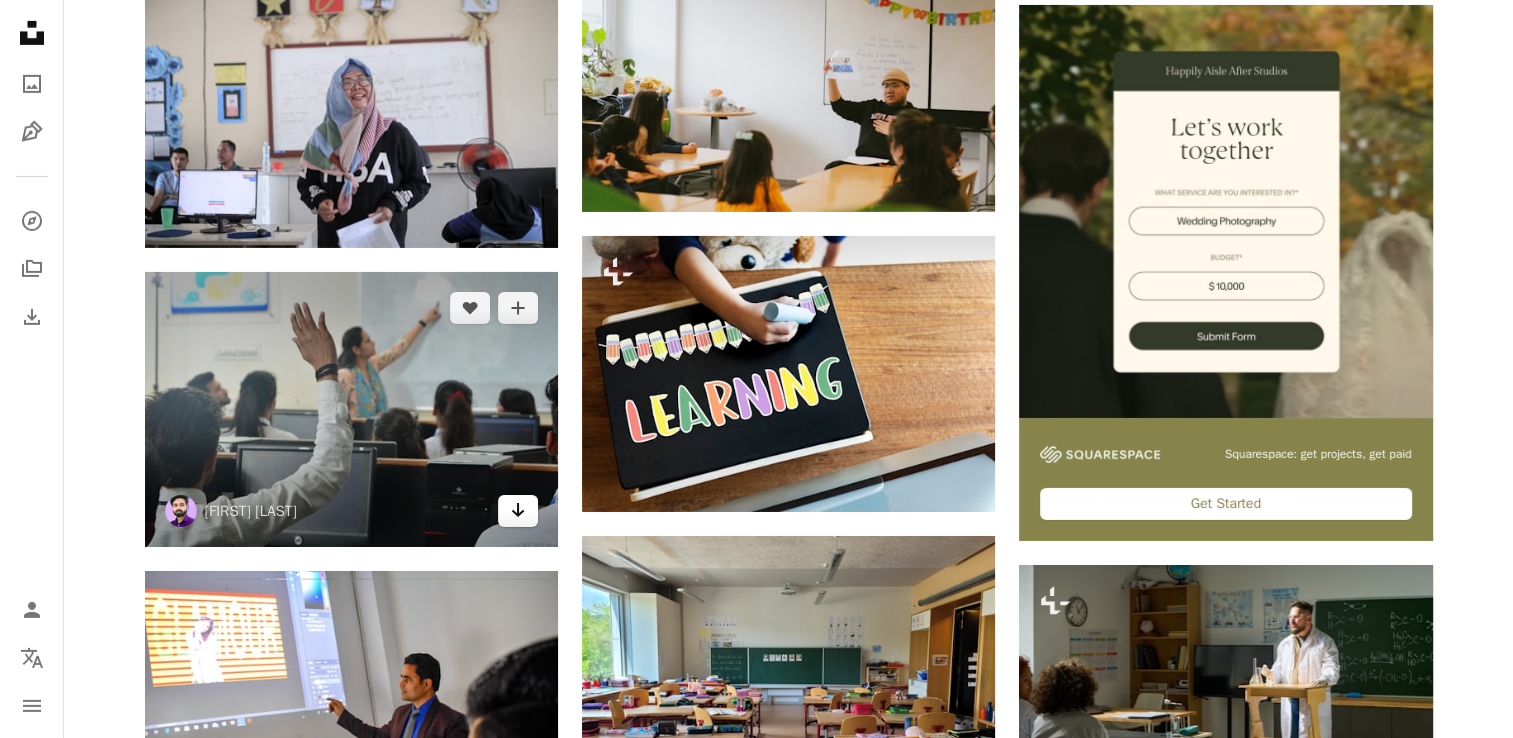click on "Arrow pointing down" 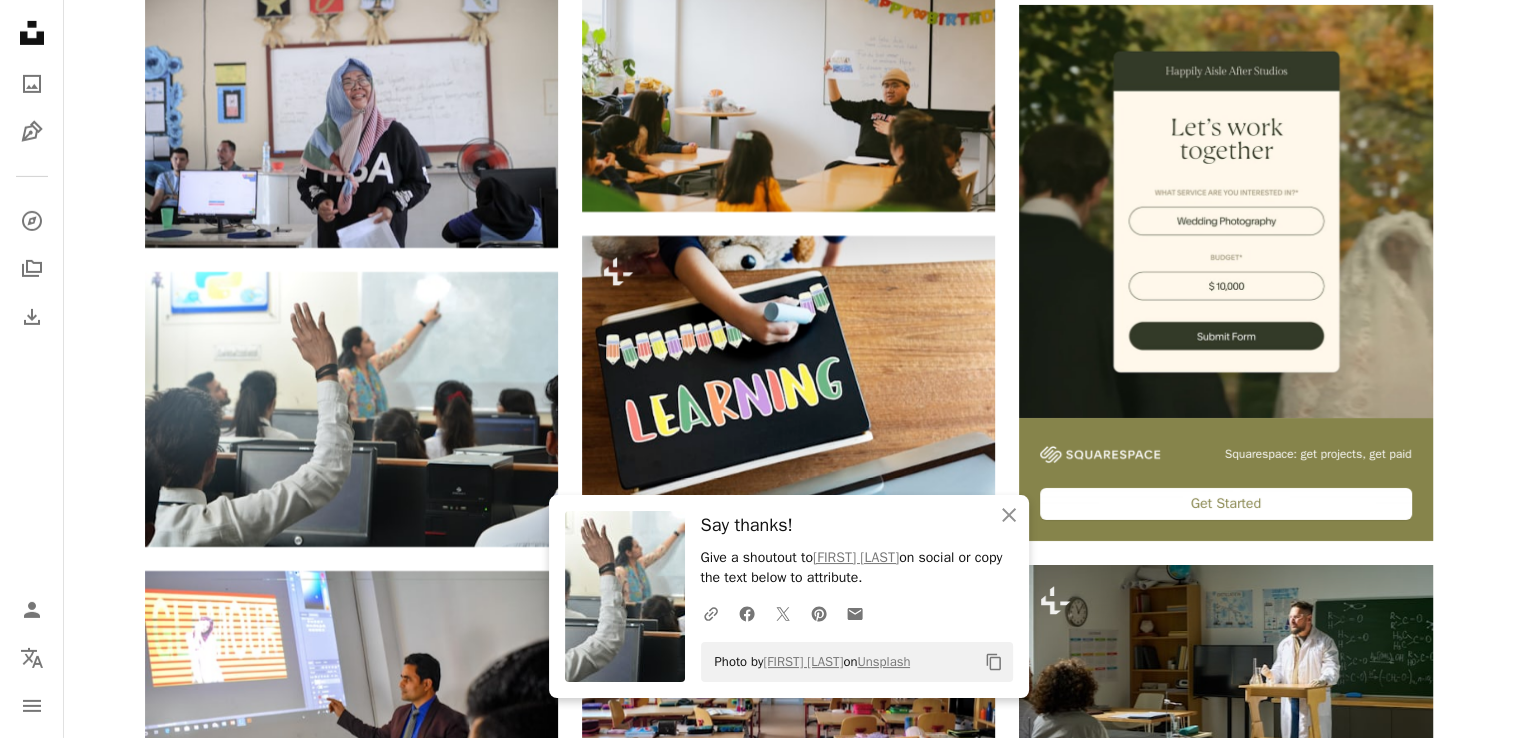 click on "Plus sign for Unsplash+ A heart A plus sign Getty Images For Unsplash+ A lock Download A heart A plus sign STUDIO Available for hire A checkmark inside of a circle Arrow pointing down A heart A plus sign Available for hire A checkmark inside of a circle Arrow pointing down A heart A plus sign Available for hire A checkmark inside of a circle Arrow pointing down A heart A plus sign Arrow pointing down Plus sign for Unsplash+ A heart A plus sign Getty Images For Unsplash+ A lock Download The best in on-brand content creation Learn More Available for hire A checkmark inside of a circle" at bounding box center (788, -881) 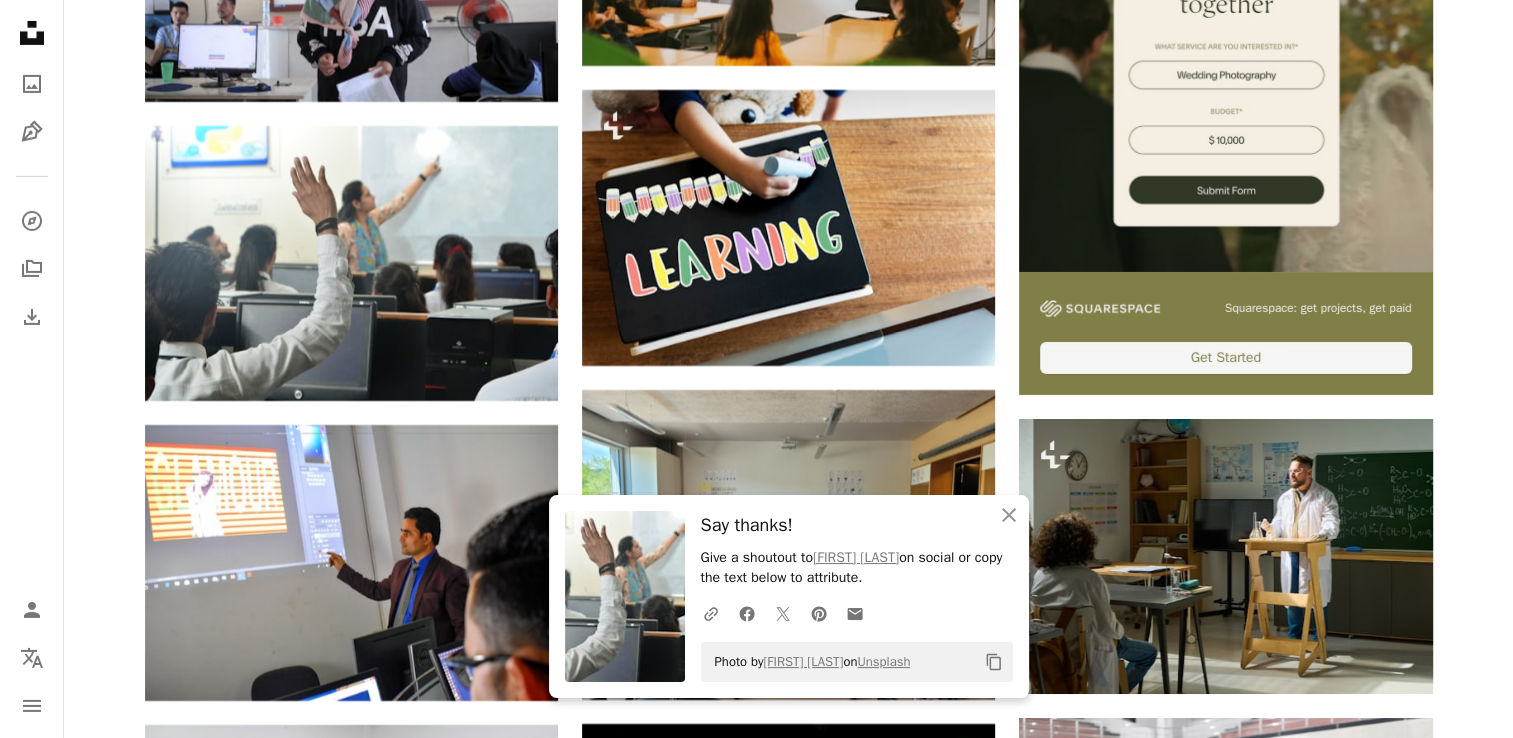 scroll, scrollTop: 6885, scrollLeft: 0, axis: vertical 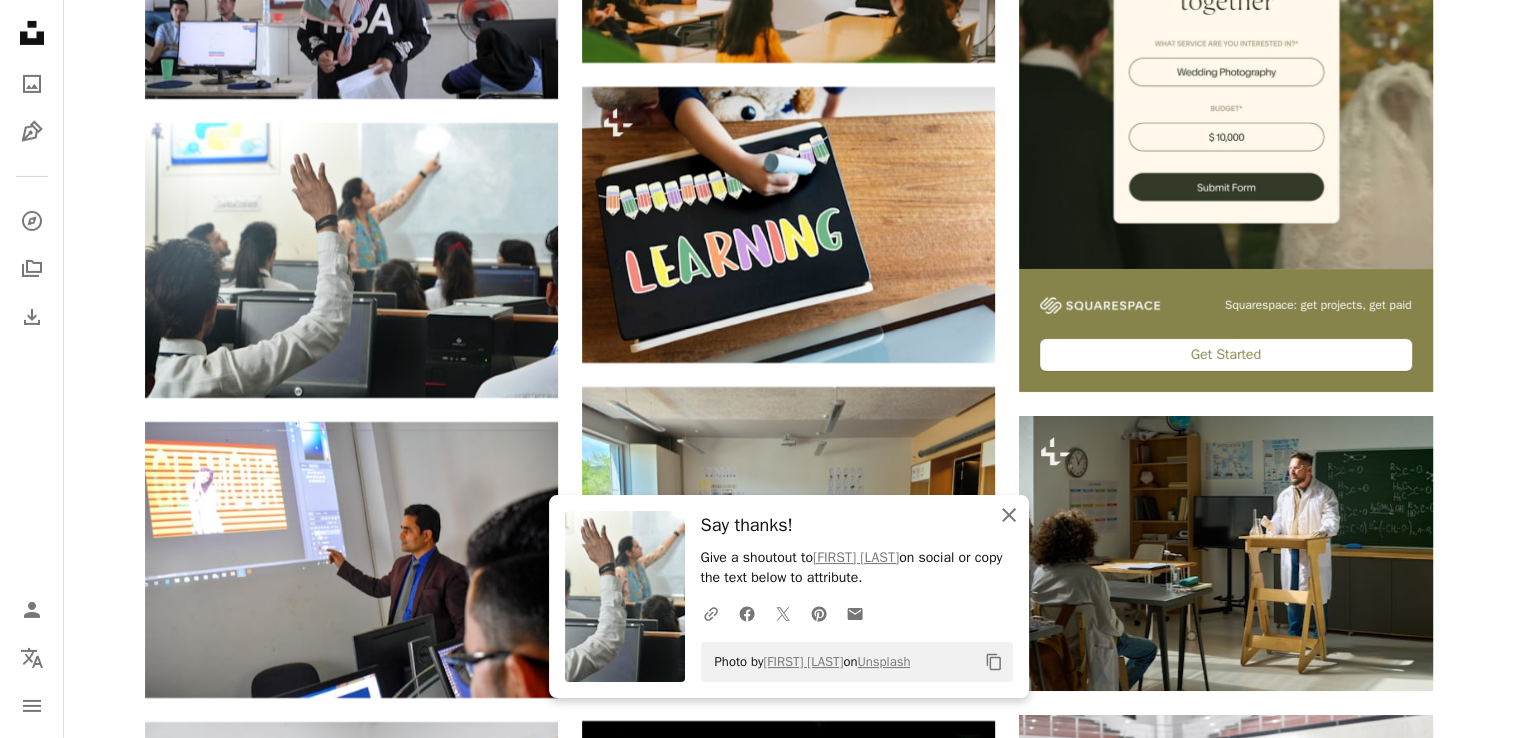 click on "An X shape" 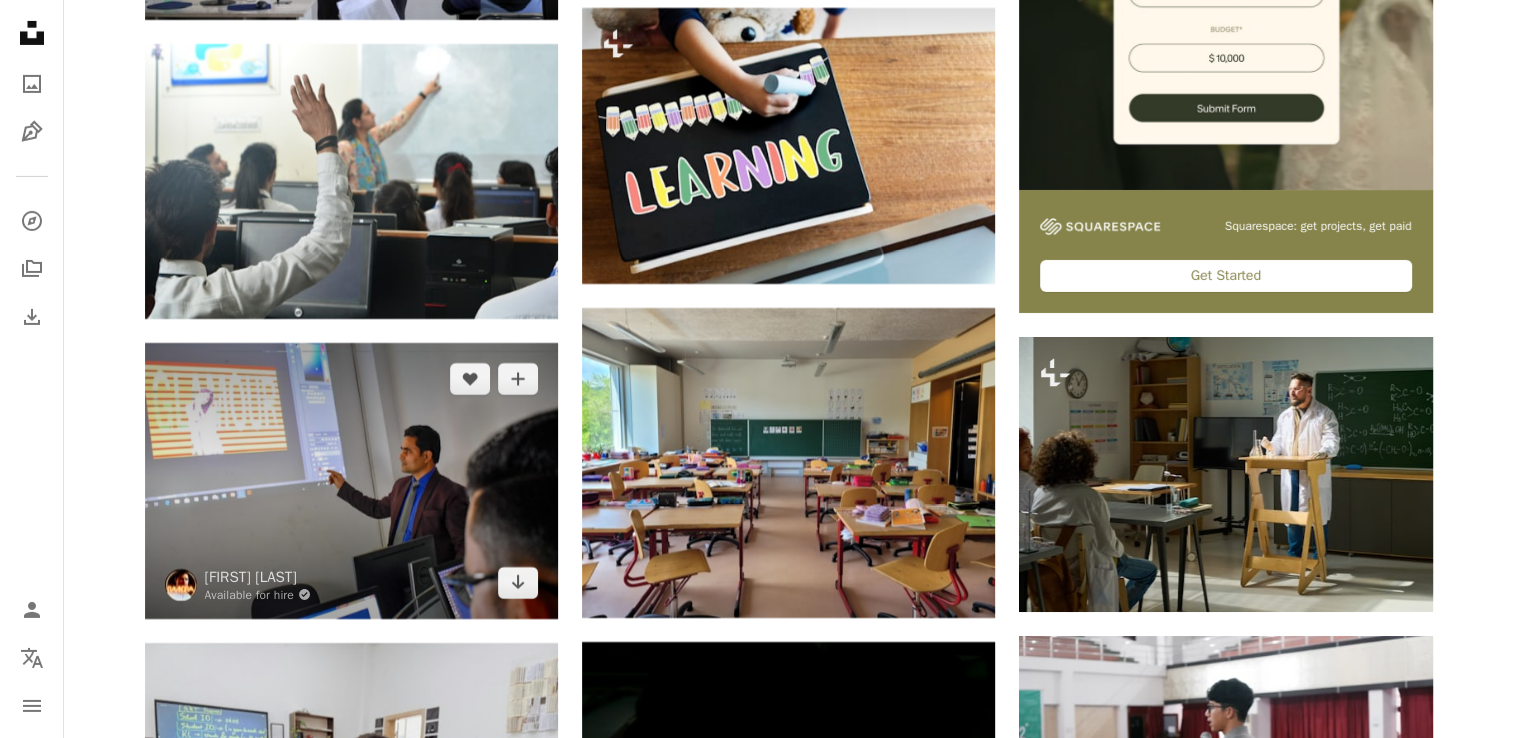 scroll, scrollTop: 6965, scrollLeft: 0, axis: vertical 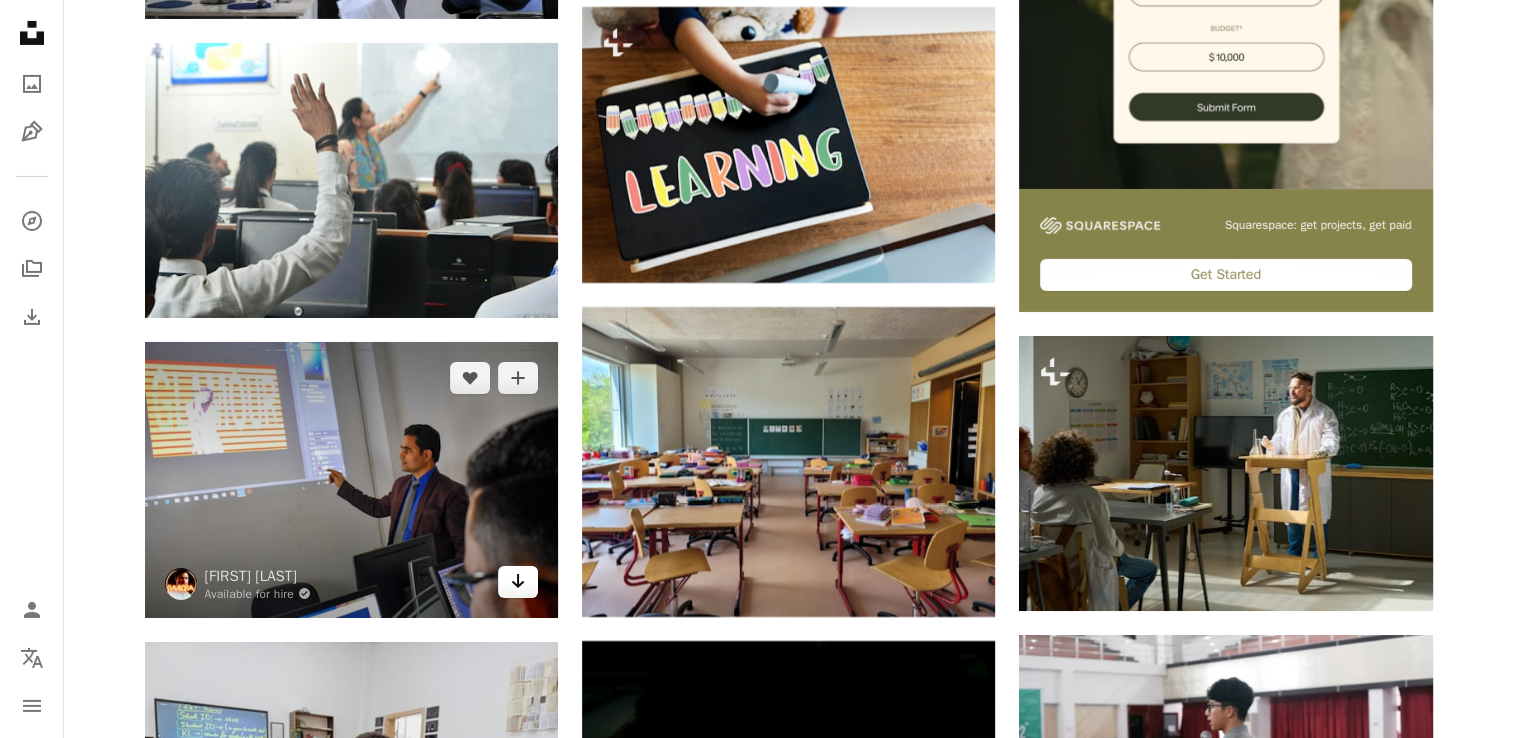 click on "Arrow pointing down" at bounding box center [518, 582] 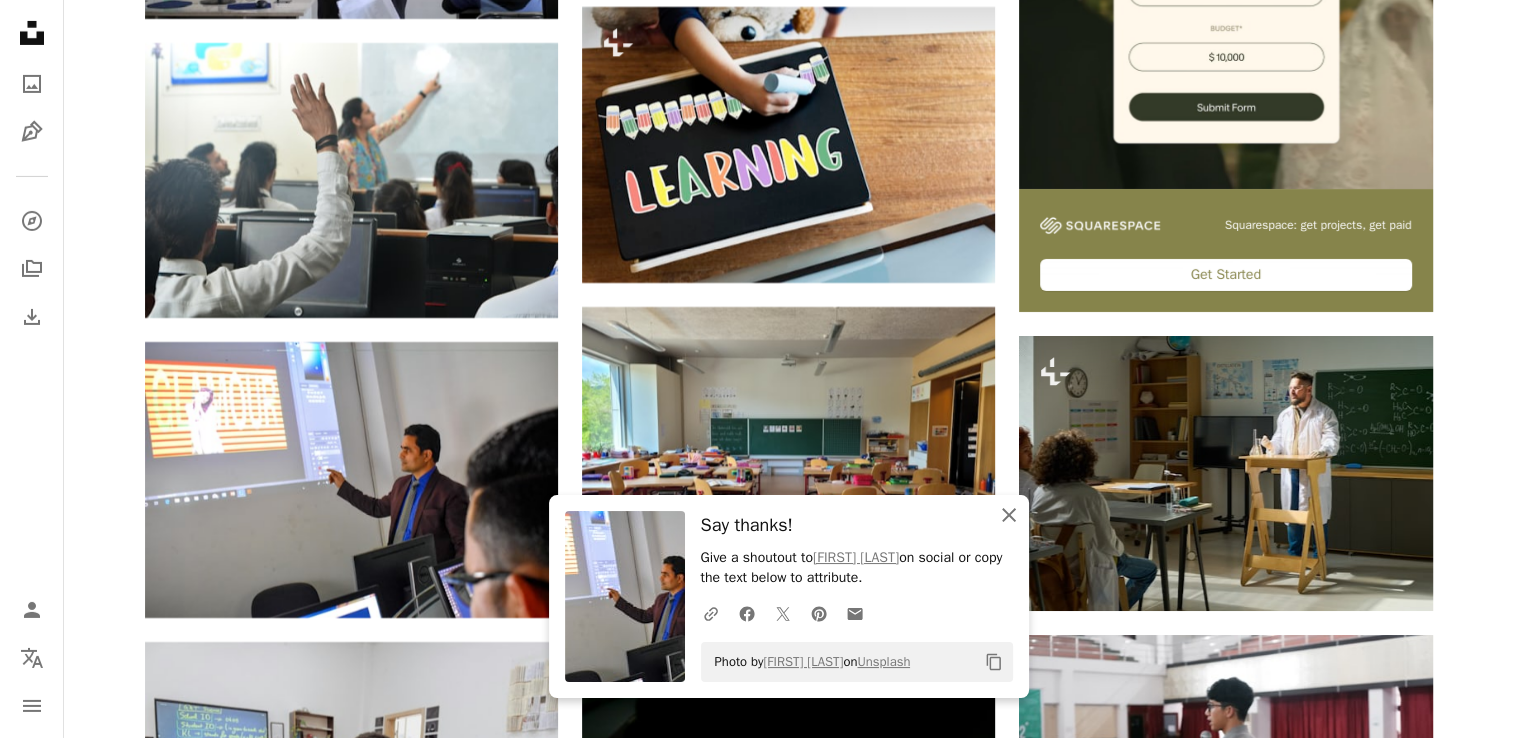 click on "An X shape" 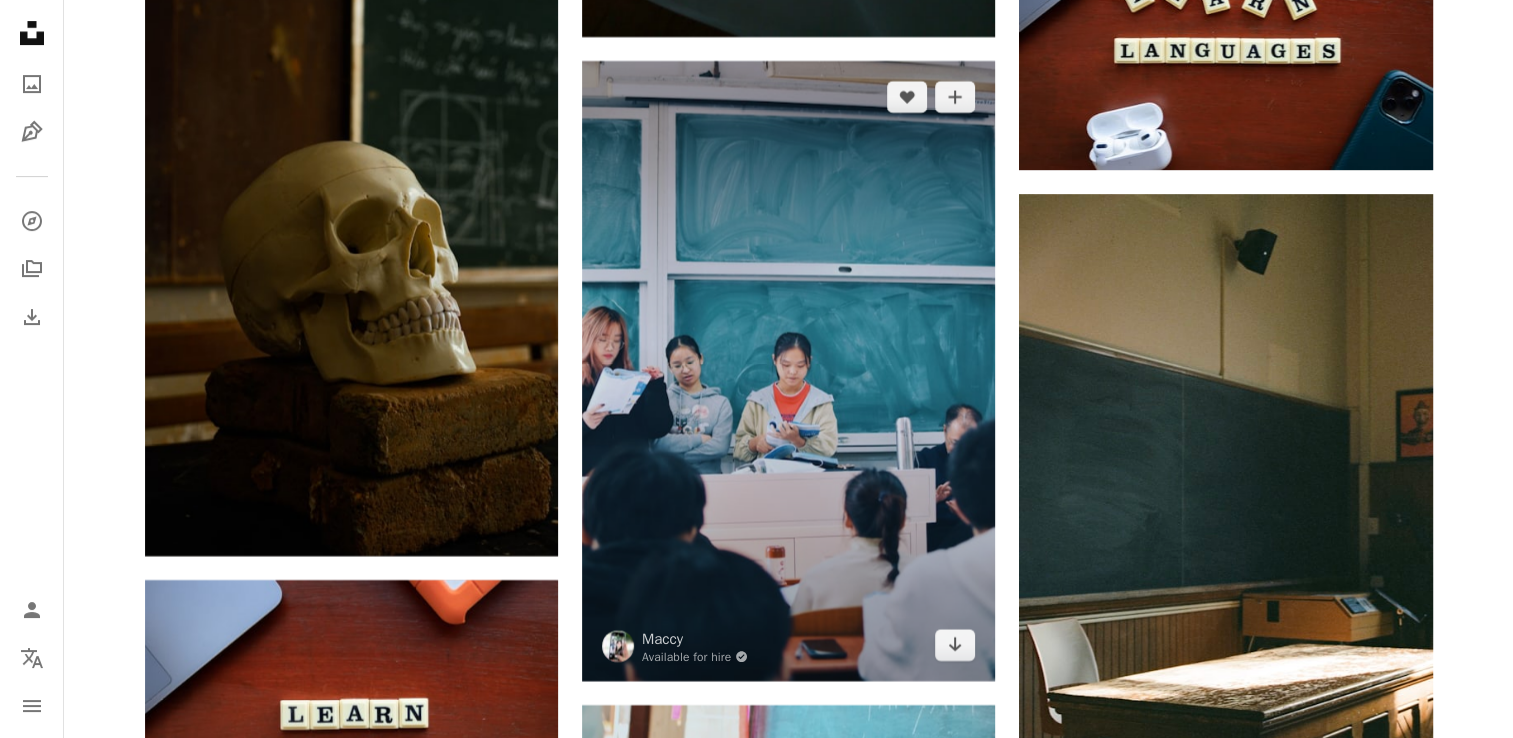 scroll, scrollTop: 8373, scrollLeft: 0, axis: vertical 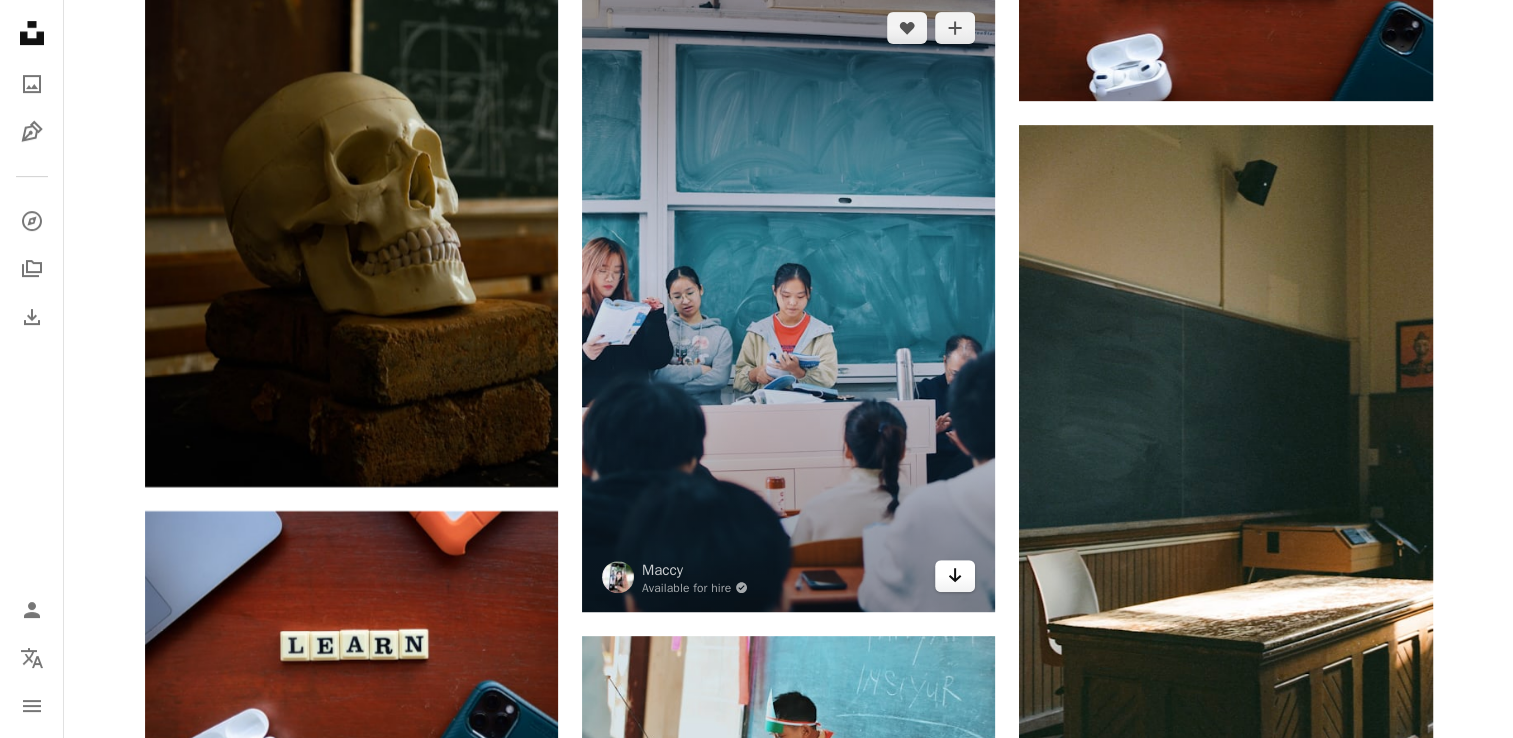 click 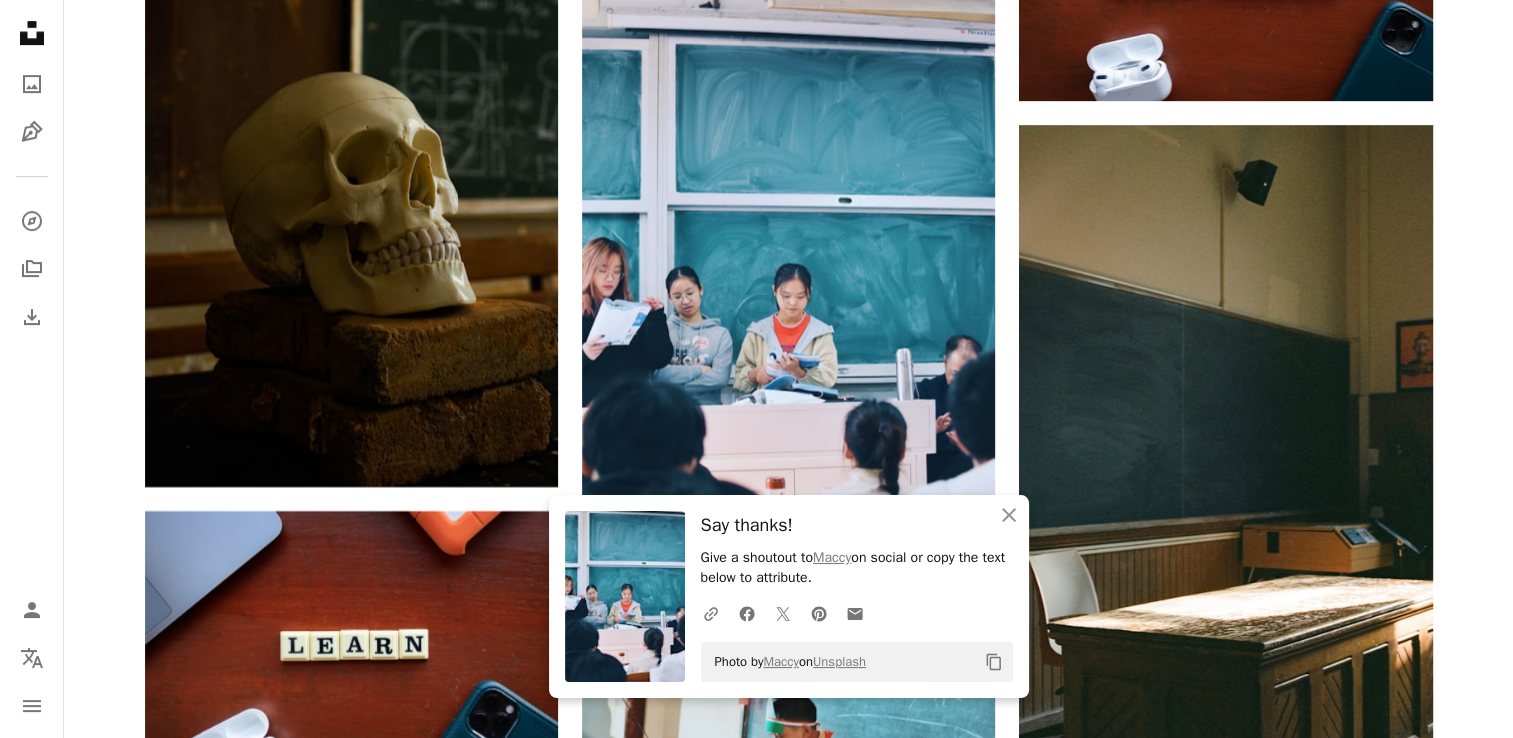 click on "Plus sign for Unsplash+ A heart A plus sign Getty Images For Unsplash+ A lock Download A heart A plus sign STUDIO Available for hire A checkmark inside of a circle Arrow pointing down A heart A plus sign Available for hire A checkmark inside of a circle Arrow pointing down A heart A plus sign Available for hire A checkmark inside of a circle Arrow pointing down A heart A plus sign Arrow pointing down Plus sign for Unsplash+ A heart A plus sign Getty Images For Unsplash+ A lock Download The best in on-brand content creation Learn More Available for hire A checkmark inside of a circle" at bounding box center [788, -2519] 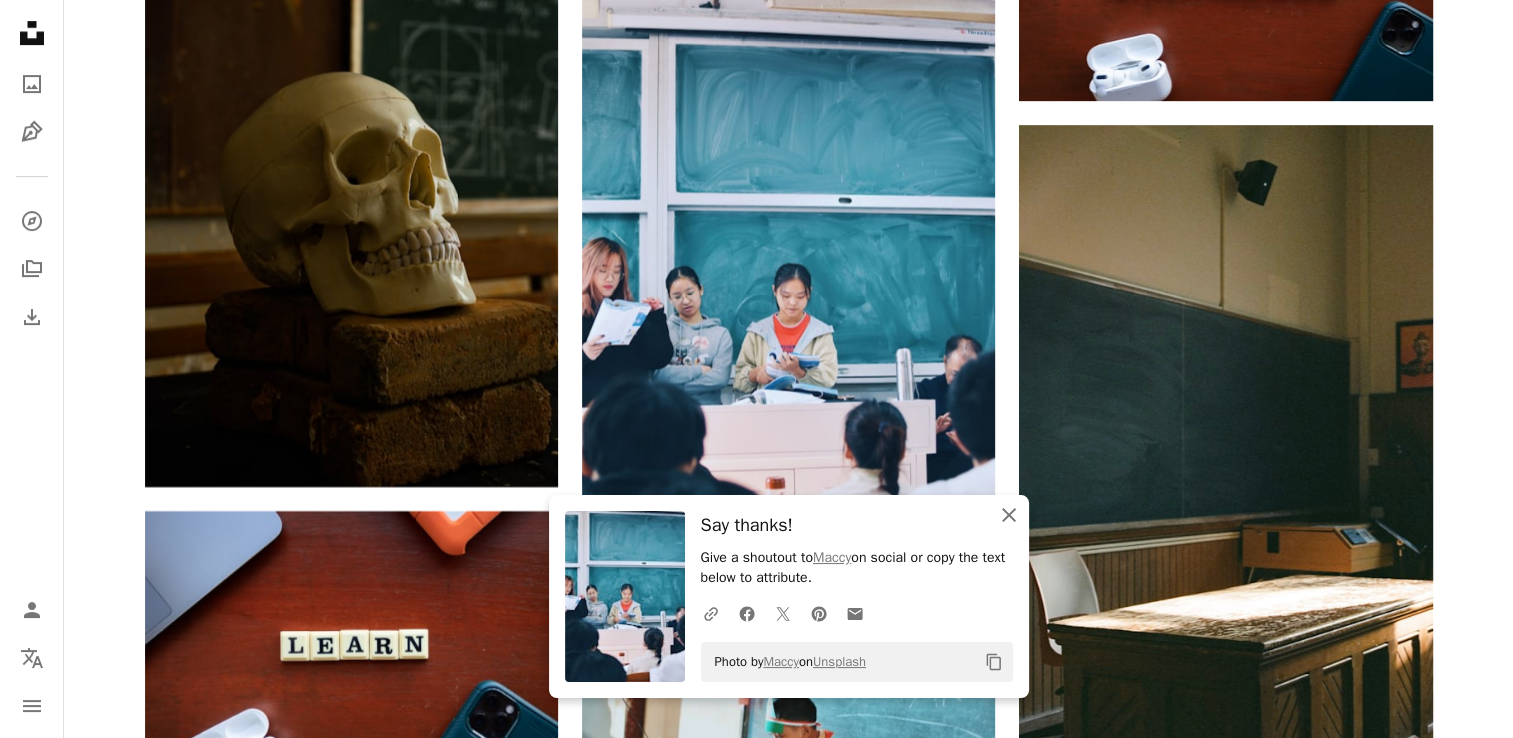 click on "An X shape" 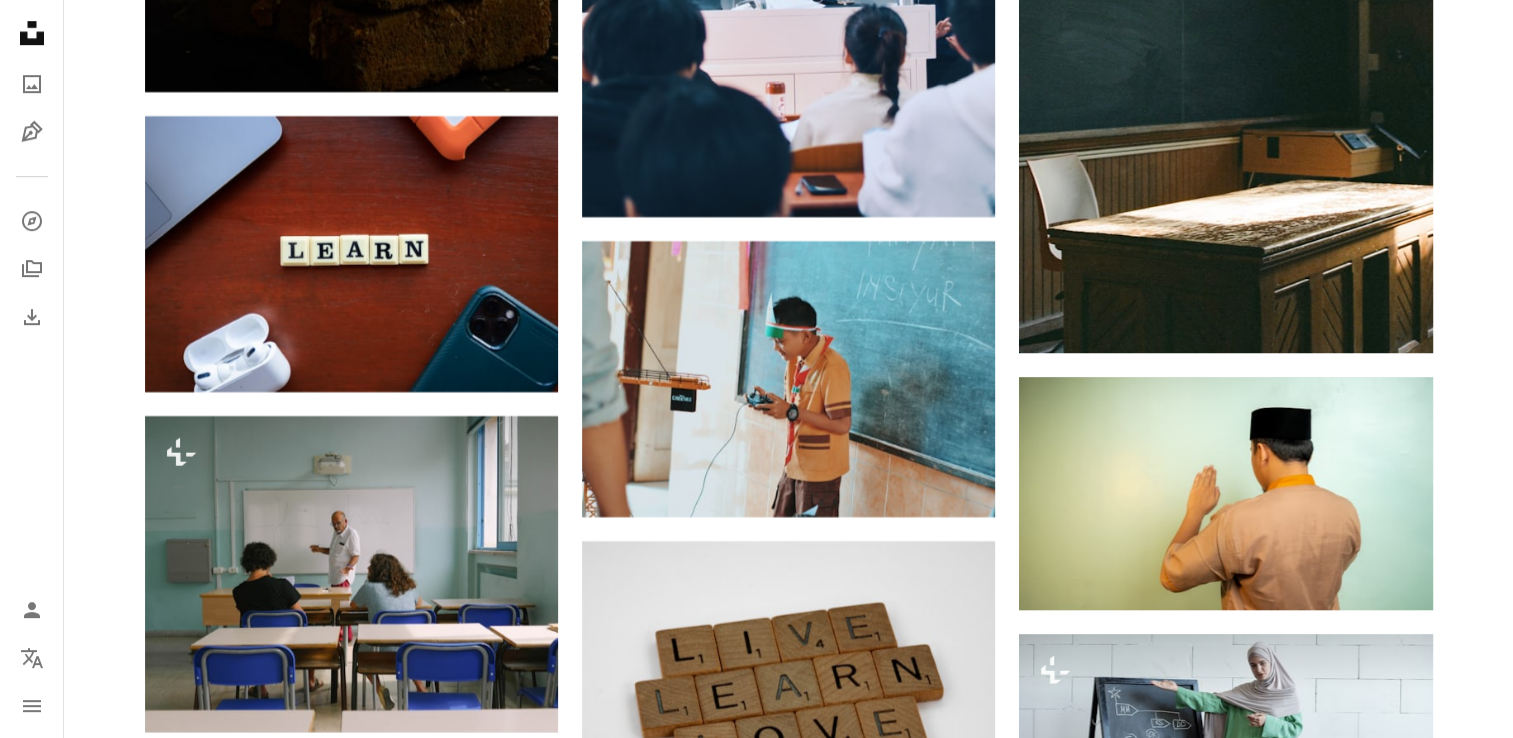 scroll, scrollTop: 8769, scrollLeft: 0, axis: vertical 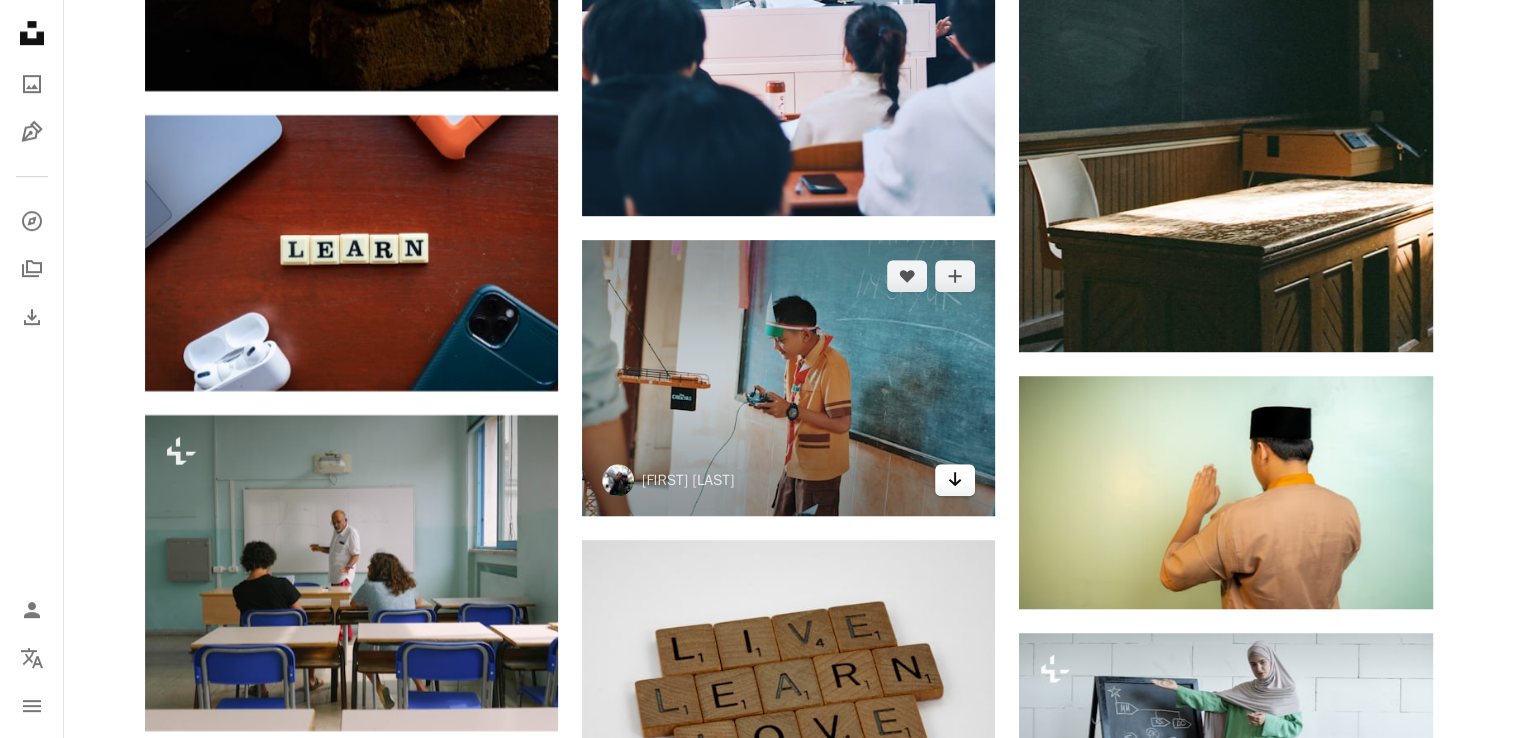 click on "Arrow pointing down" 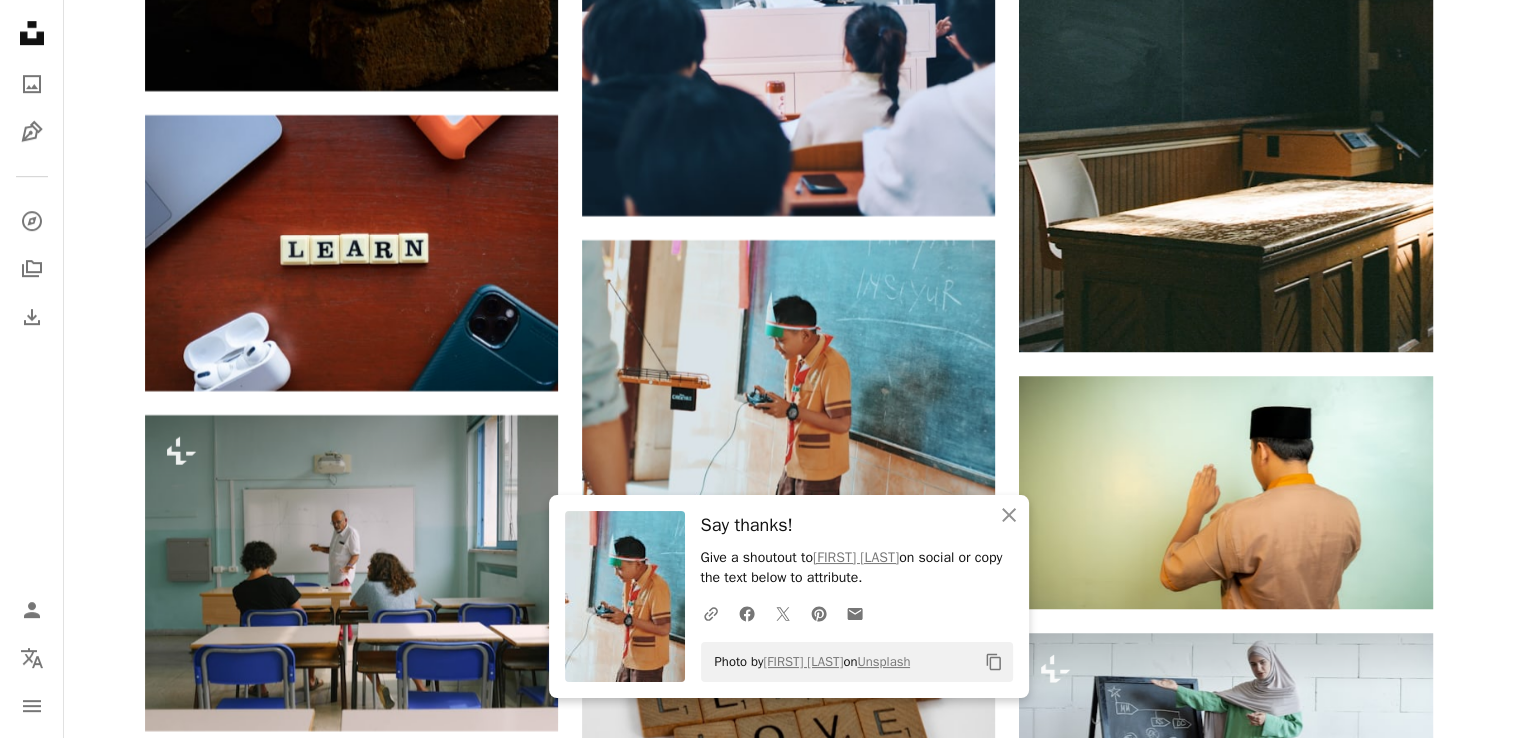 click on "Plus sign for Unsplash+ A heart A plus sign Getty Images For Unsplash+ A lock Download A heart A plus sign STUDIO Available for hire A checkmark inside of a circle Arrow pointing down A heart A plus sign Available for hire A checkmark inside of a circle Arrow pointing down A heart A plus sign Available for hire A checkmark inside of a circle Arrow pointing down A heart A plus sign Arrow pointing down Plus sign for Unsplash+ A heart A plus sign Getty Images For Unsplash+ A lock Download The best in on-brand content creation Learn More Available for hire A checkmark inside of a circle" at bounding box center (788, -1882) 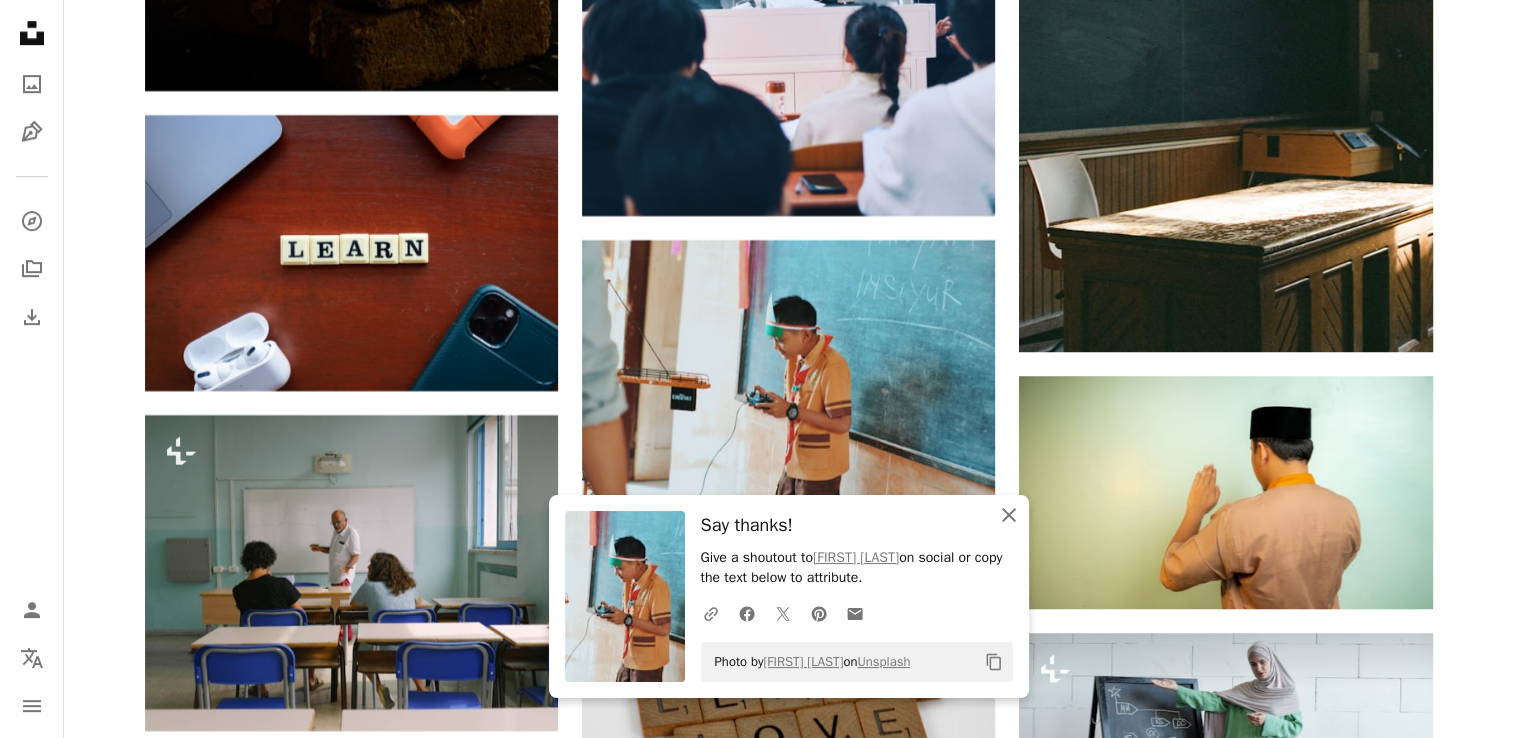 click 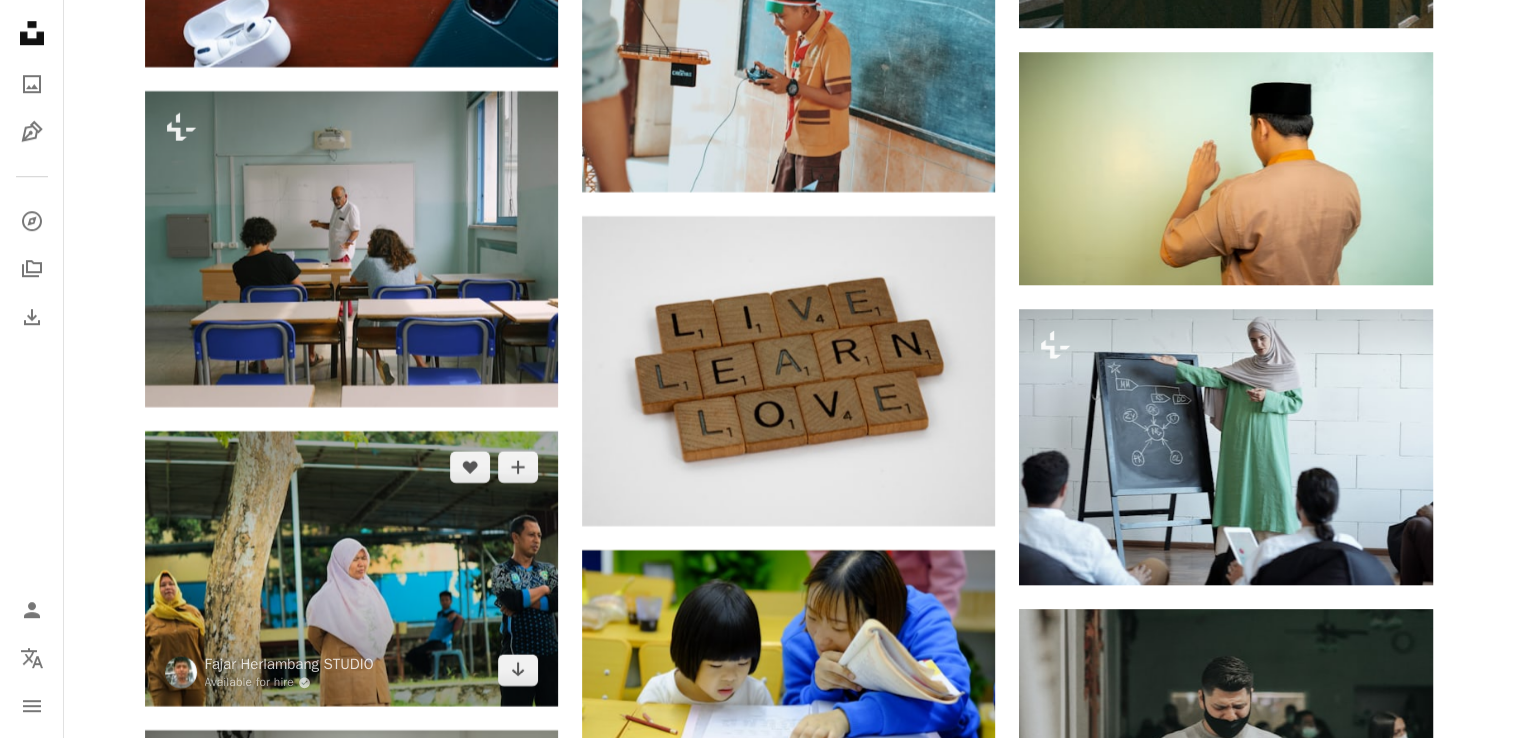 scroll, scrollTop: 9333, scrollLeft: 0, axis: vertical 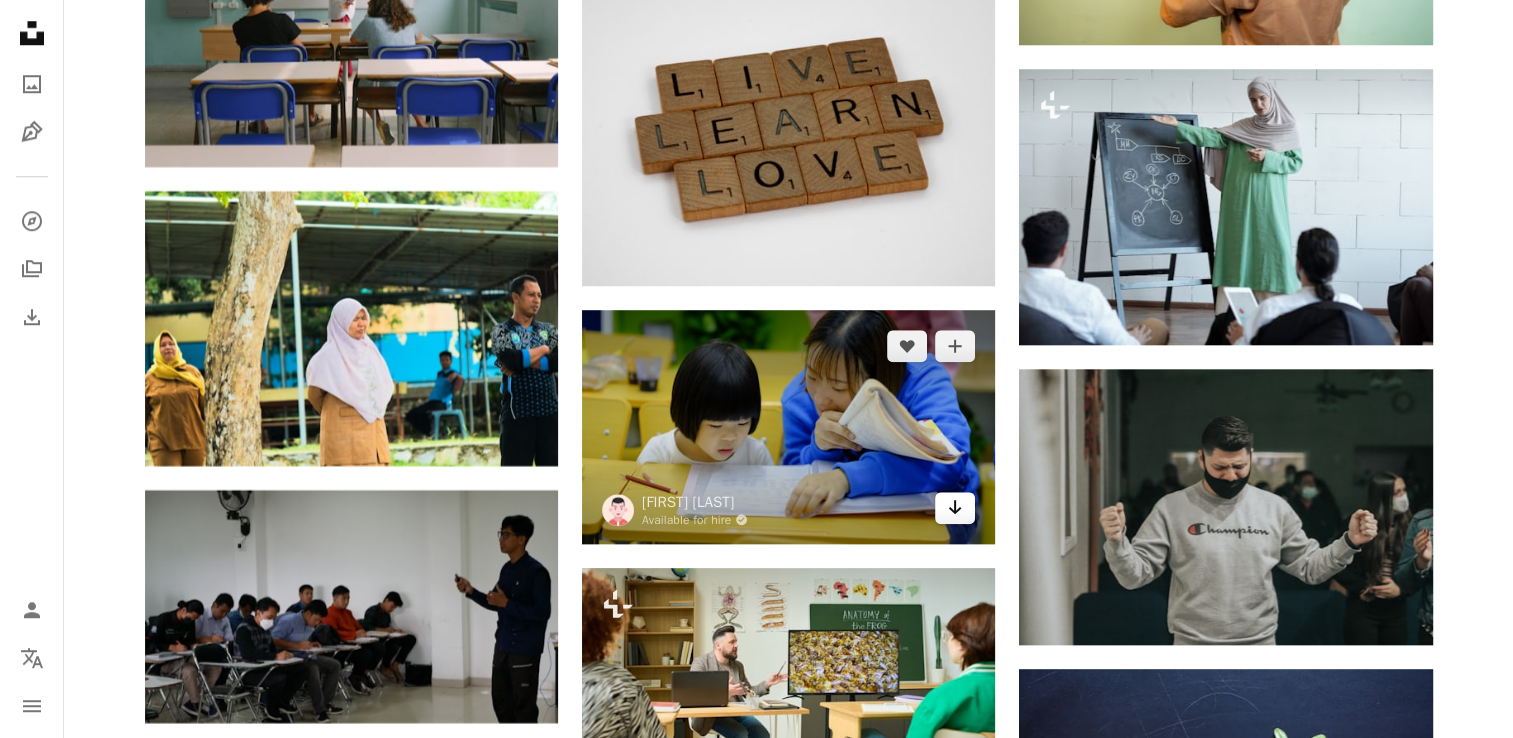click on "Arrow pointing down" 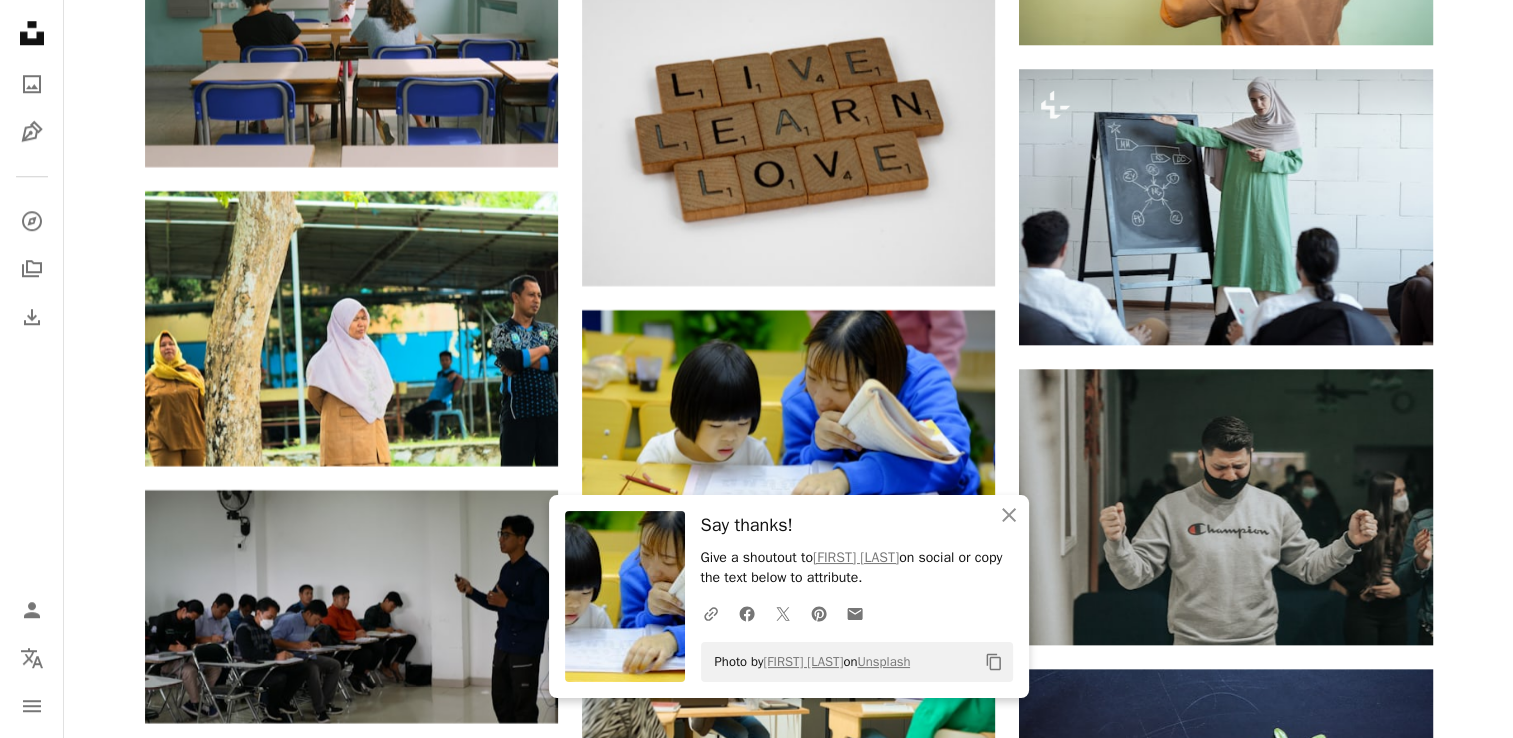 click on "Plus sign for Unsplash+ A heart A plus sign Getty Images For Unsplash+ A lock Download A heart A plus sign STUDIO Available for hire A checkmark inside of a circle Arrow pointing down A heart A plus sign Available for hire A checkmark inside of a circle Arrow pointing down A heart A plus sign Available for hire A checkmark inside of a circle Arrow pointing down A heart A plus sign Arrow pointing down Plus sign for Unsplash+ A heart A plus sign Getty Images For Unsplash+ A lock Download The best in on-brand content creation Learn More Available for hire A checkmark inside of a circle" at bounding box center (788, -2447) 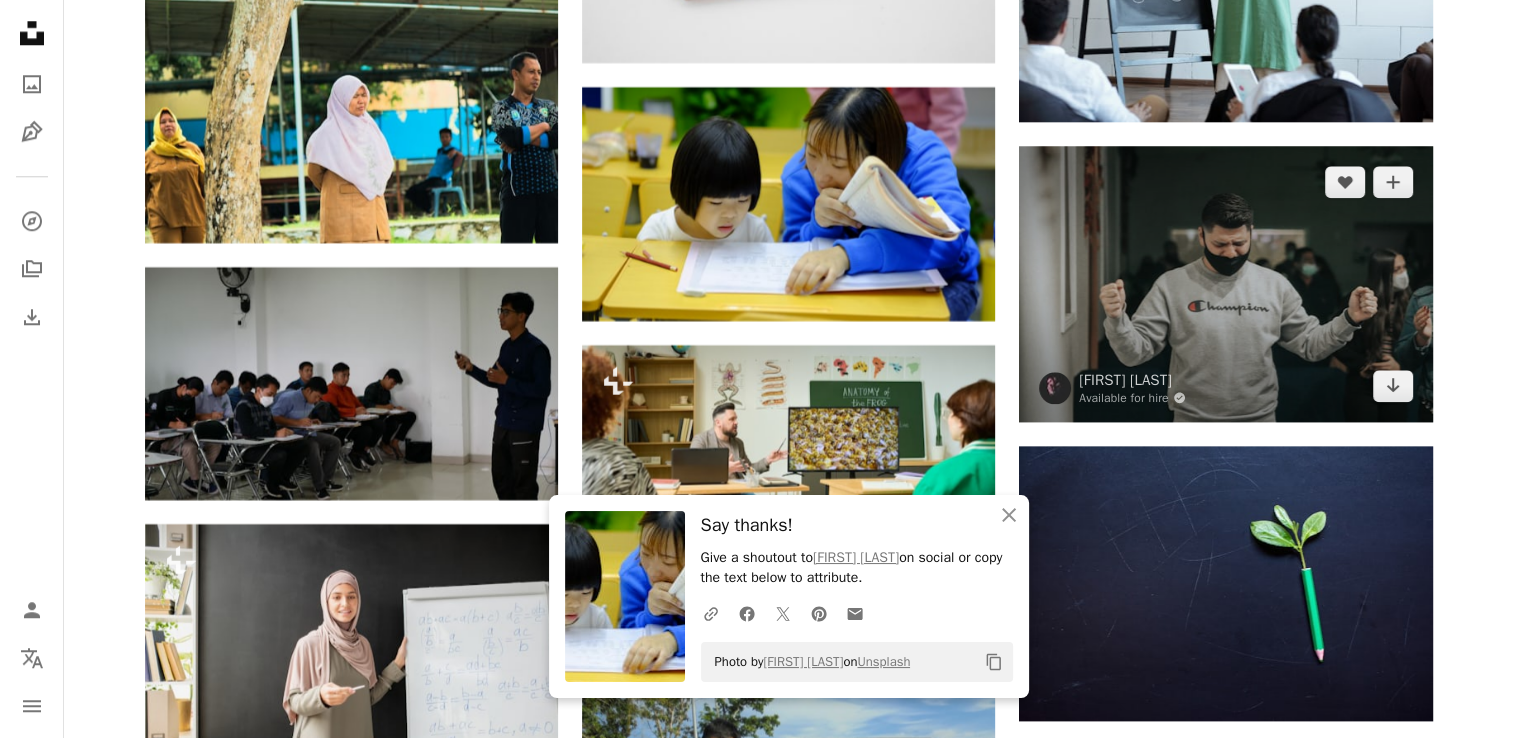 scroll, scrollTop: 9832, scrollLeft: 0, axis: vertical 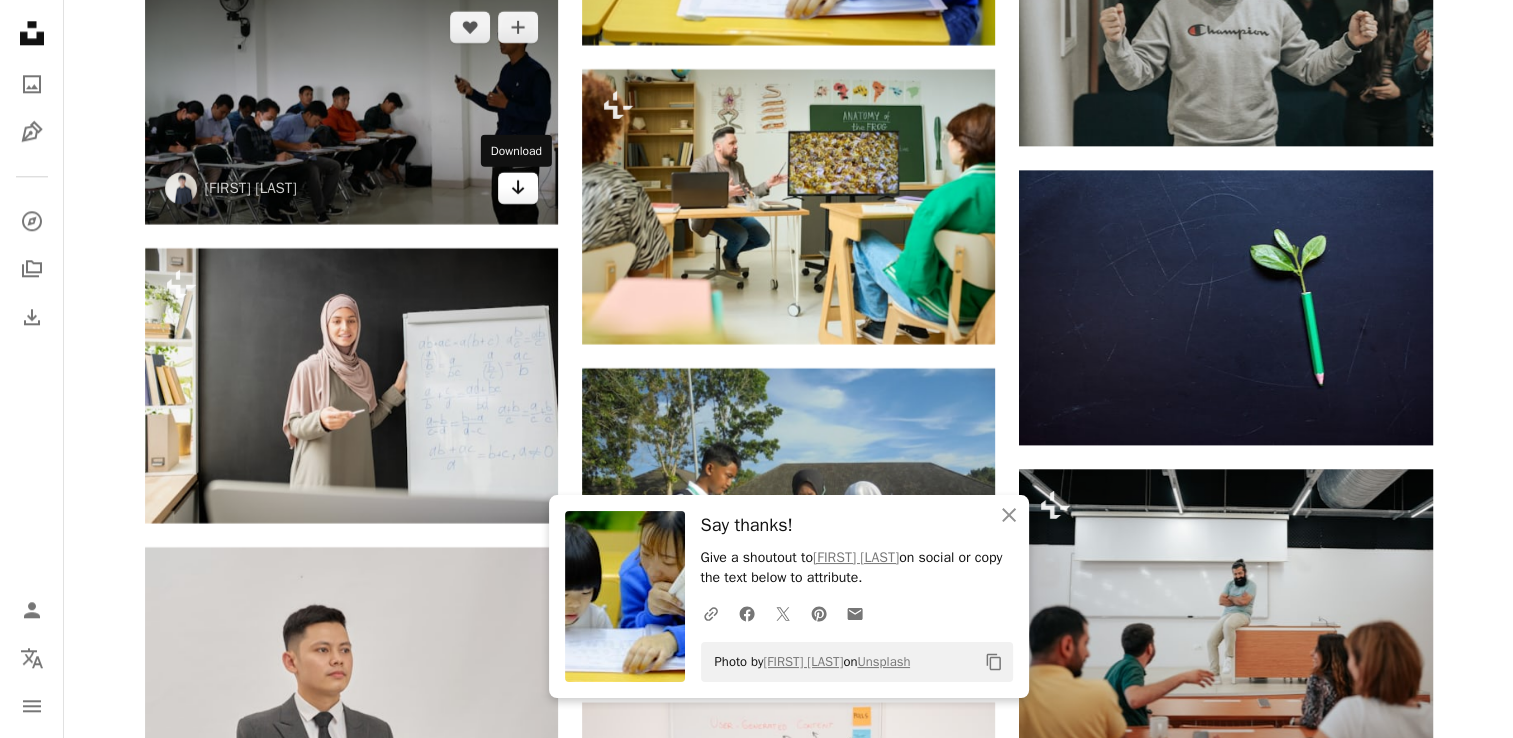 click on "Arrow pointing down" 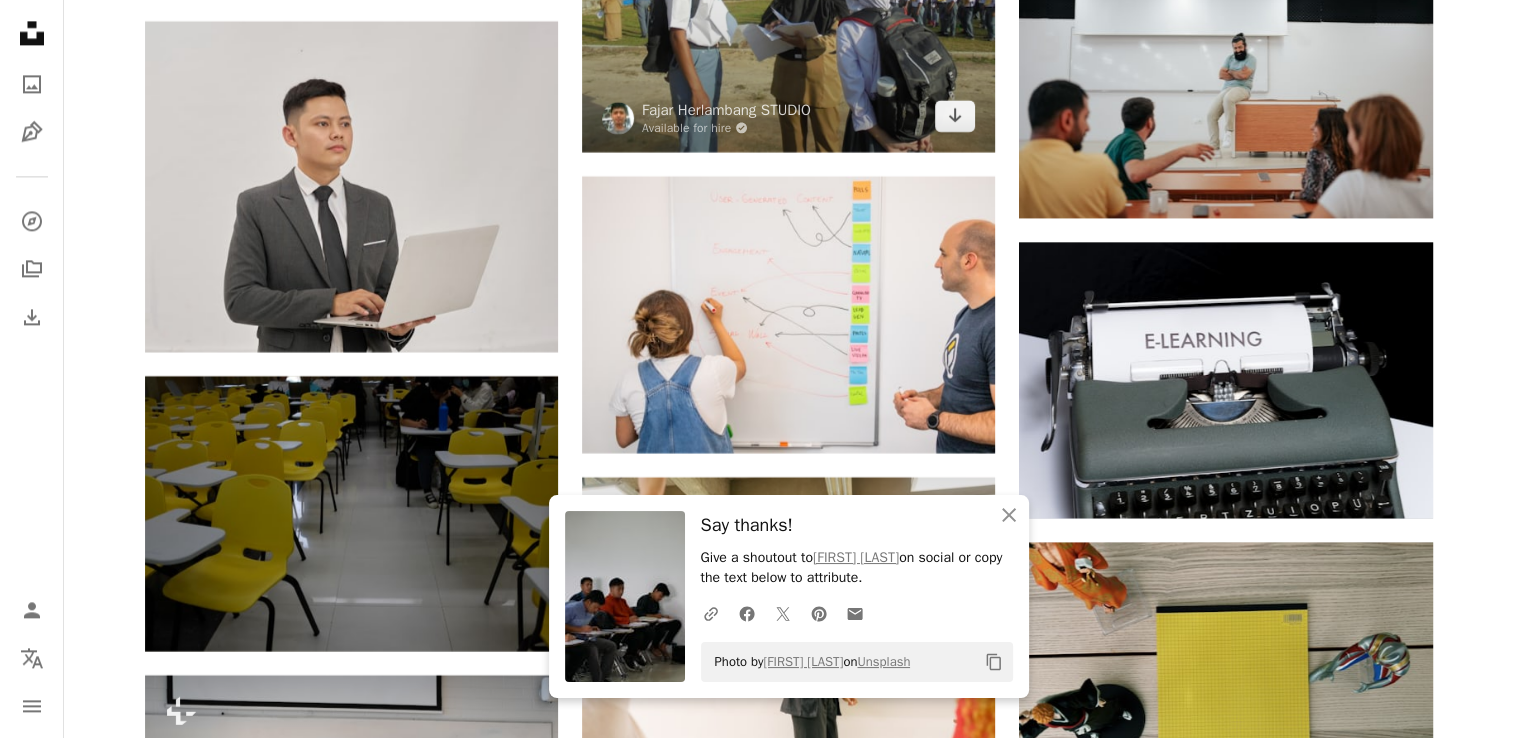scroll, scrollTop: 10452, scrollLeft: 0, axis: vertical 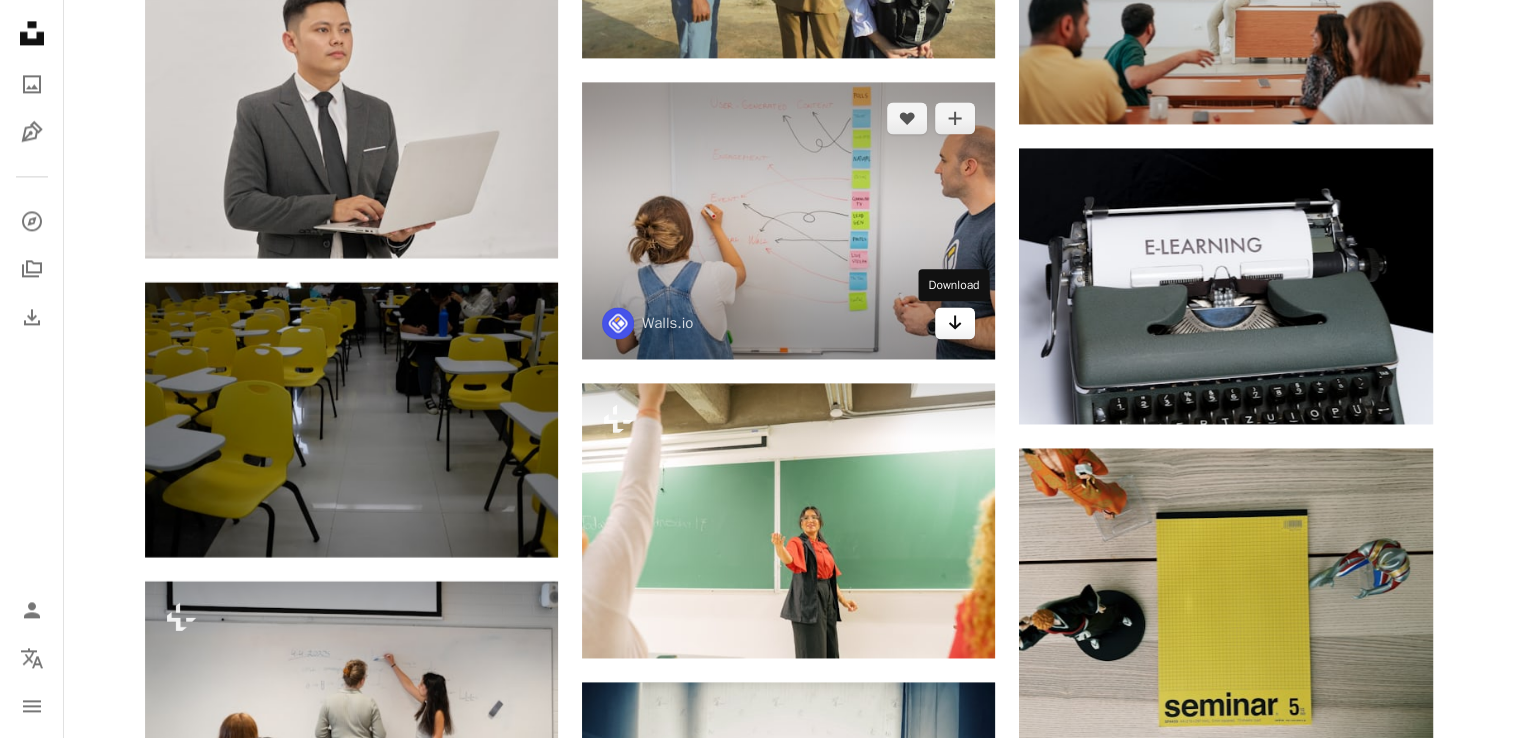 click on "Arrow pointing down" at bounding box center [955, 323] 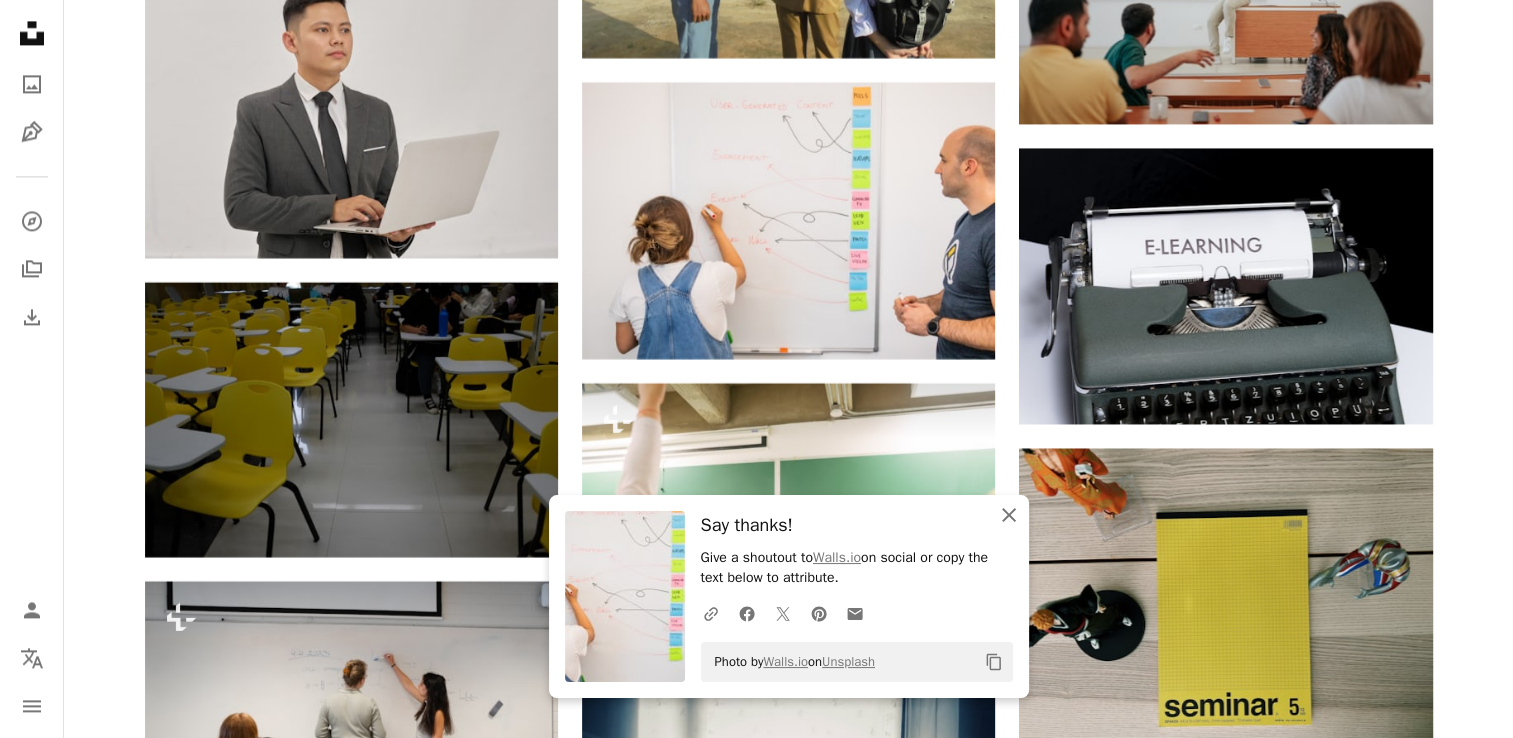 click on "An X shape" 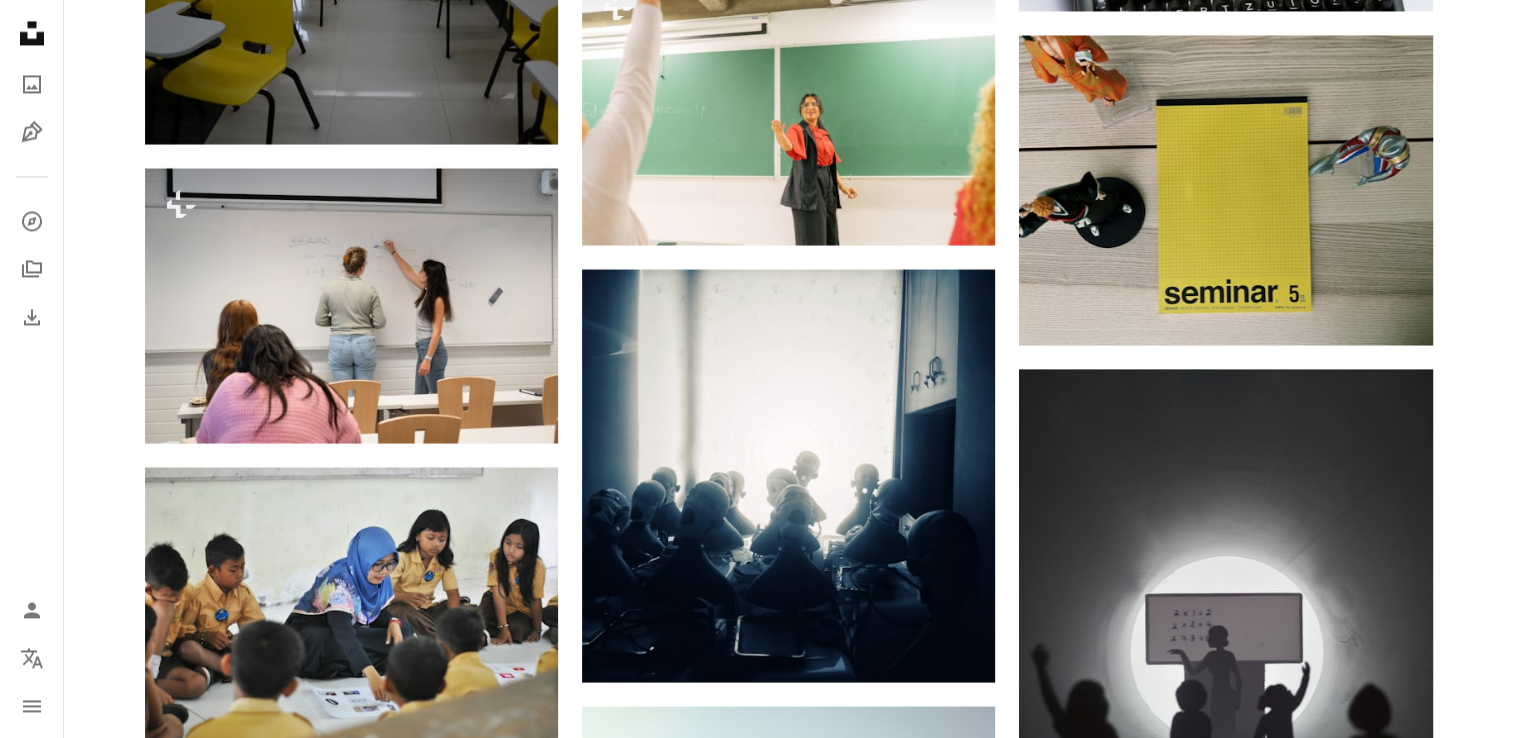 scroll, scrollTop: 11089, scrollLeft: 0, axis: vertical 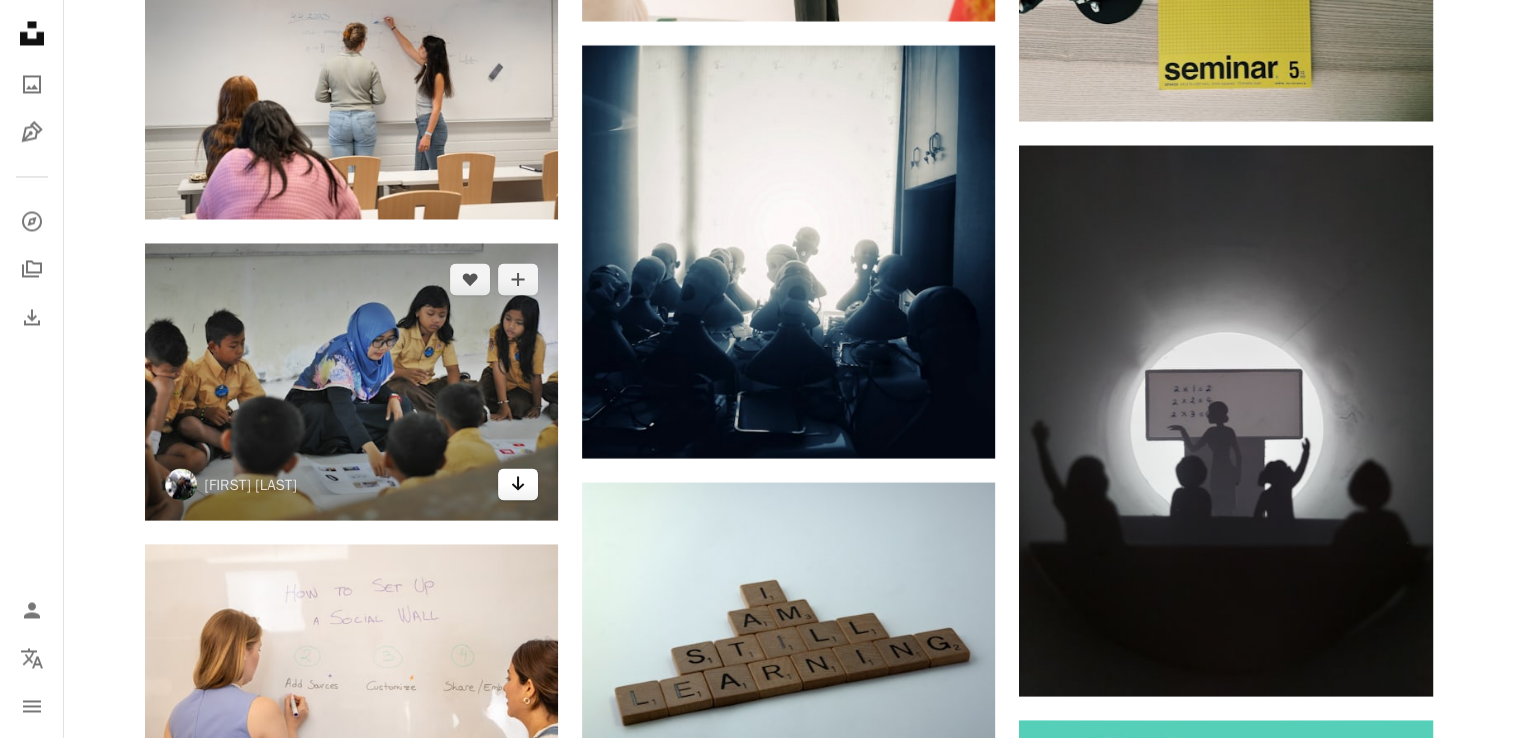 click on "Arrow pointing down" 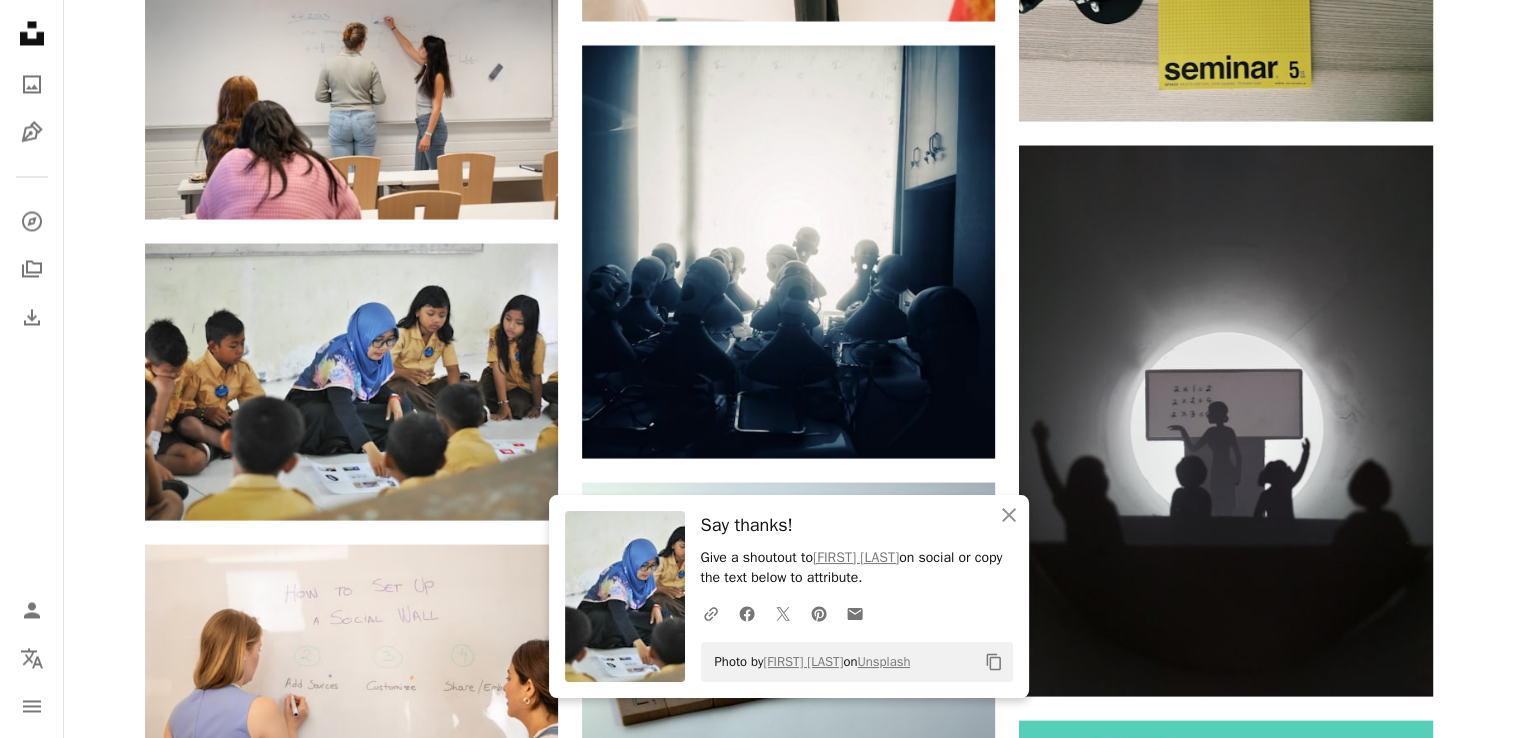 click on "Plus sign for Unsplash+ A heart A plus sign Getty Images For Unsplash+ A lock Download A heart A plus sign STUDIO Available for hire A checkmark inside of a circle Arrow pointing down A heart A plus sign Available for hire A checkmark inside of a circle Arrow pointing down A heart A plus sign Available for hire A checkmark inside of a circle Arrow pointing down A heart A plus sign Arrow pointing down Plus sign for Unsplash+ A heart A plus sign Getty Images For Unsplash+ A lock Download The best in on-brand content creation Learn More Available for hire A checkmark inside of a circle" at bounding box center [788, -2994] 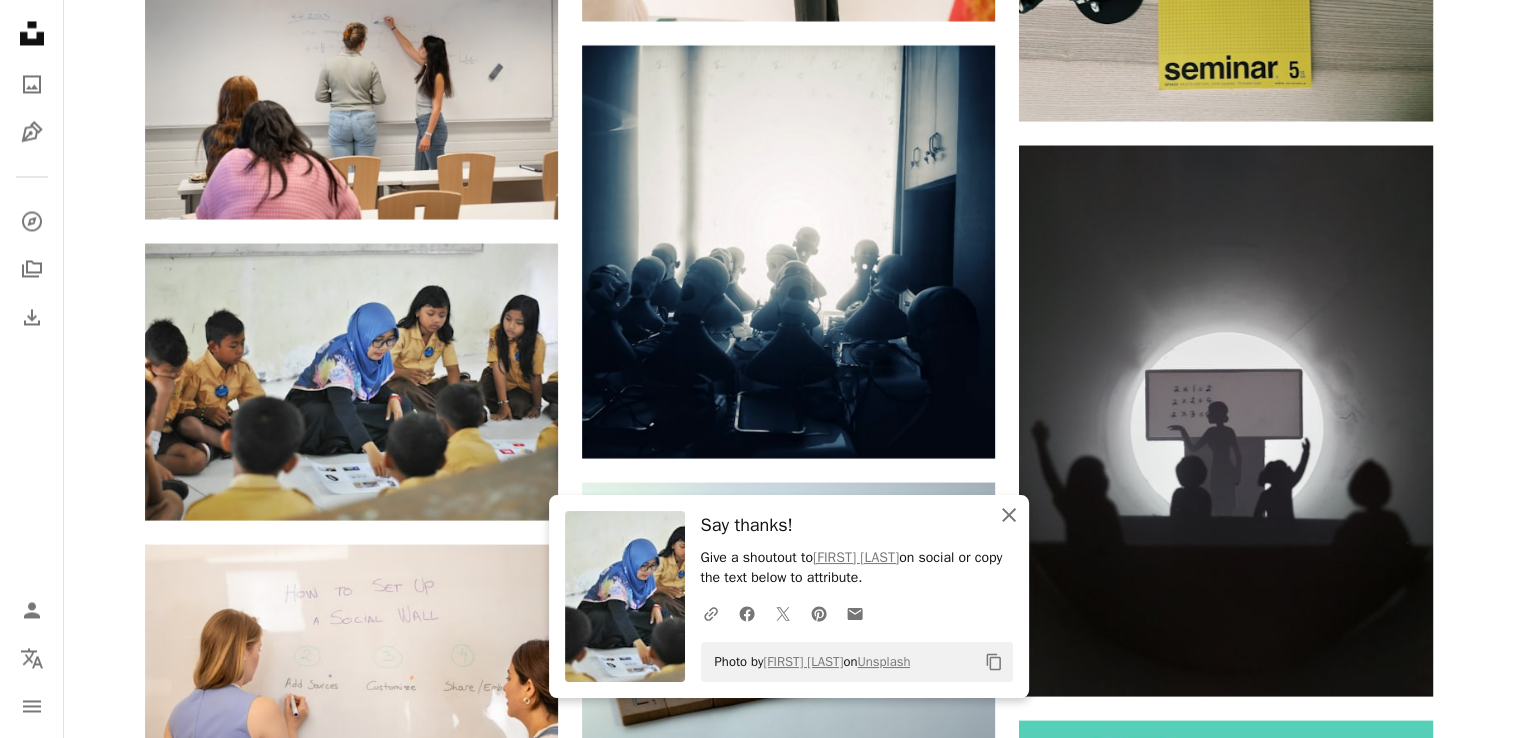 click on "An X shape" 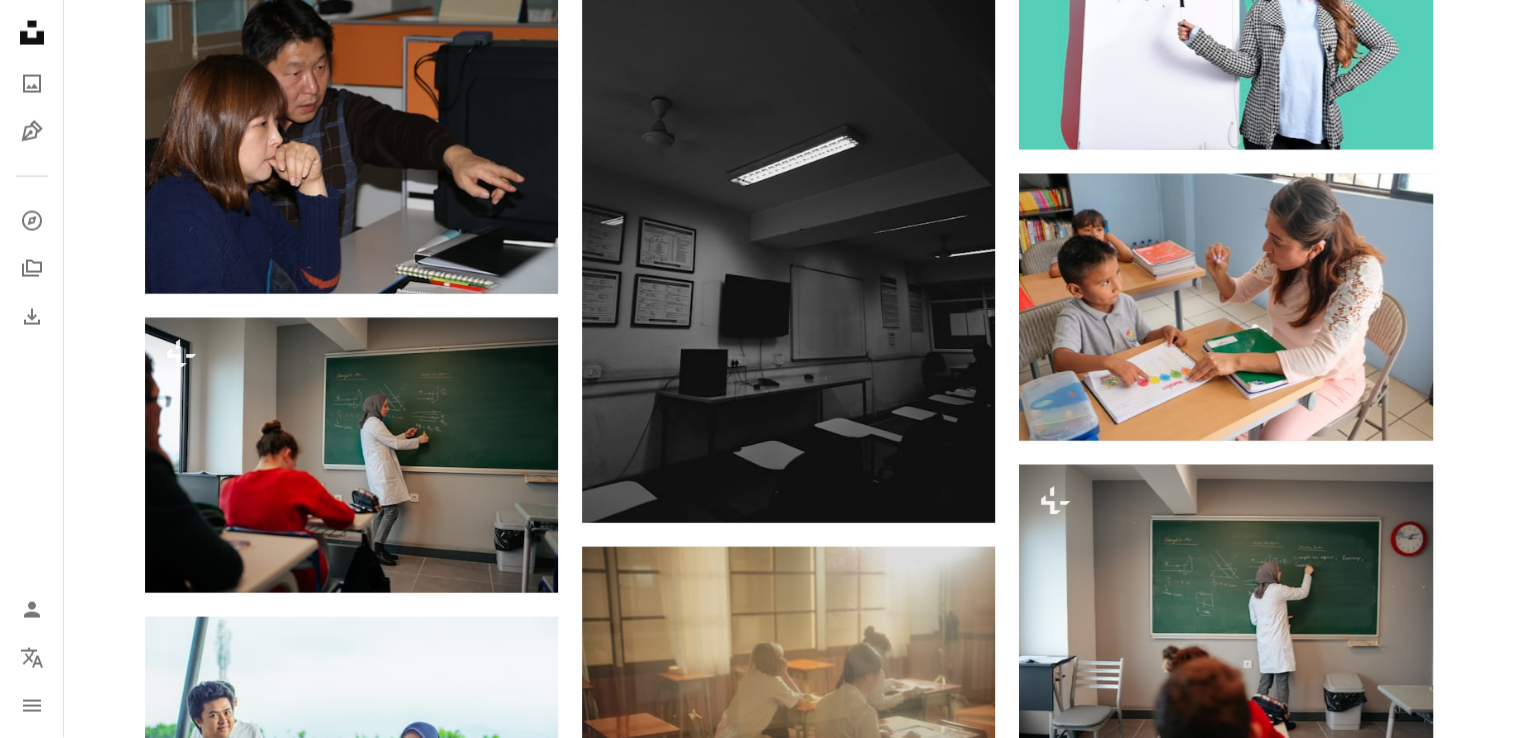 scroll, scrollTop: 11936, scrollLeft: 0, axis: vertical 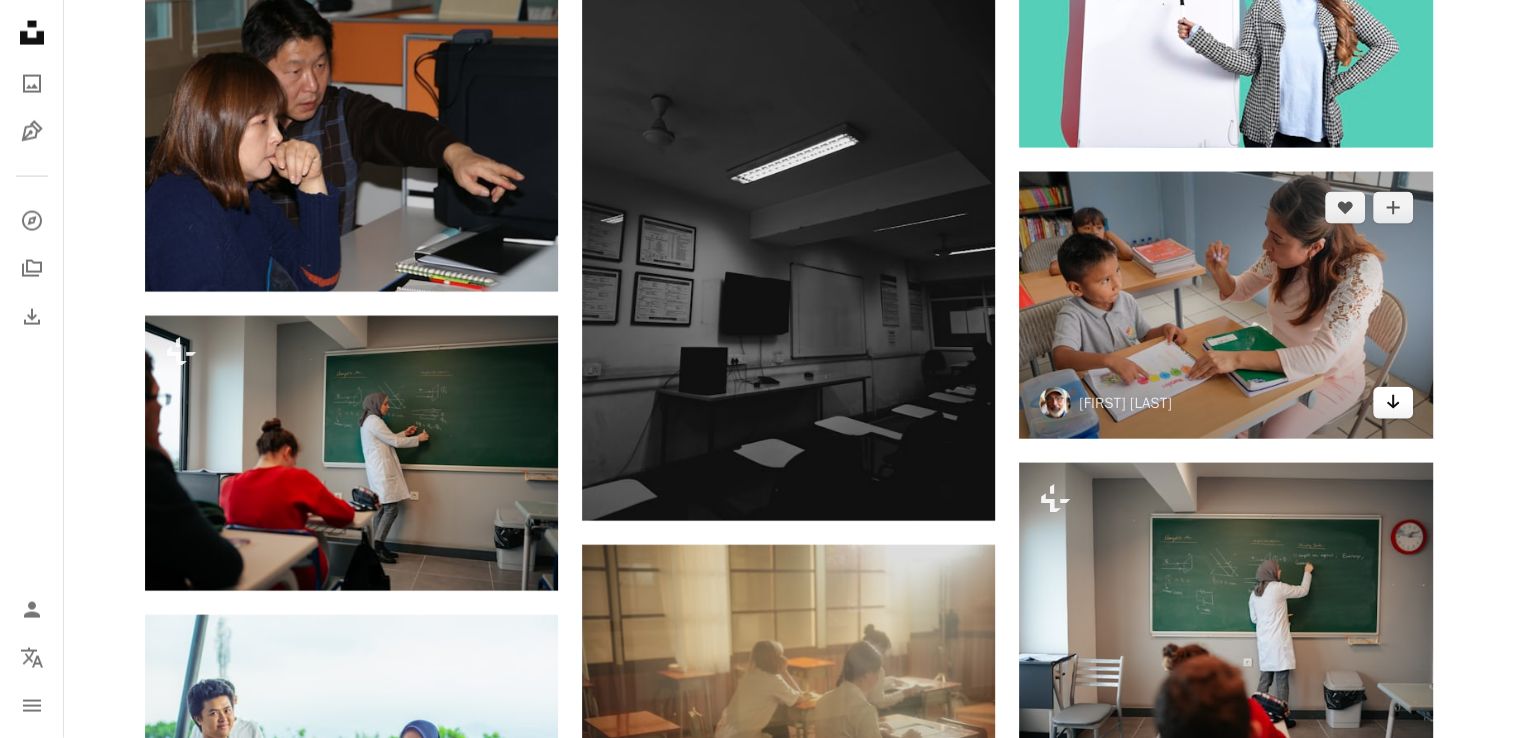 click on "Arrow pointing down" at bounding box center (1393, 403) 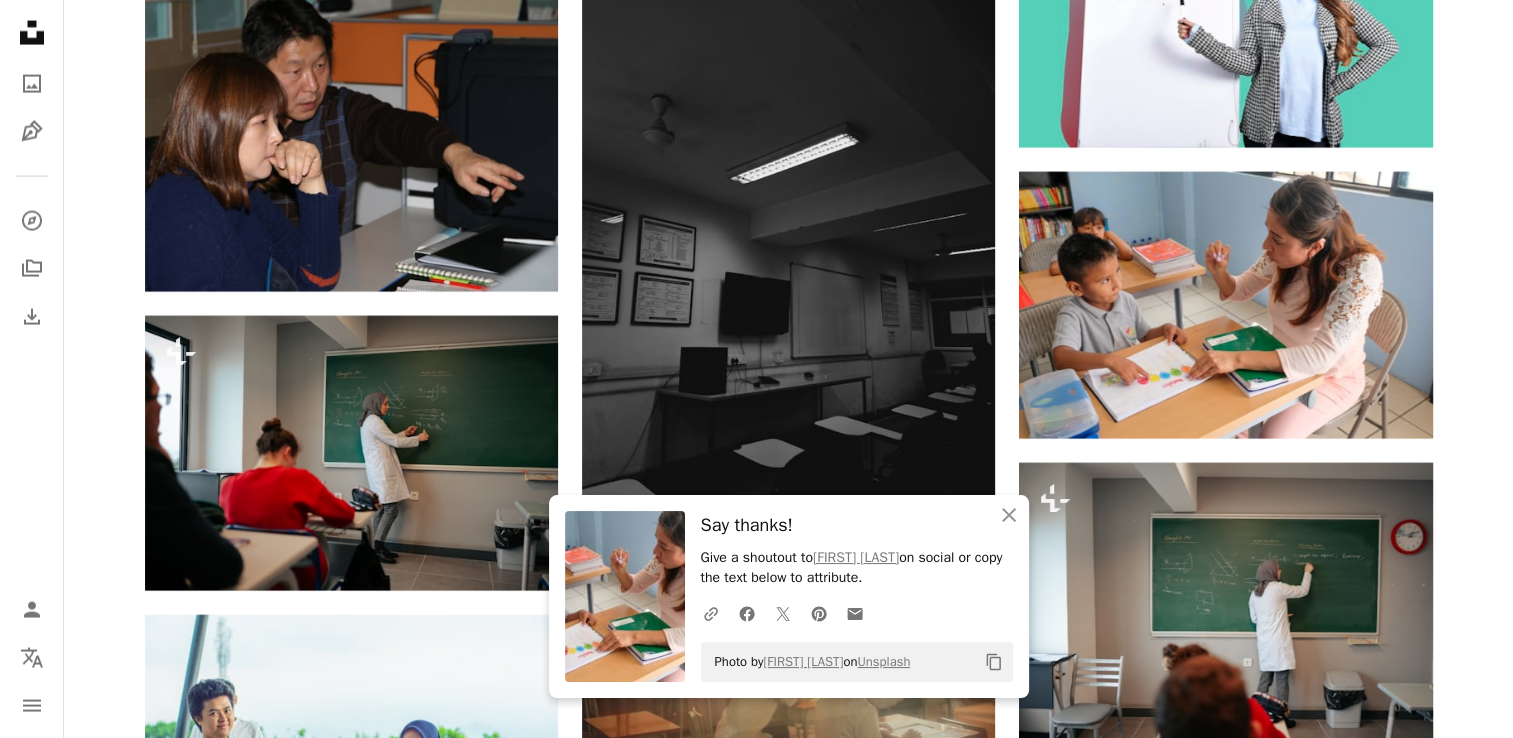 click on "Plus sign for Unsplash+ A heart A plus sign Getty Images For Unsplash+ A lock Download A heart A plus sign STUDIO Available for hire A checkmark inside of a circle Arrow pointing down A heart A plus sign Available for hire A checkmark inside of a circle Arrow pointing down A heart A plus sign Available for hire A checkmark inside of a circle Arrow pointing down A heart A plus sign Arrow pointing down Plus sign for Unsplash+ A heart A plus sign Getty Images For Unsplash+ A lock Download The best in on-brand content creation Learn More Available for hire A checkmark inside of a circle" at bounding box center [789, -3841] 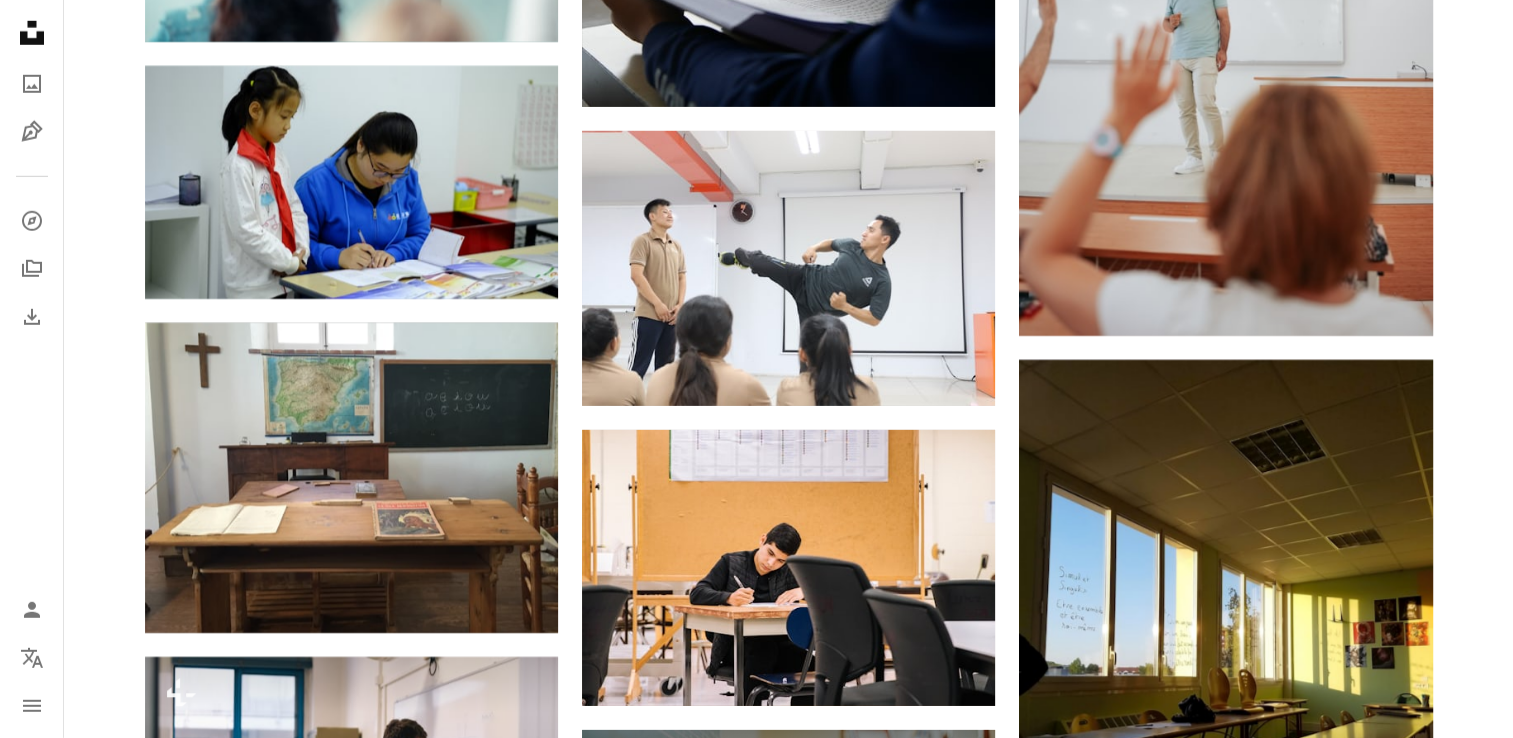 scroll, scrollTop: 13564, scrollLeft: 0, axis: vertical 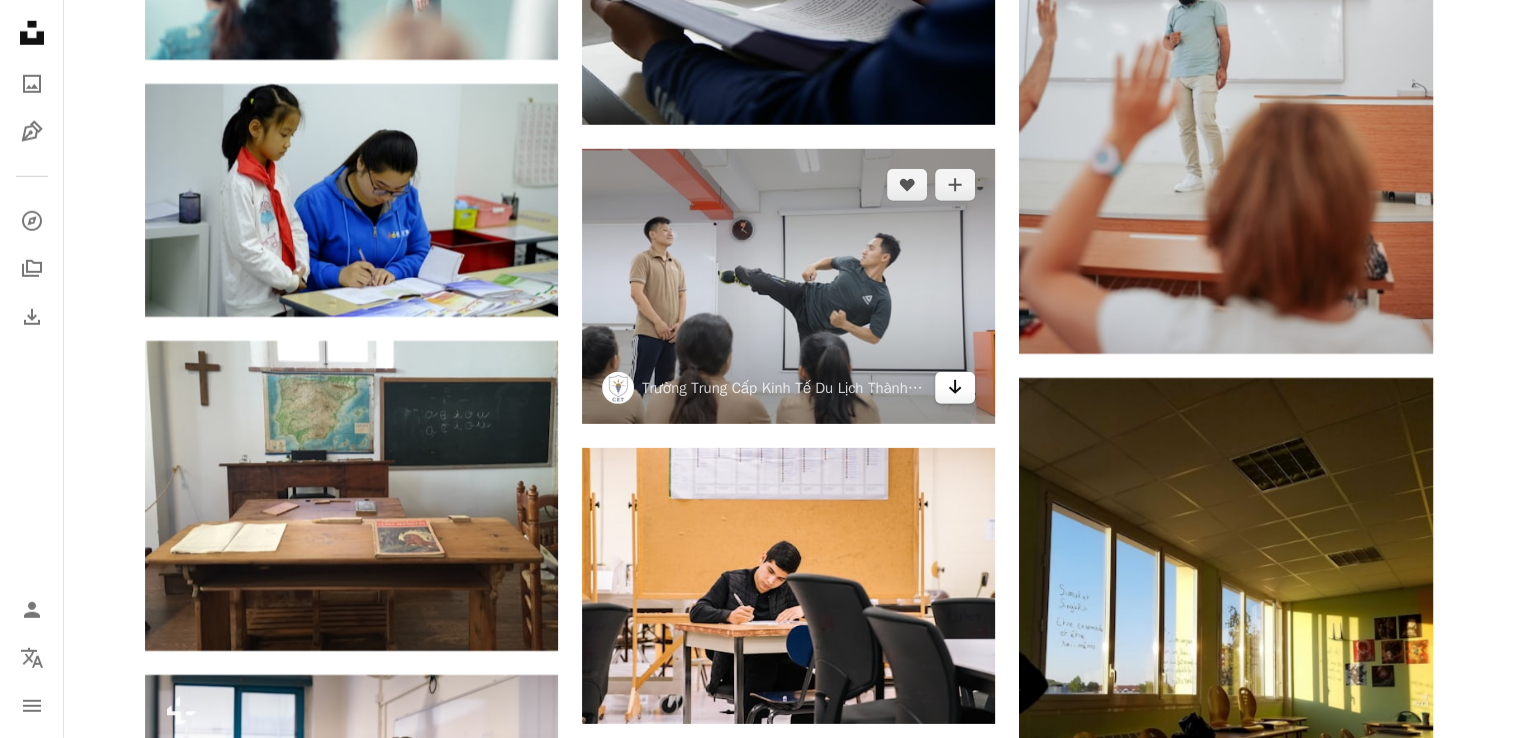click 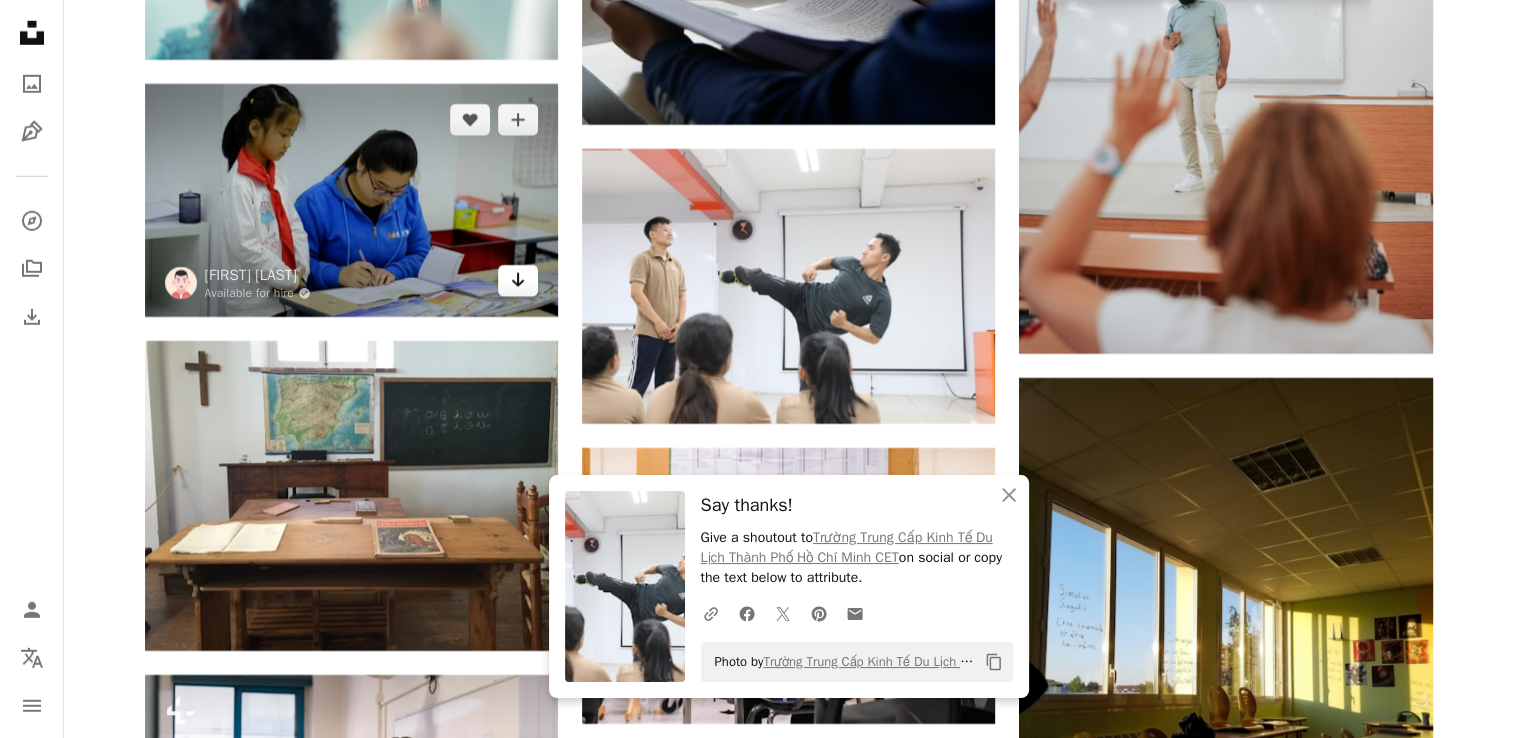 click on "Arrow pointing down" 